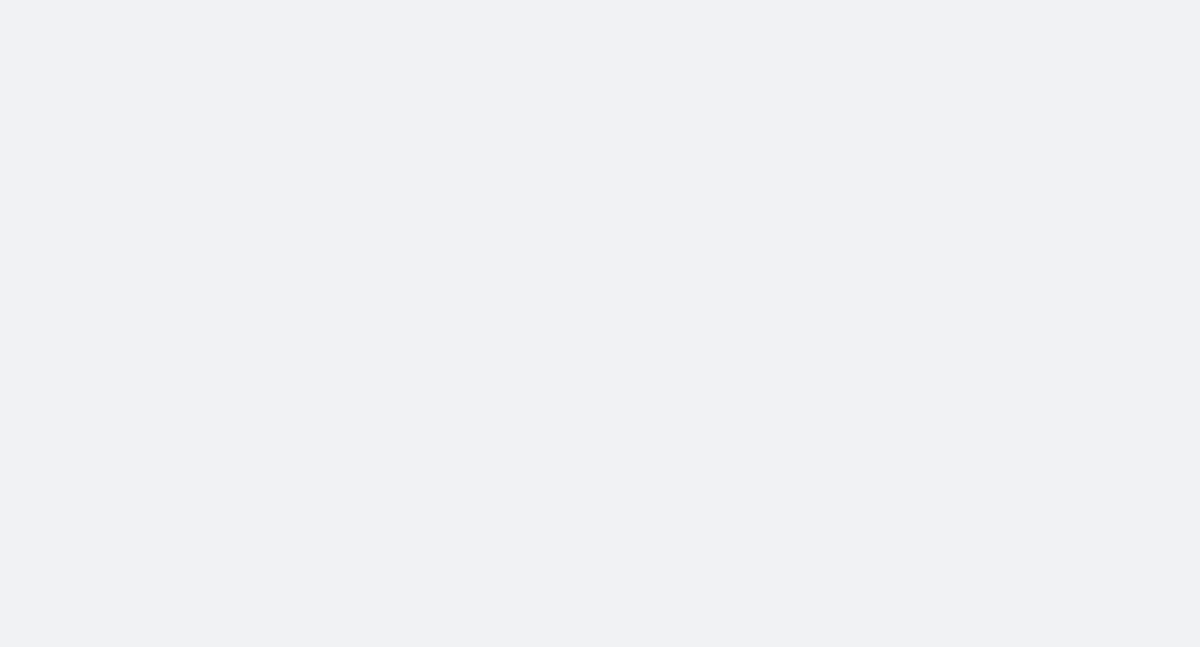 scroll, scrollTop: 0, scrollLeft: 0, axis: both 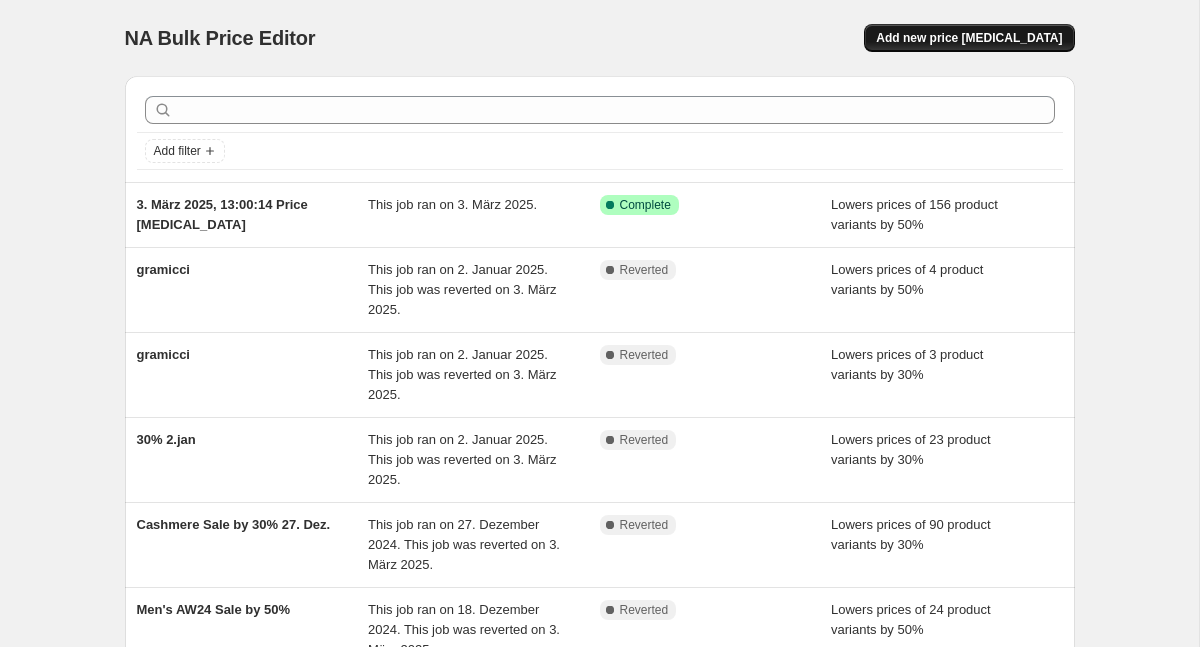 click on "Add new price [MEDICAL_DATA]" at bounding box center (969, 38) 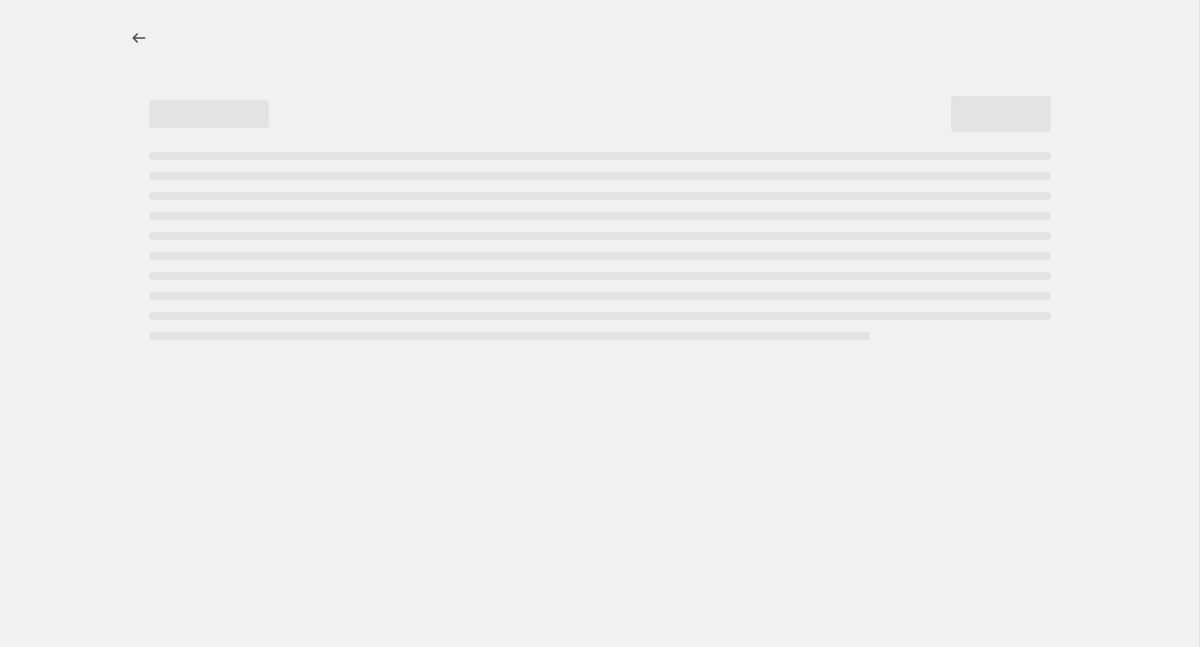 select on "percentage" 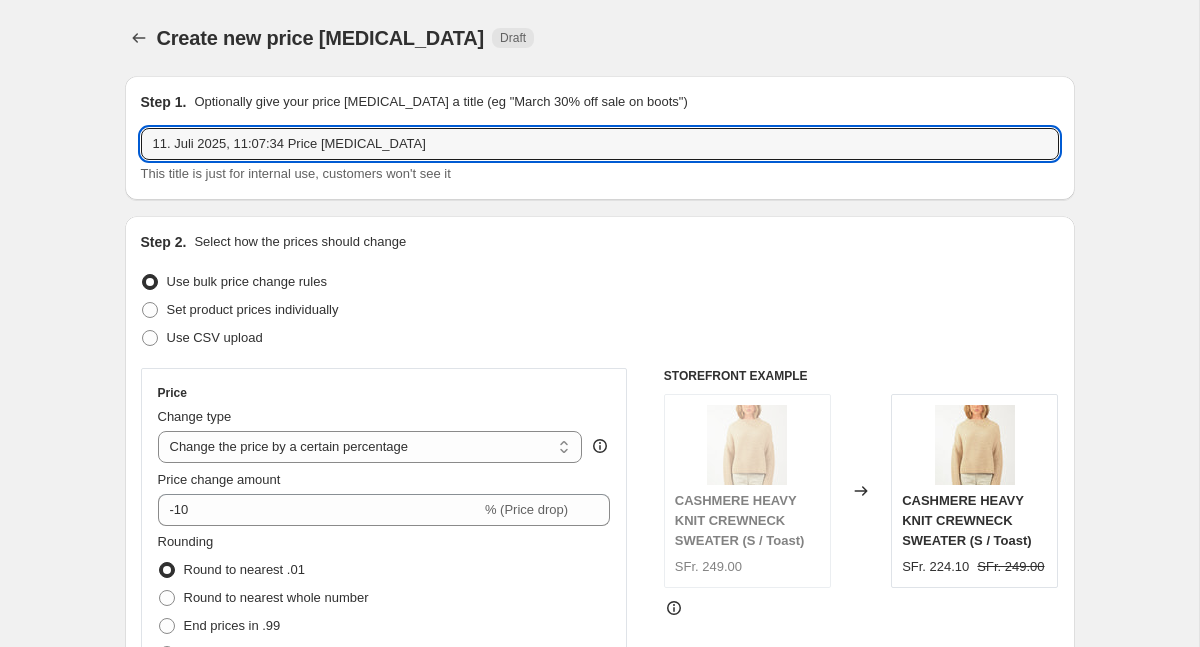 drag, startPoint x: 433, startPoint y: 146, endPoint x: 38, endPoint y: 129, distance: 395.36566 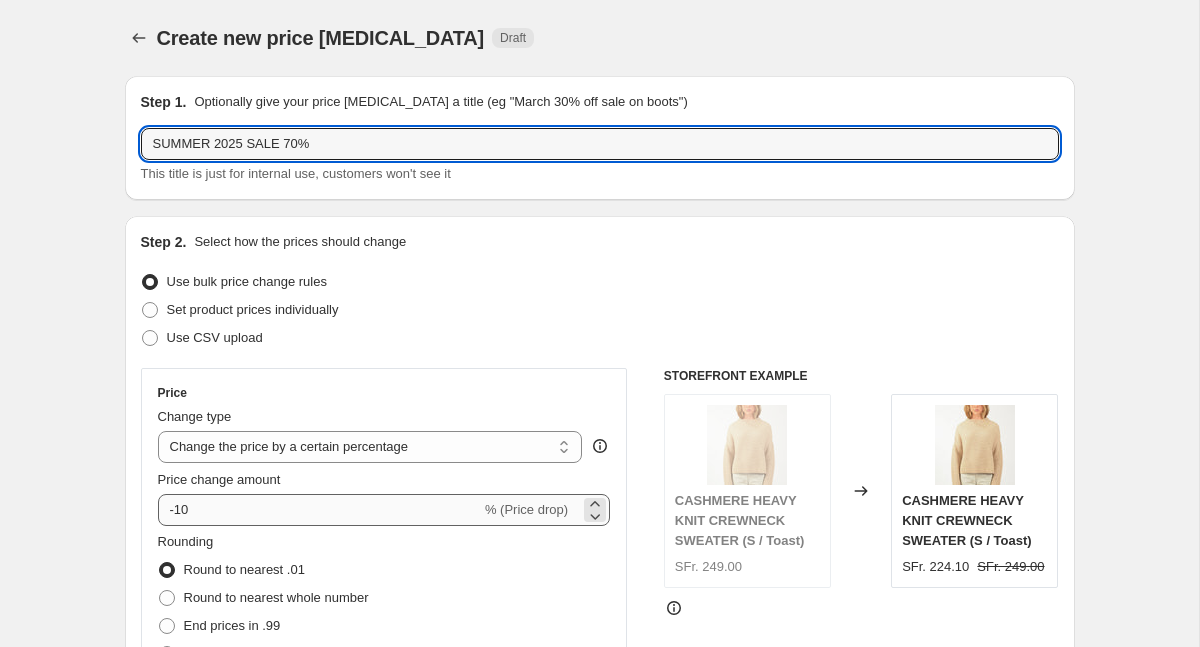 type on "SUMMER 2025 SALE 70%" 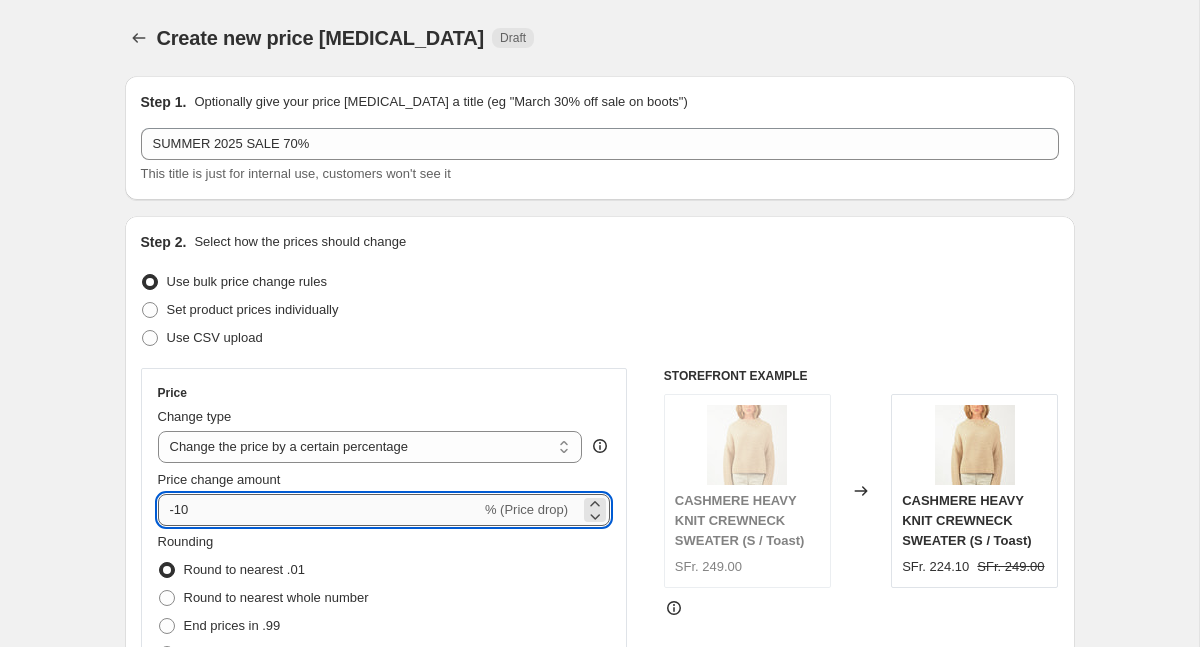 click on "-10" at bounding box center [319, 510] 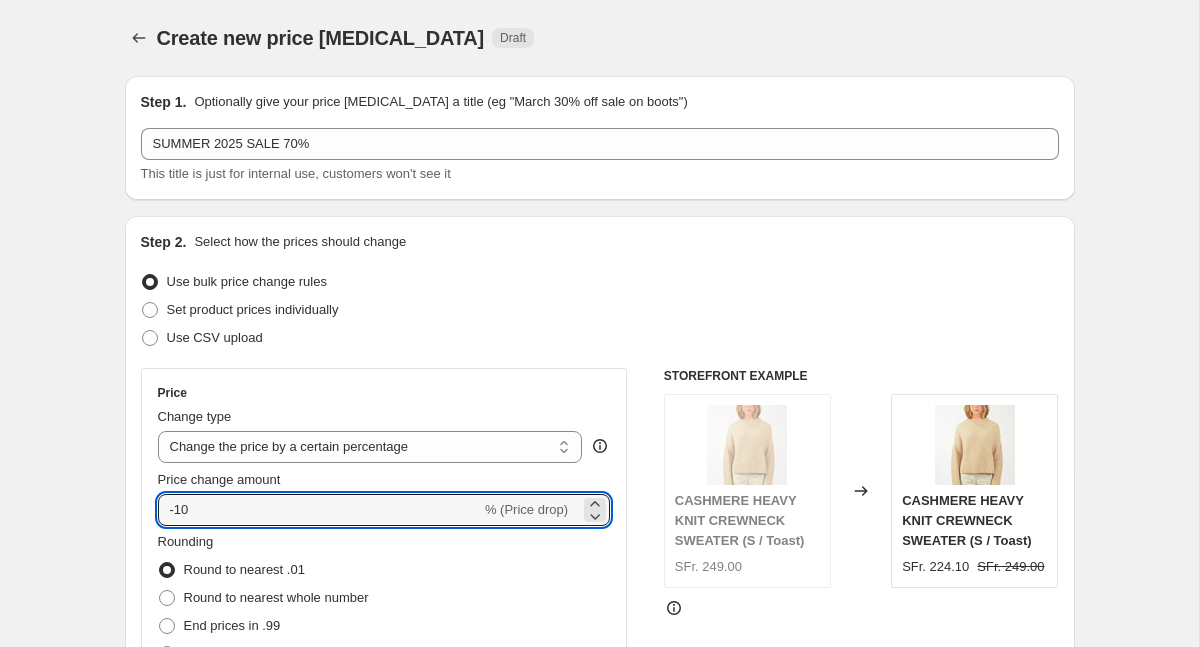 drag, startPoint x: 298, startPoint y: 514, endPoint x: 59, endPoint y: 509, distance: 239.05229 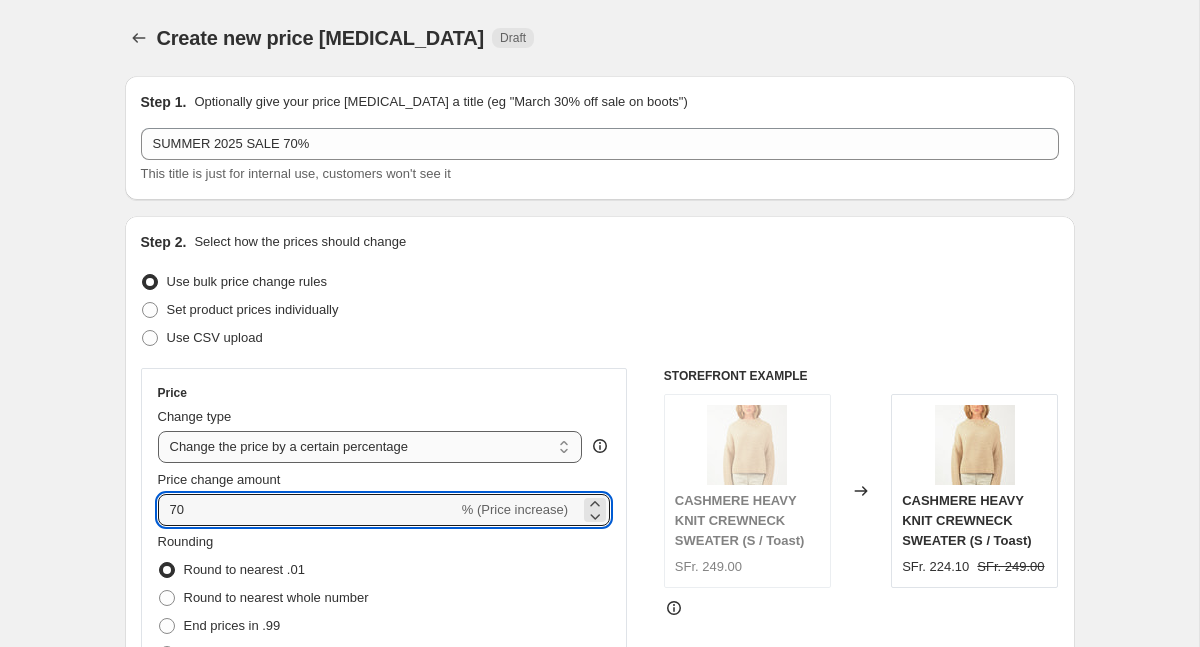 type on "70" 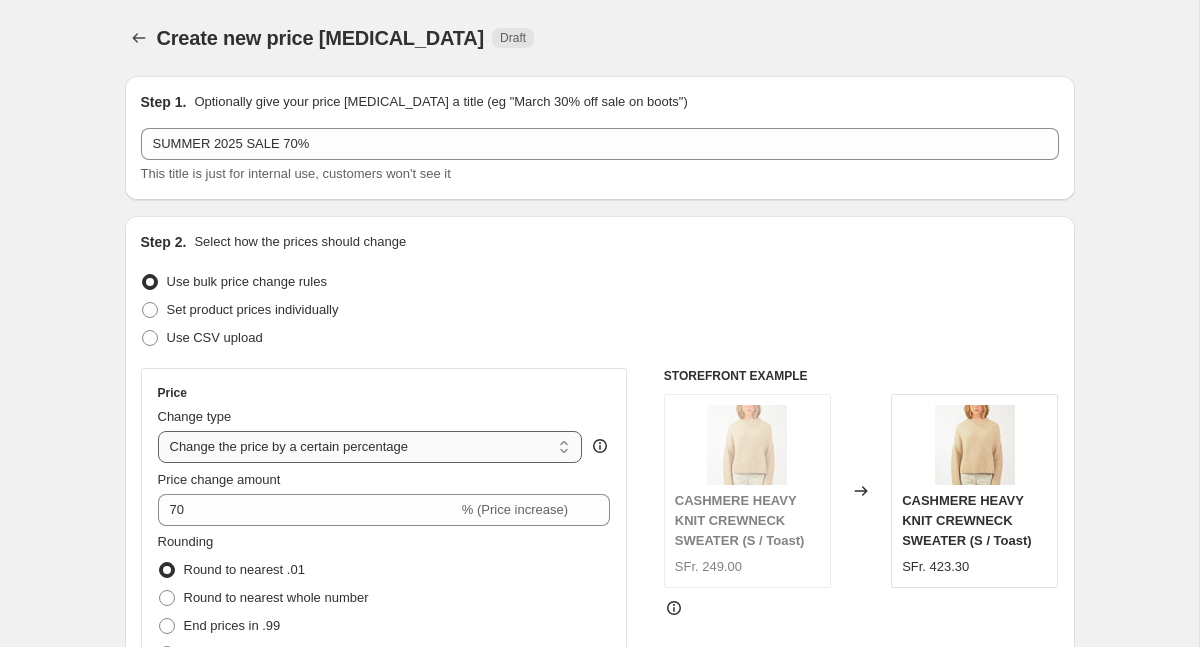 select on "pcap" 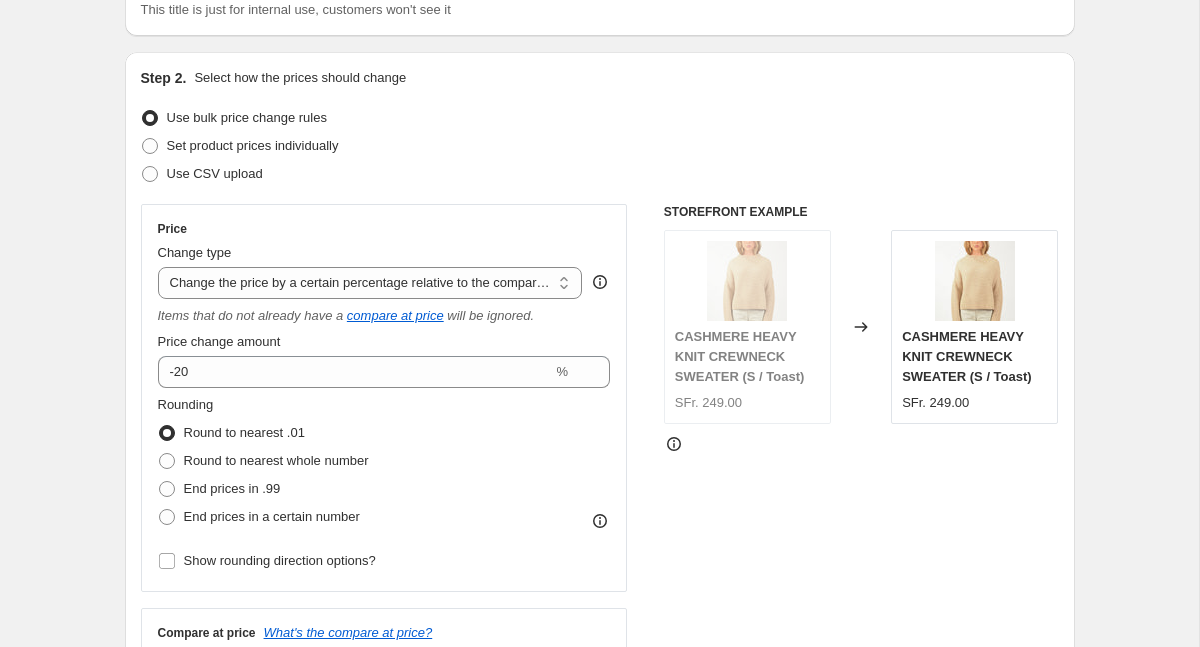 scroll, scrollTop: 205, scrollLeft: 0, axis: vertical 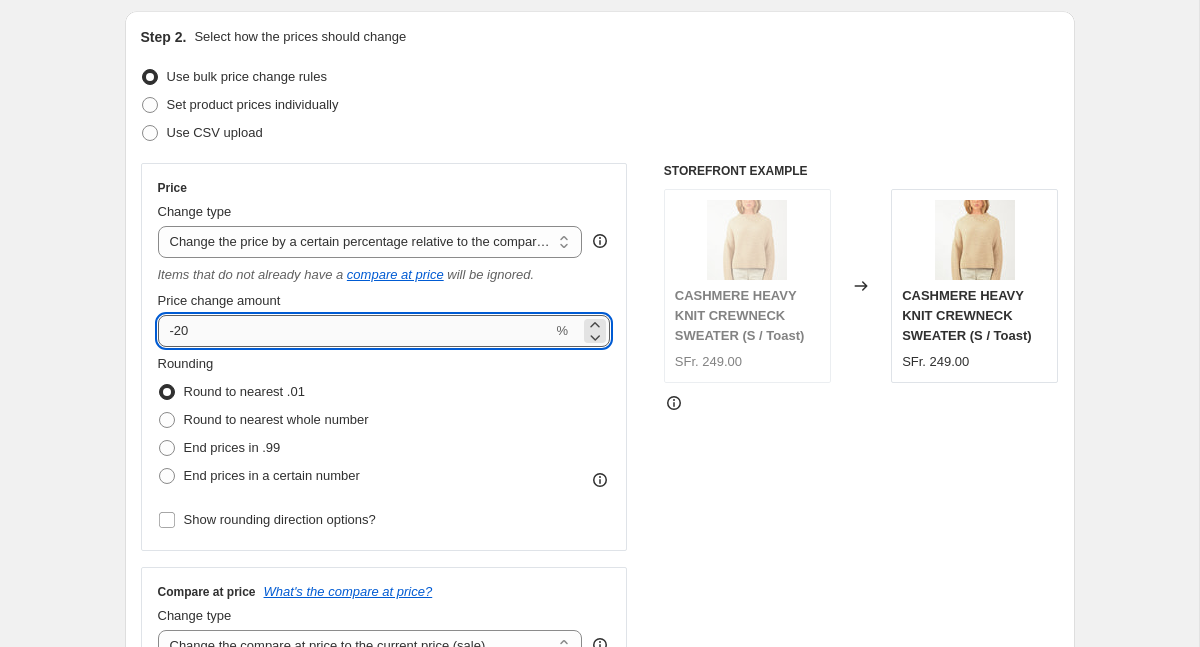 click on "-20" at bounding box center [355, 331] 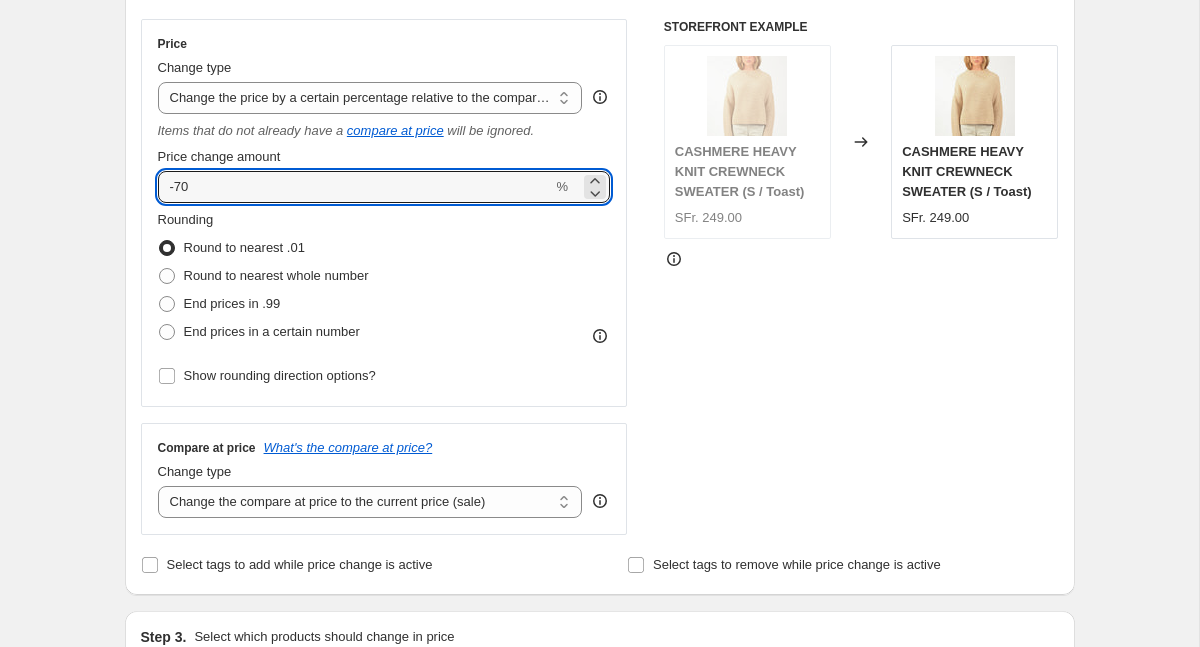scroll, scrollTop: 355, scrollLeft: 0, axis: vertical 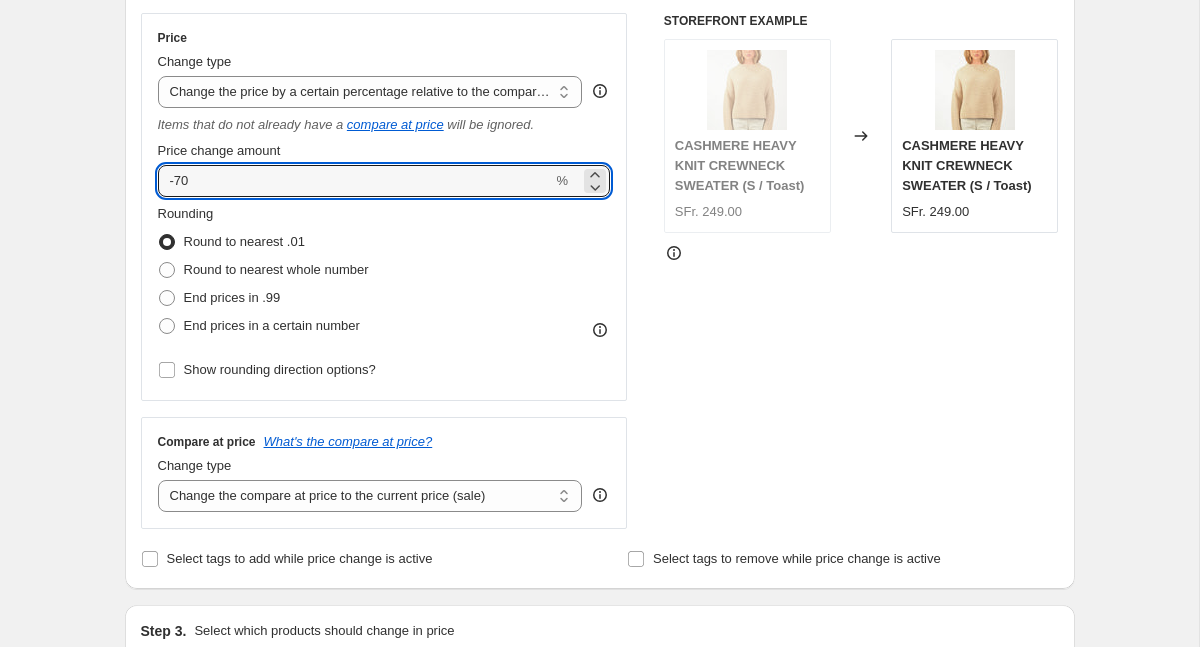 type on "-70" 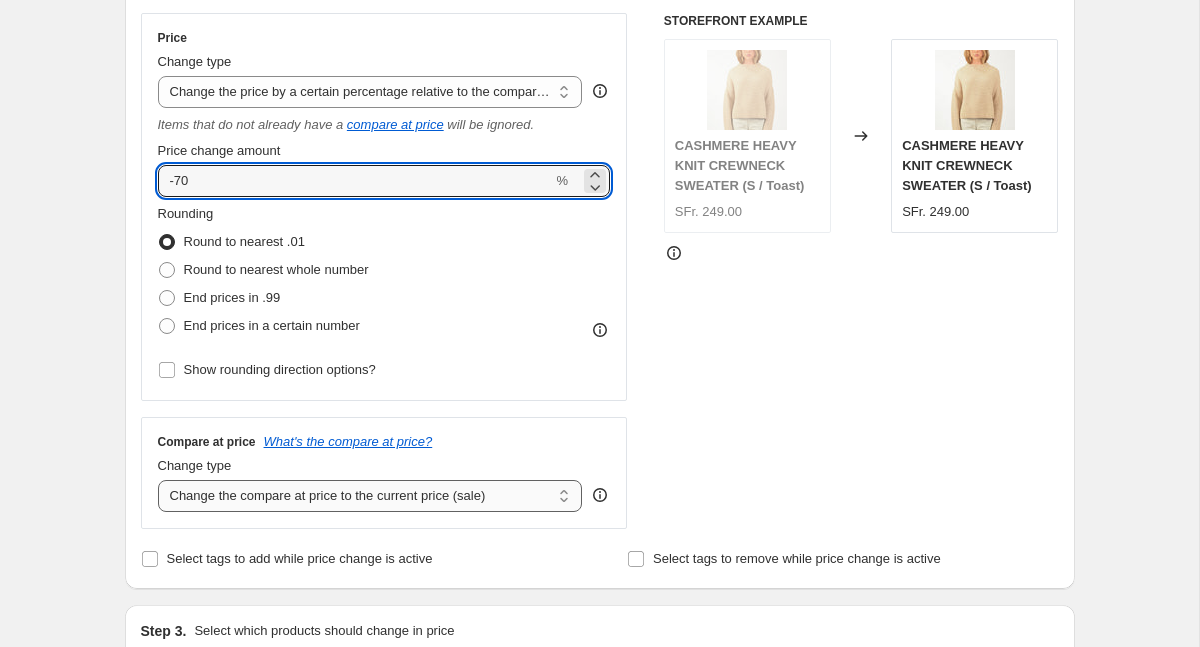click on "Change the compare at price to the current price (sale) Change the compare at price to a certain amount Change the compare at price by a certain amount Change the compare at price by a certain percentage Change the compare at price by a certain amount relative to the actual price Change the compare at price by a certain percentage relative to the actual price Don't change the compare at price Remove the compare at price" at bounding box center (370, 496) 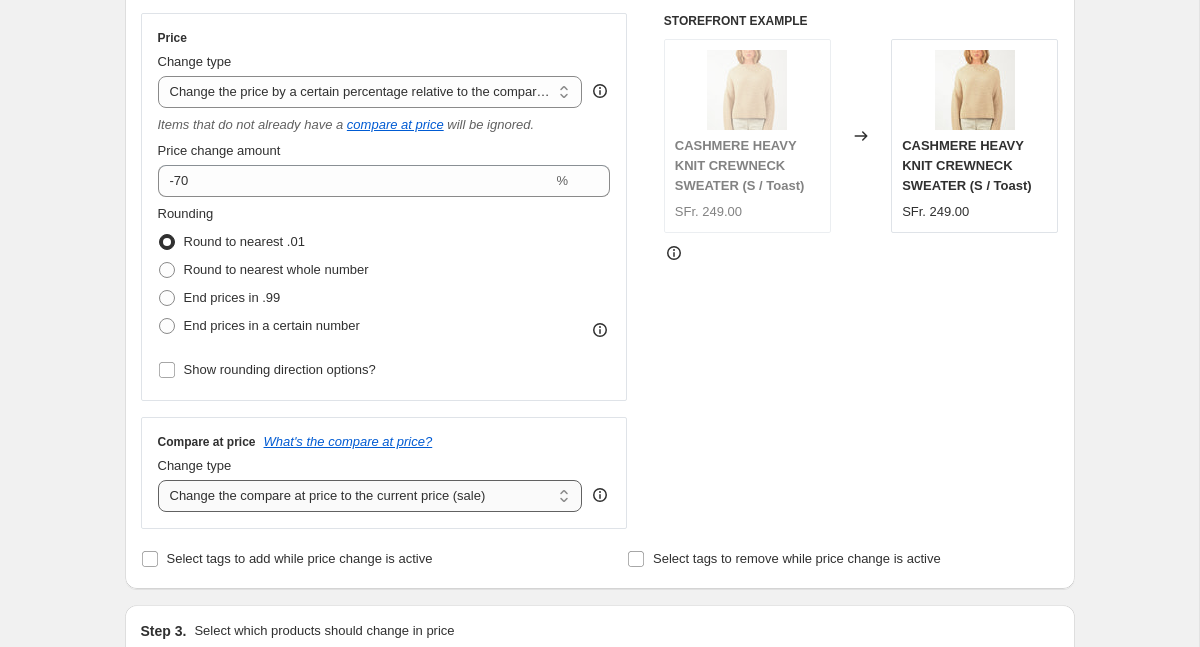 select on "no_change" 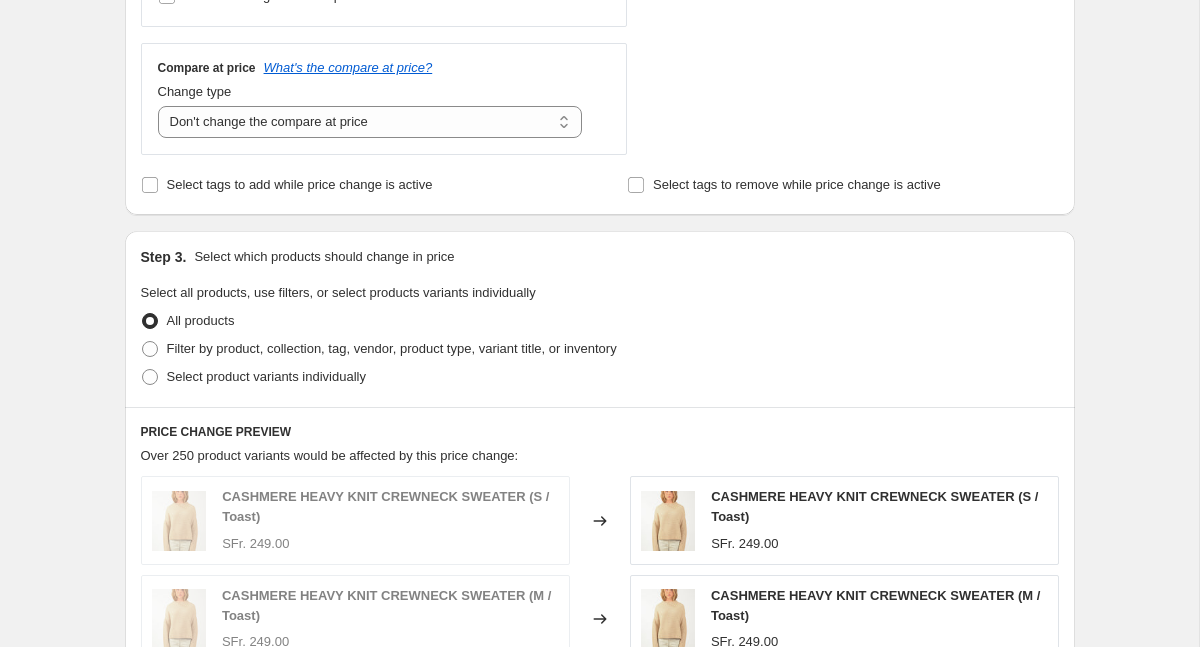 scroll, scrollTop: 735, scrollLeft: 0, axis: vertical 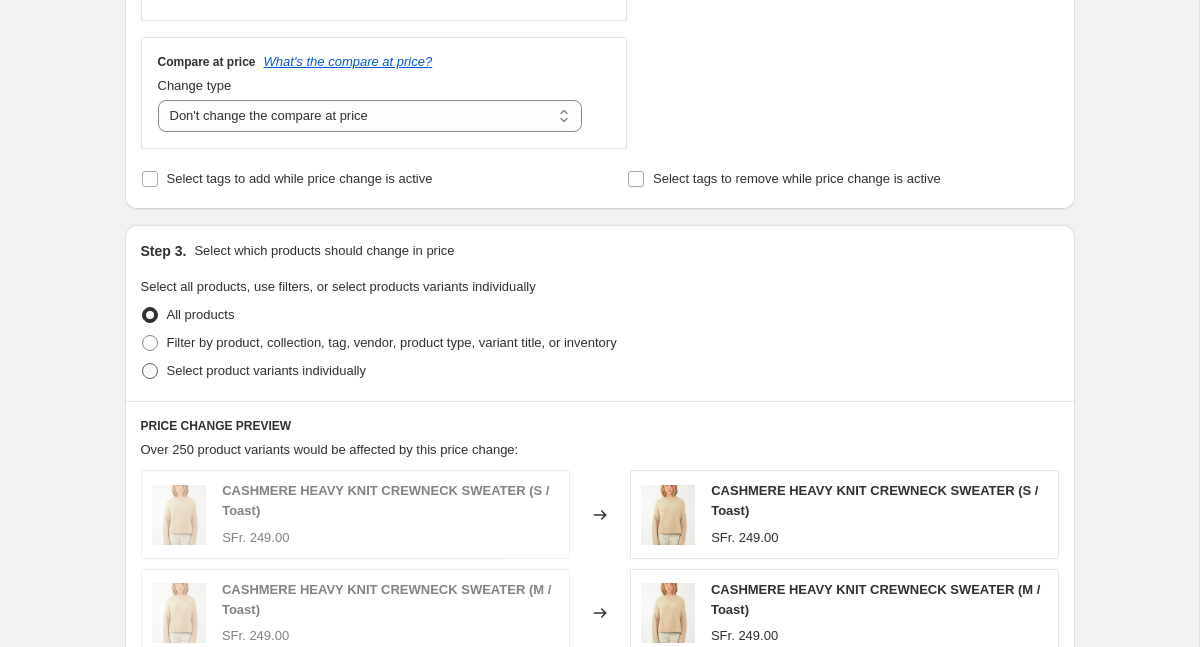 click at bounding box center [150, 371] 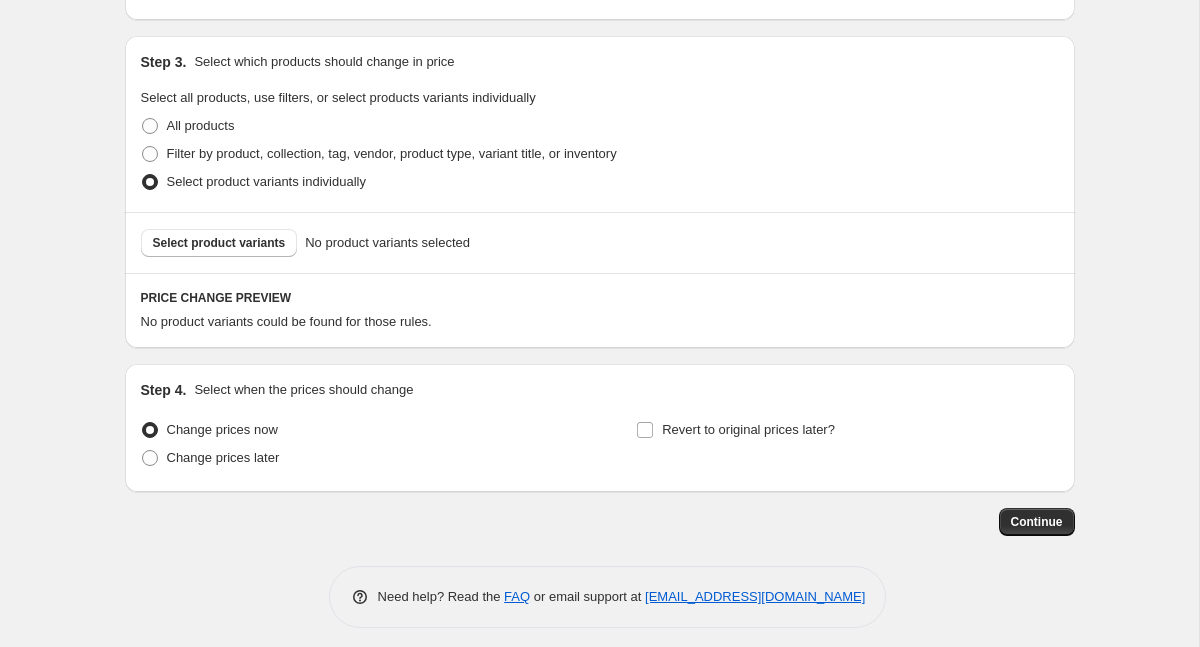 scroll, scrollTop: 935, scrollLeft: 0, axis: vertical 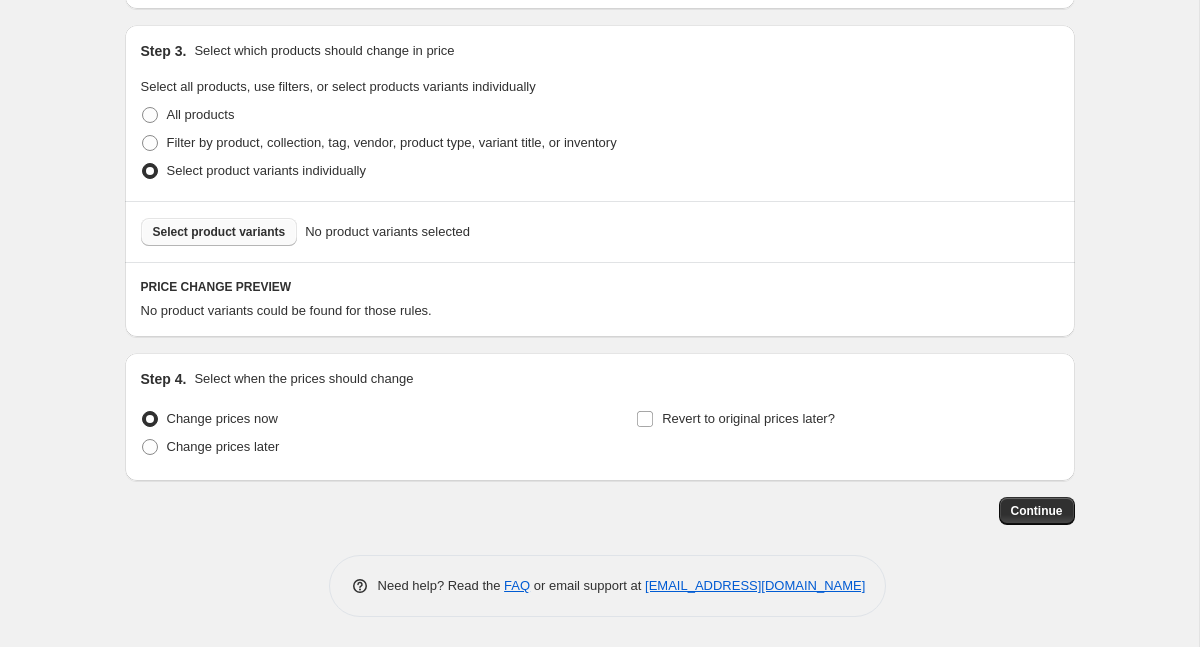 click on "Select product variants" at bounding box center (219, 232) 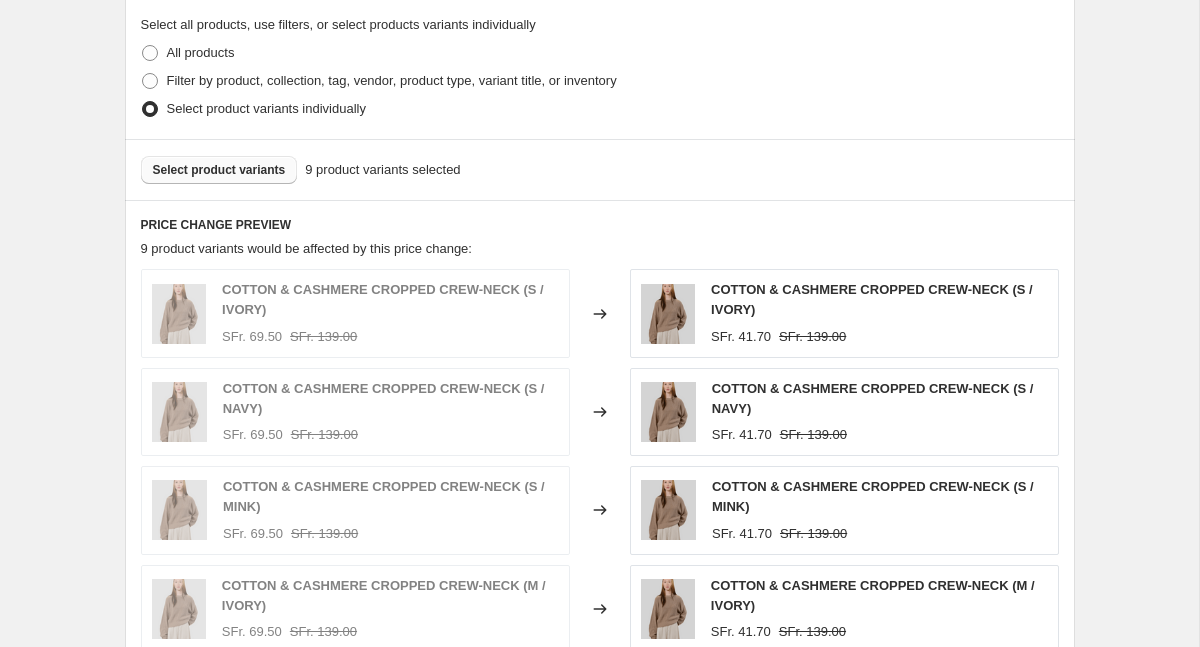 scroll, scrollTop: 803, scrollLeft: 0, axis: vertical 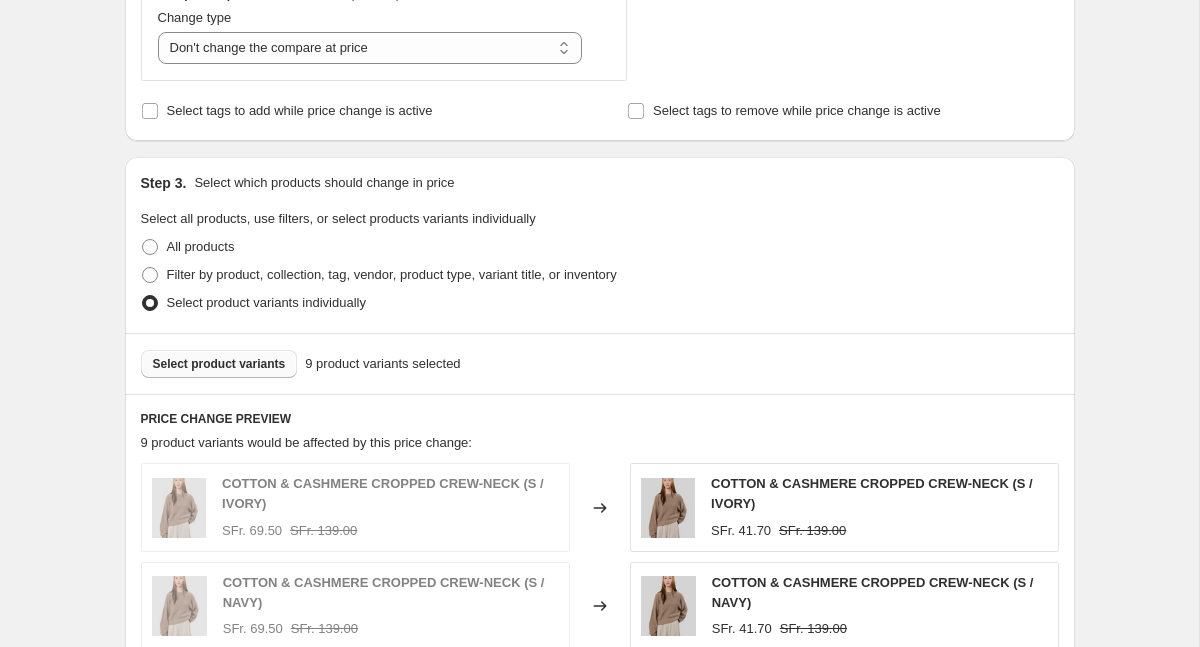 click on "Select product variants" at bounding box center [219, 364] 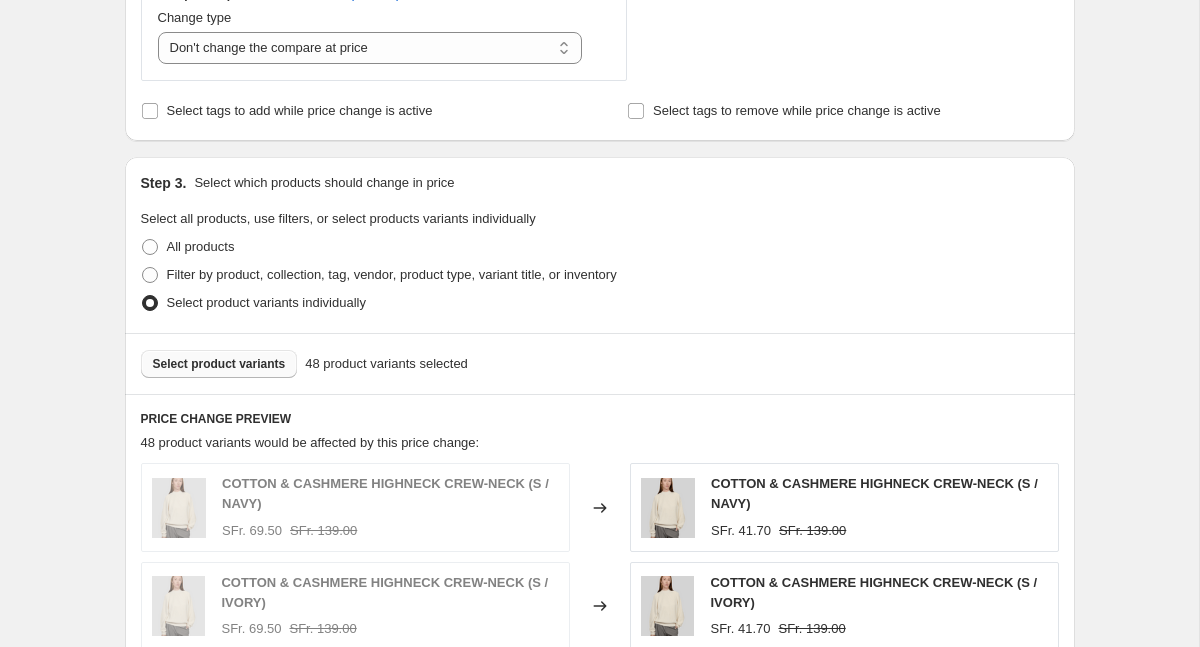 click on "Select product variants" at bounding box center (219, 364) 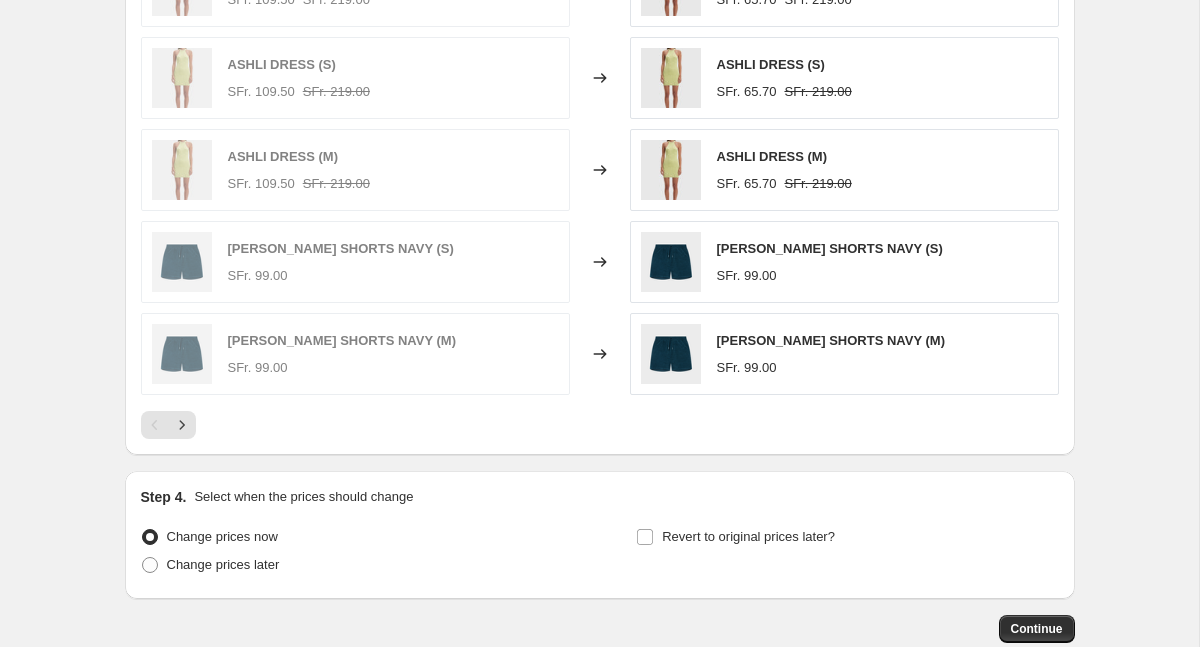 scroll, scrollTop: 1341, scrollLeft: 0, axis: vertical 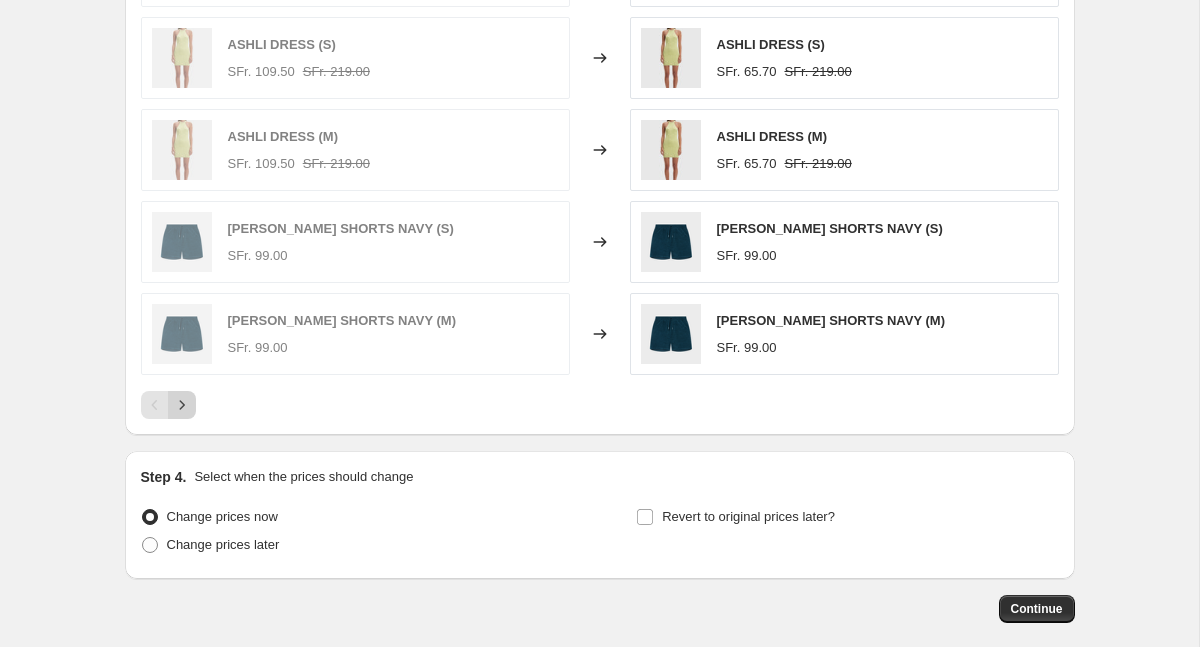 click 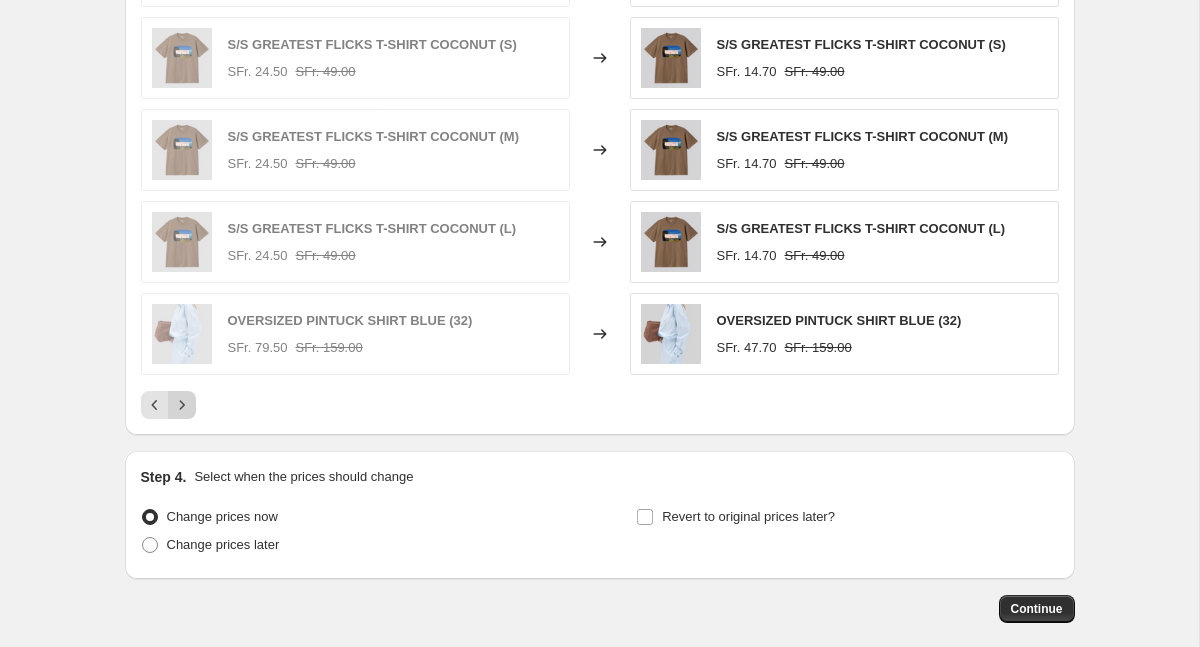 click 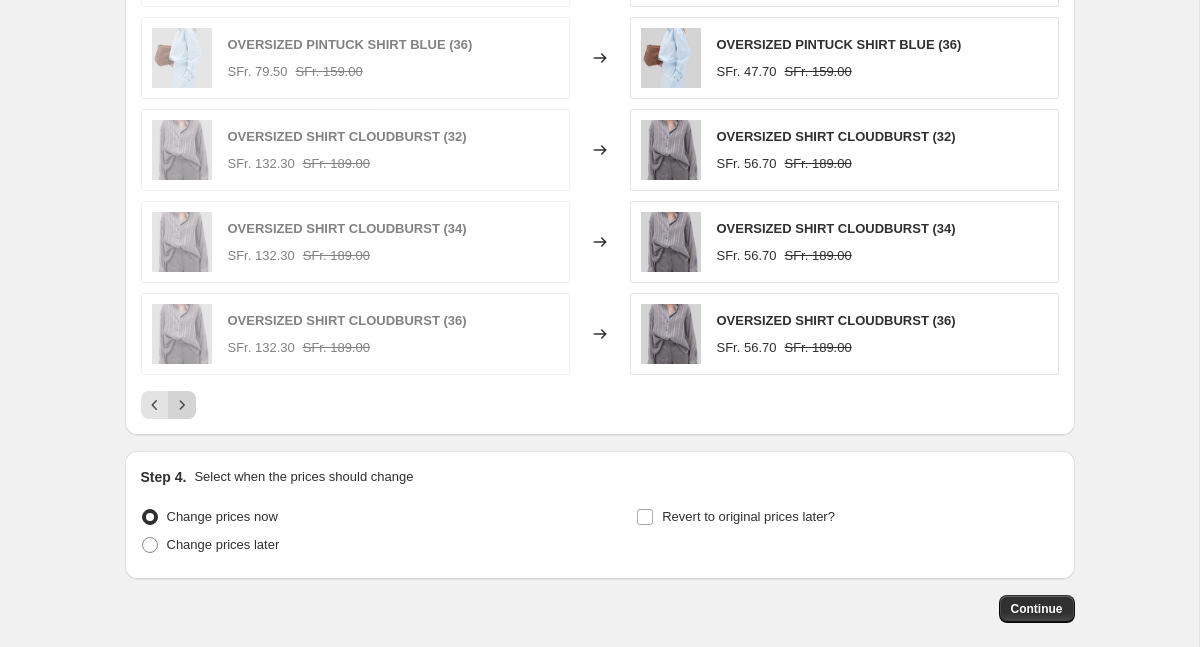 click 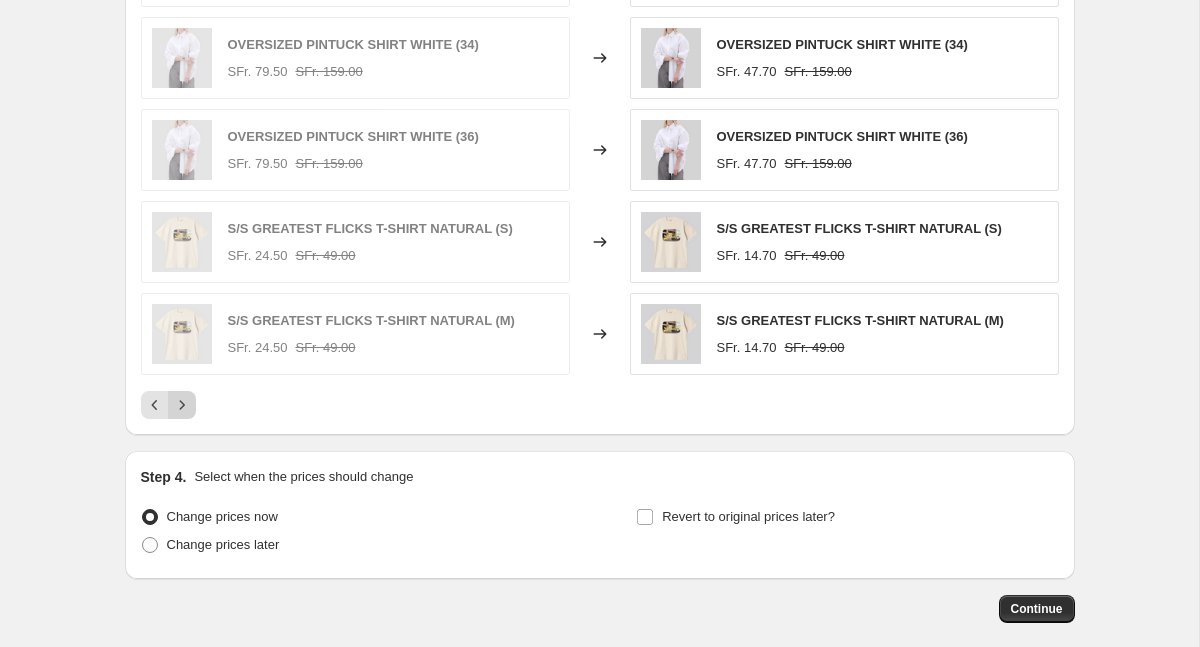 click 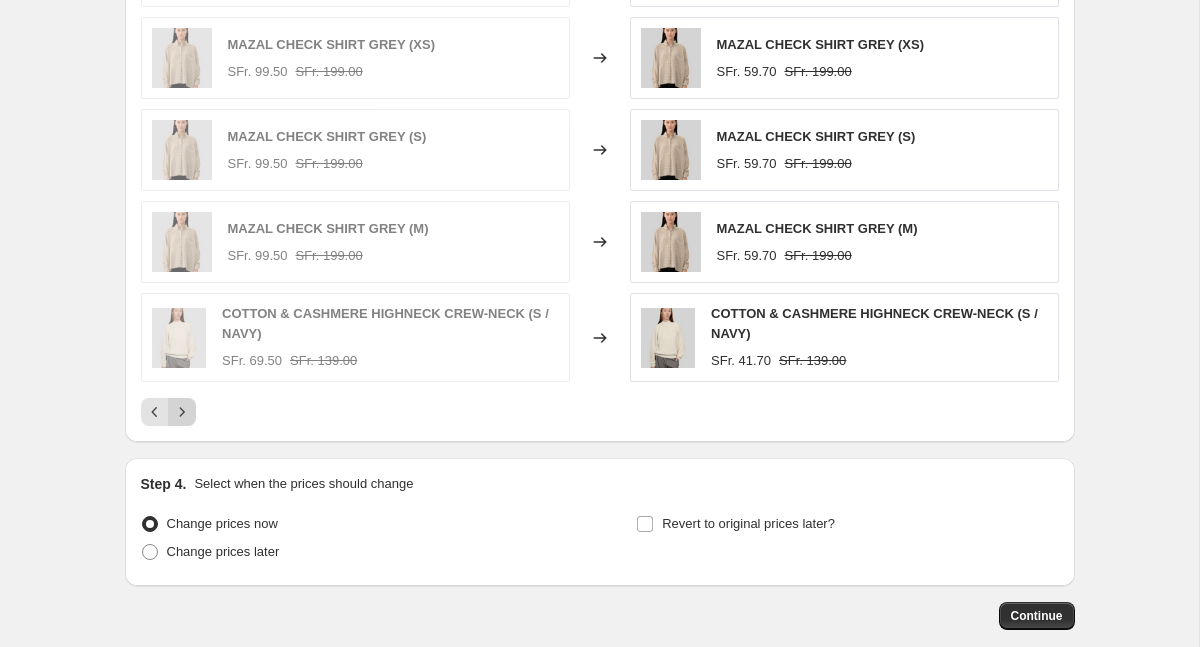 click 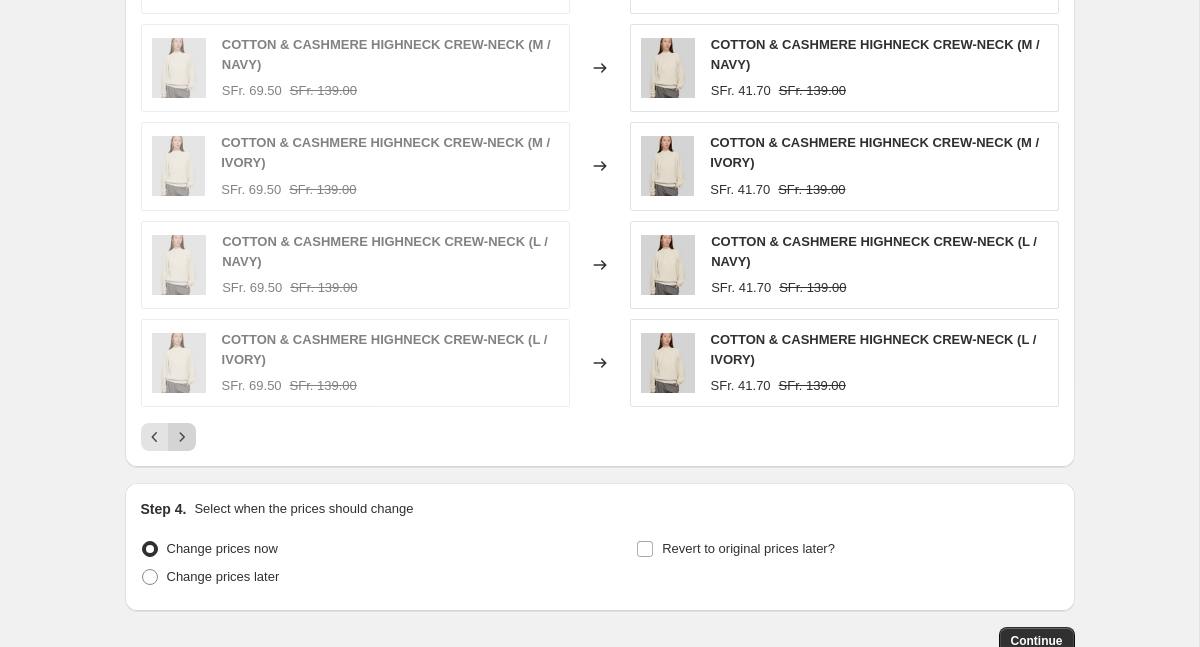 click 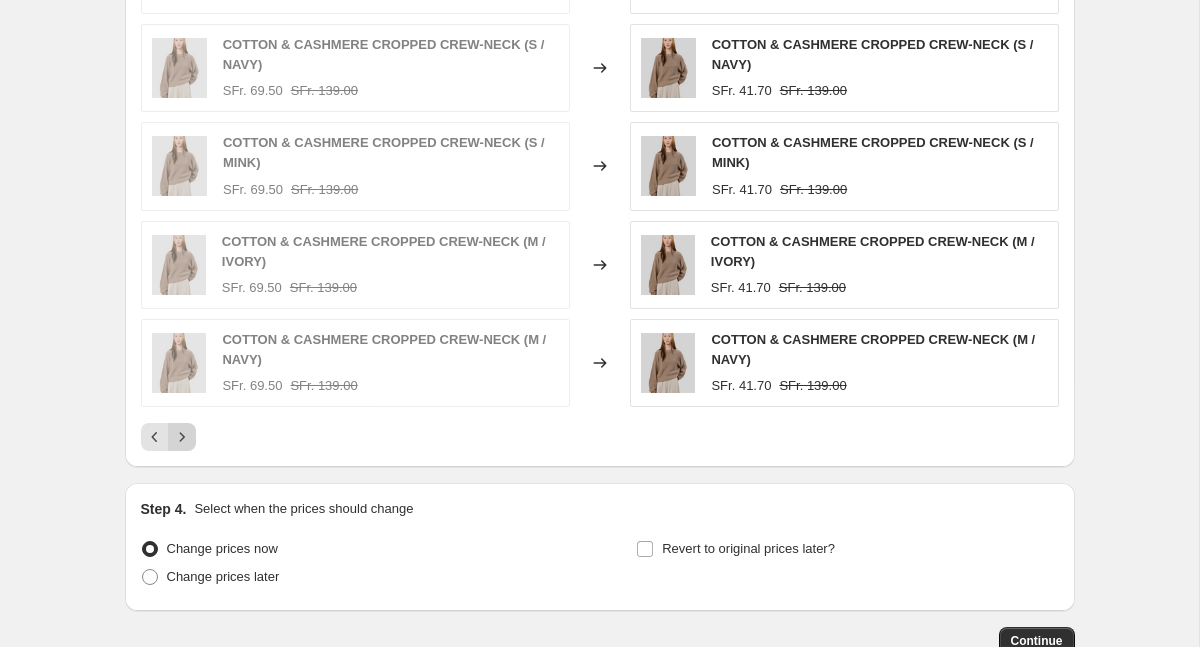 click 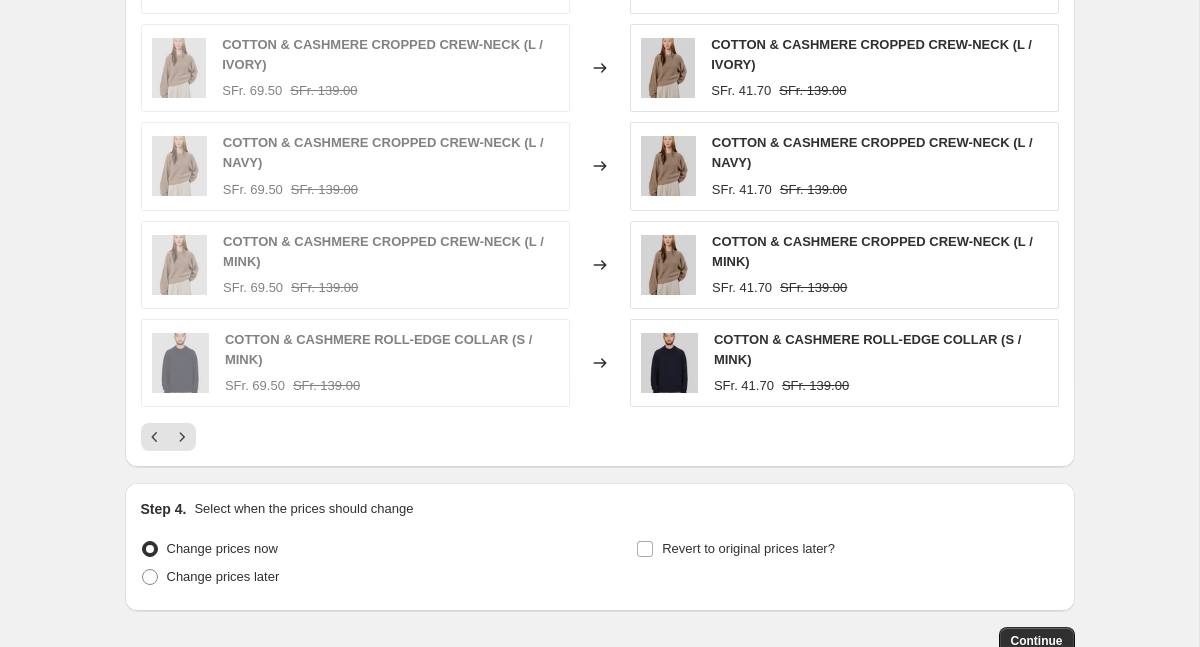 click 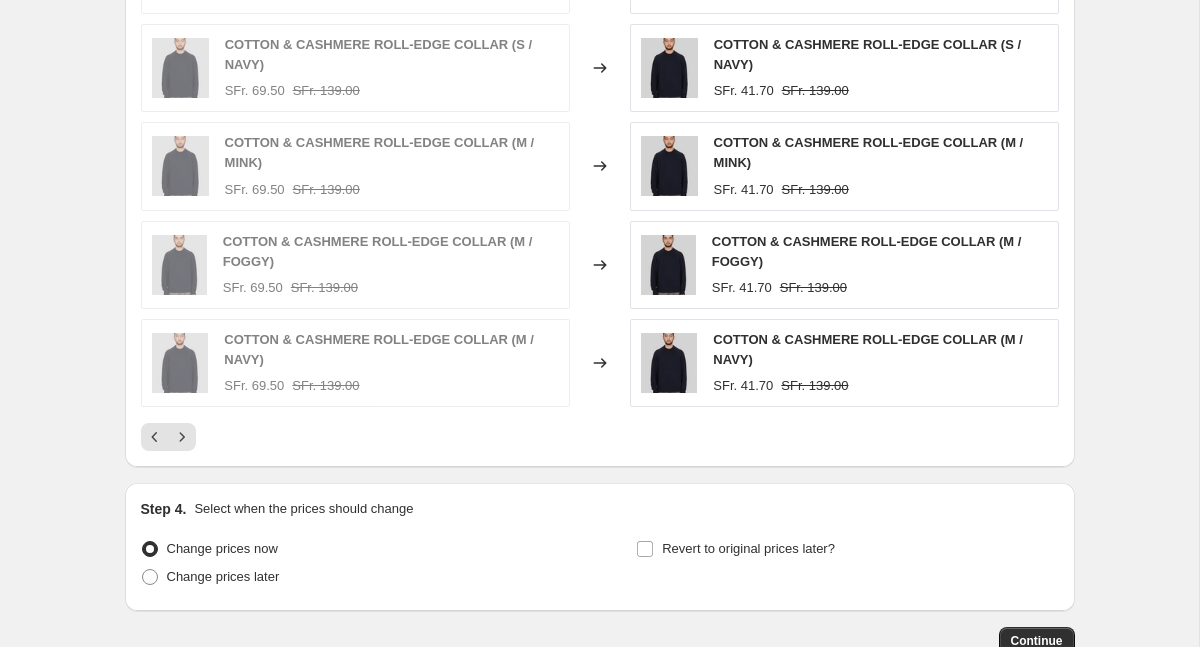 click 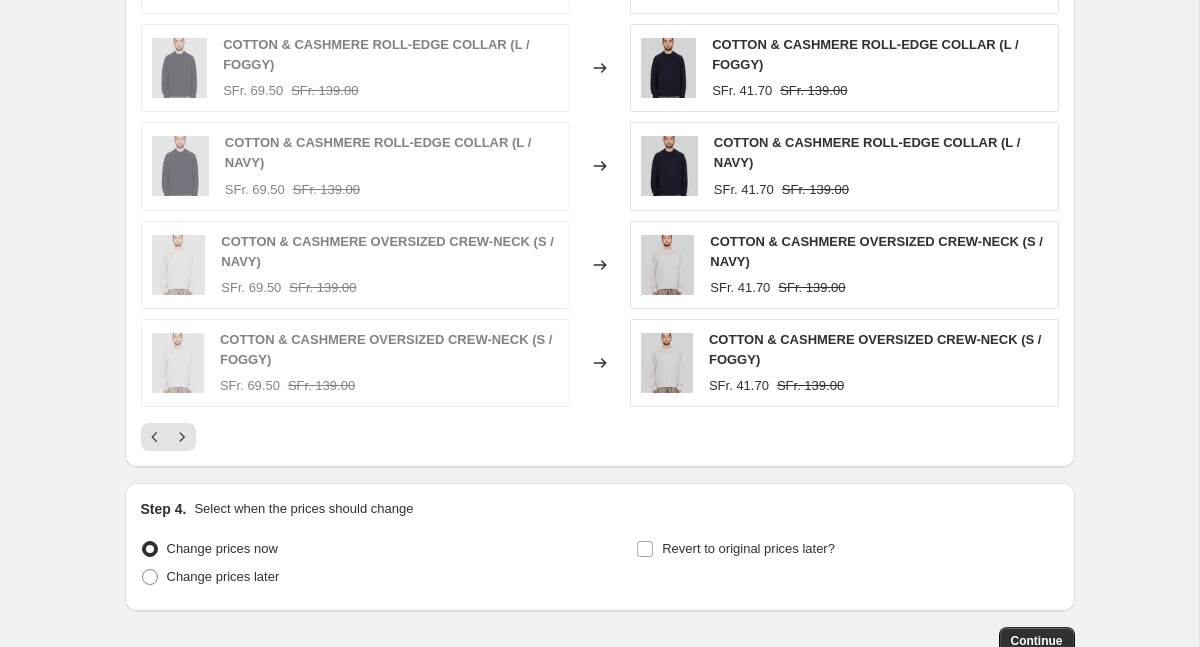 click 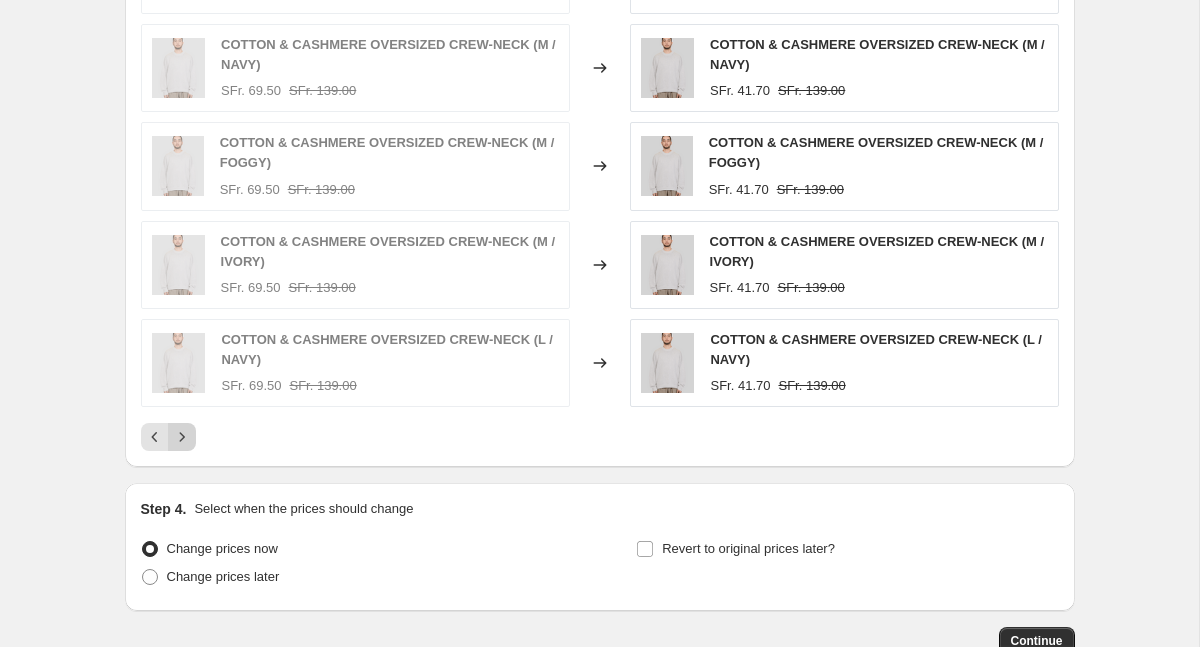 click 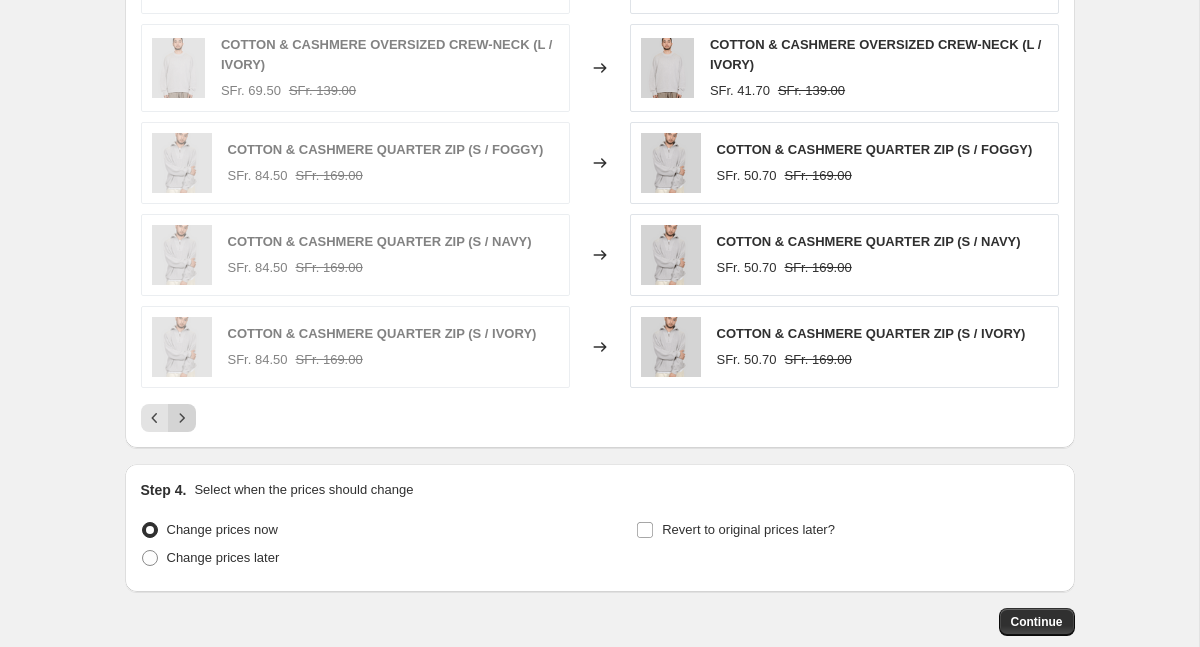 click 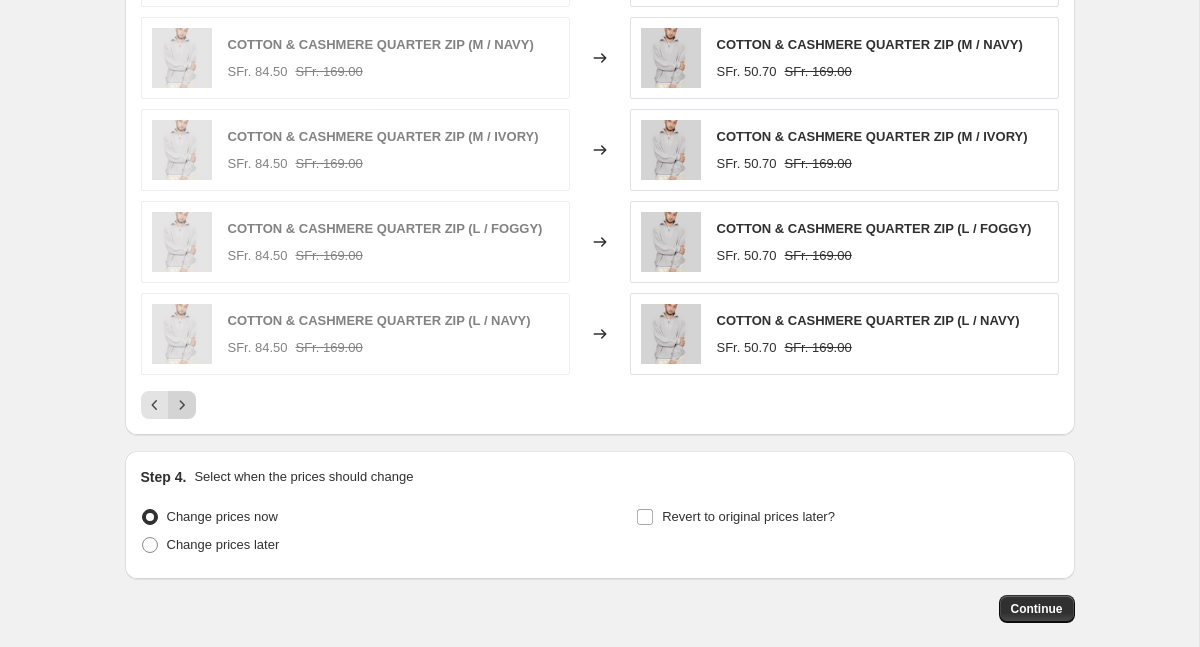 click 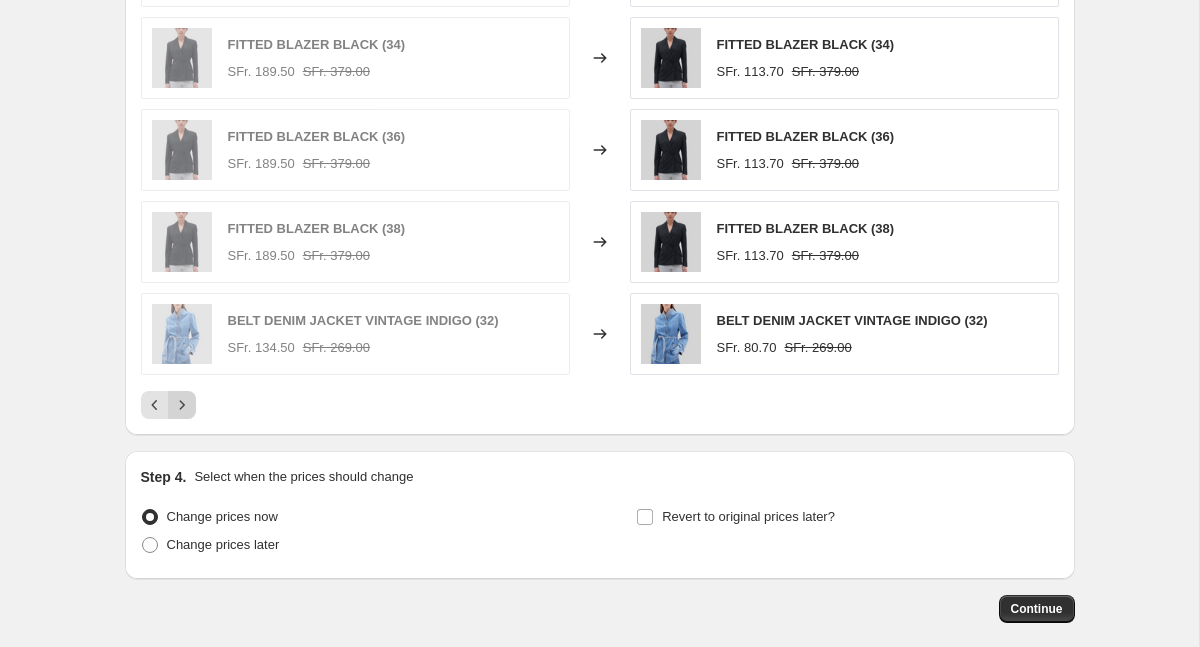click 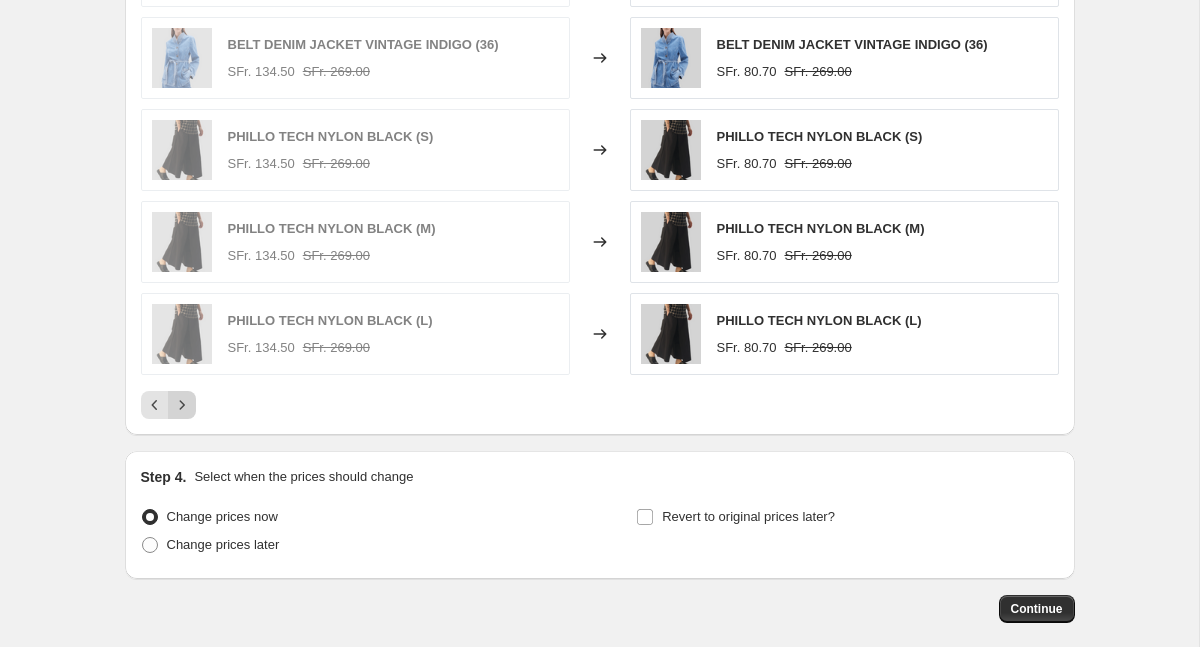 click 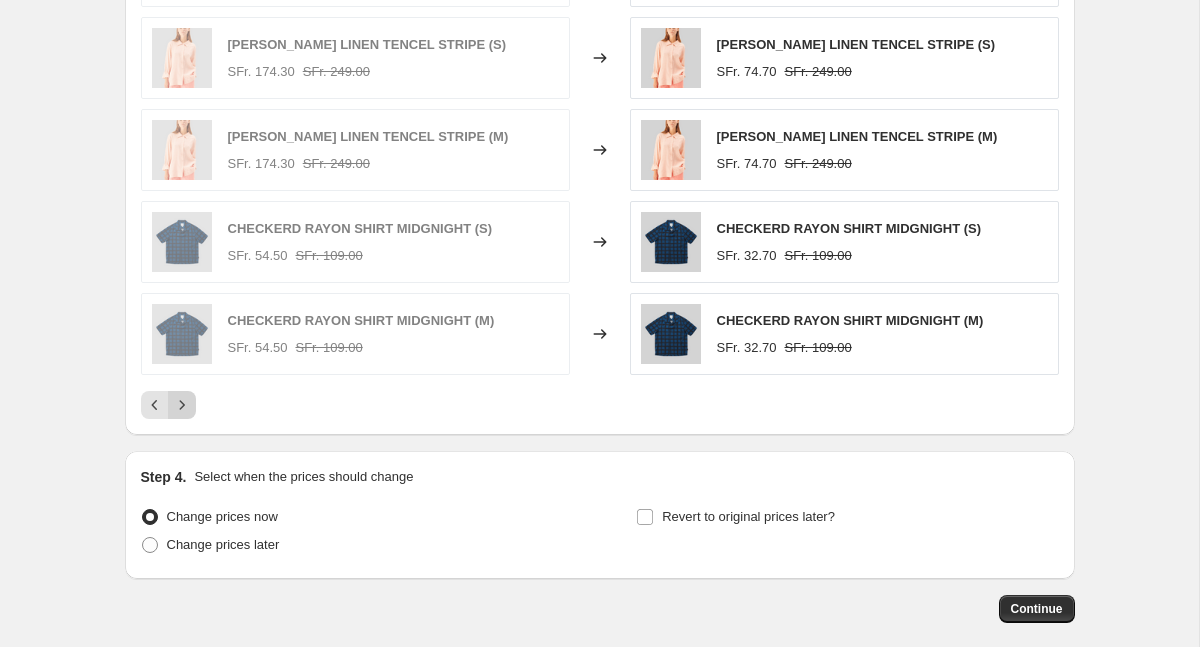 click 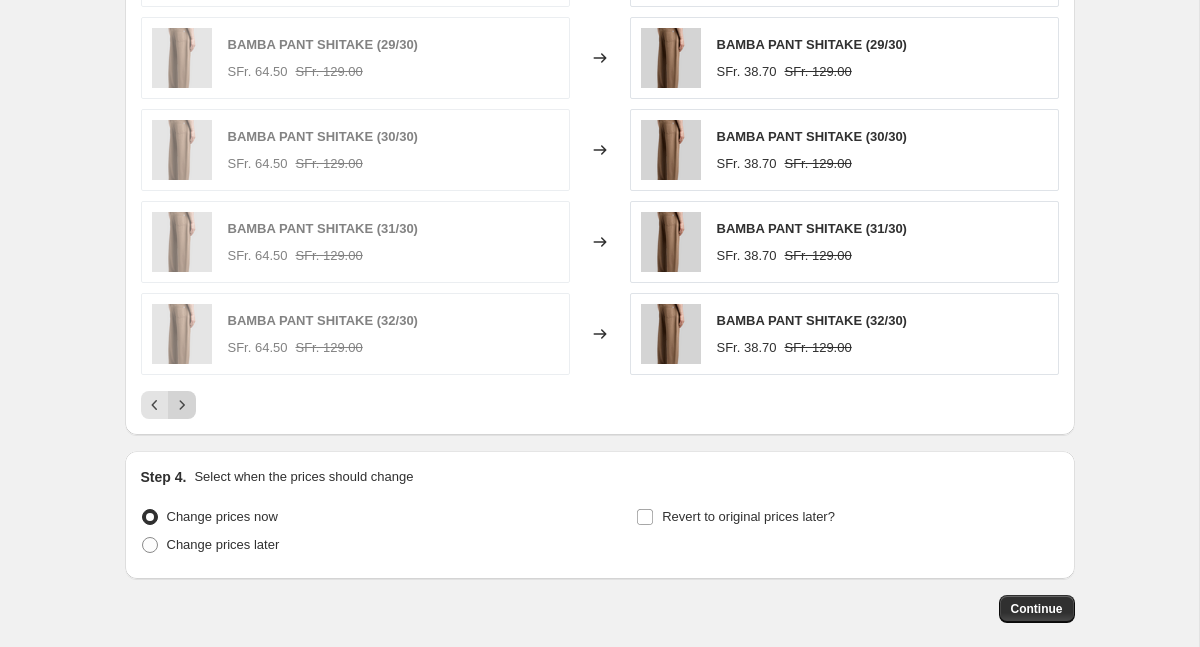 click 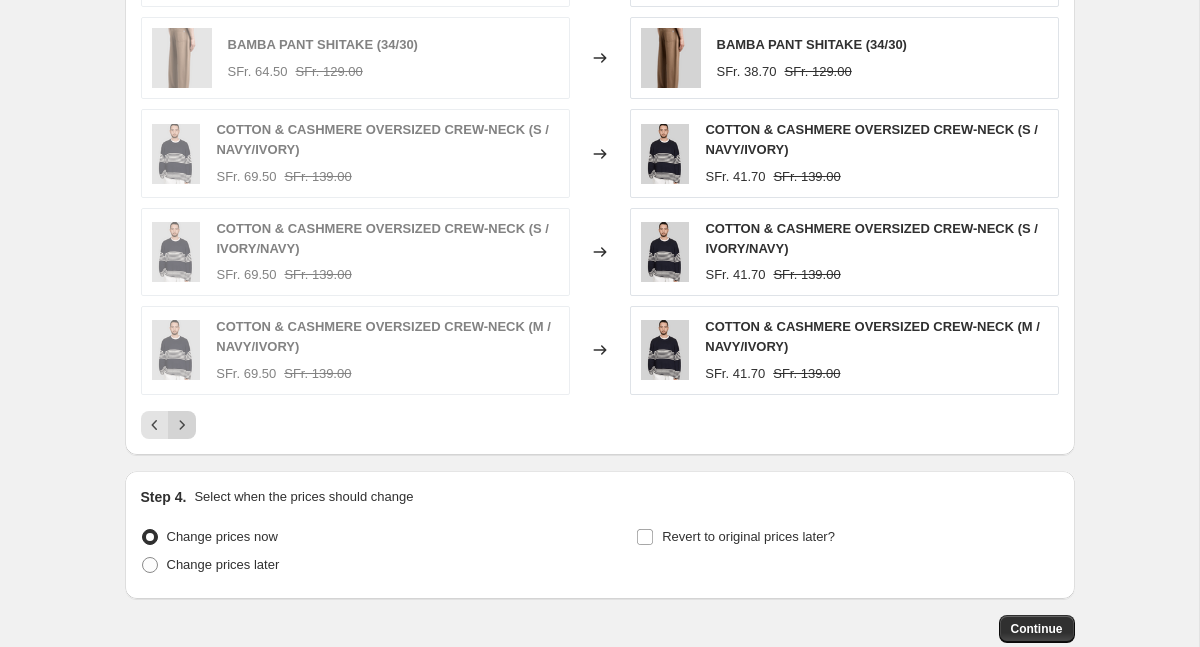 click 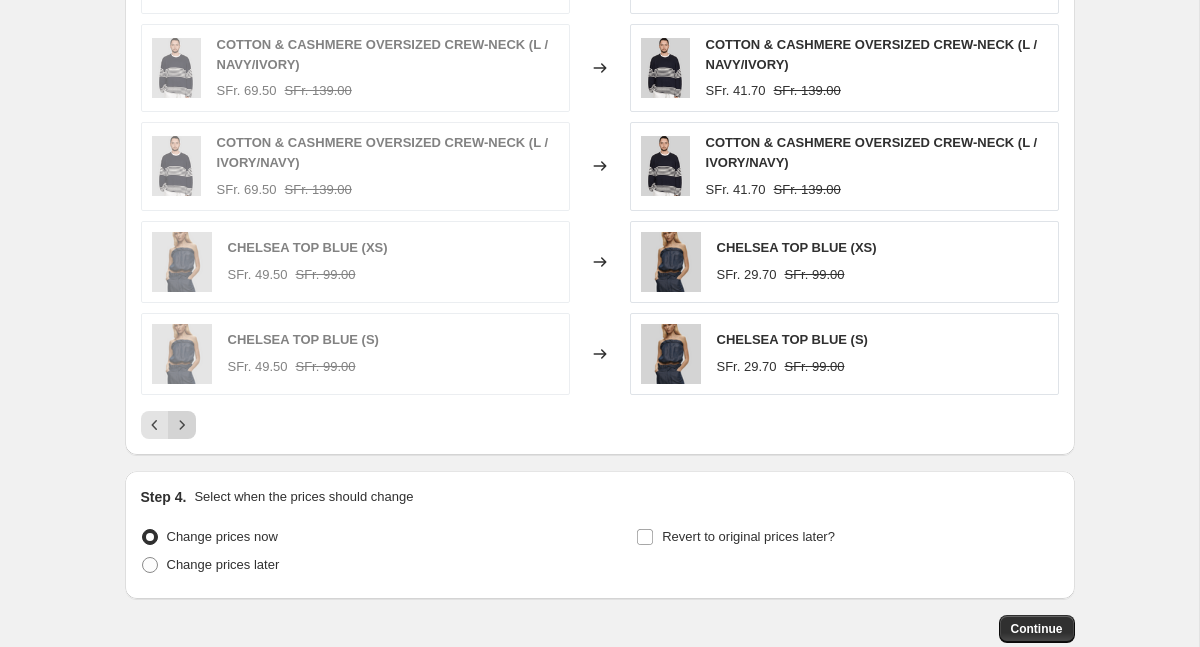 click 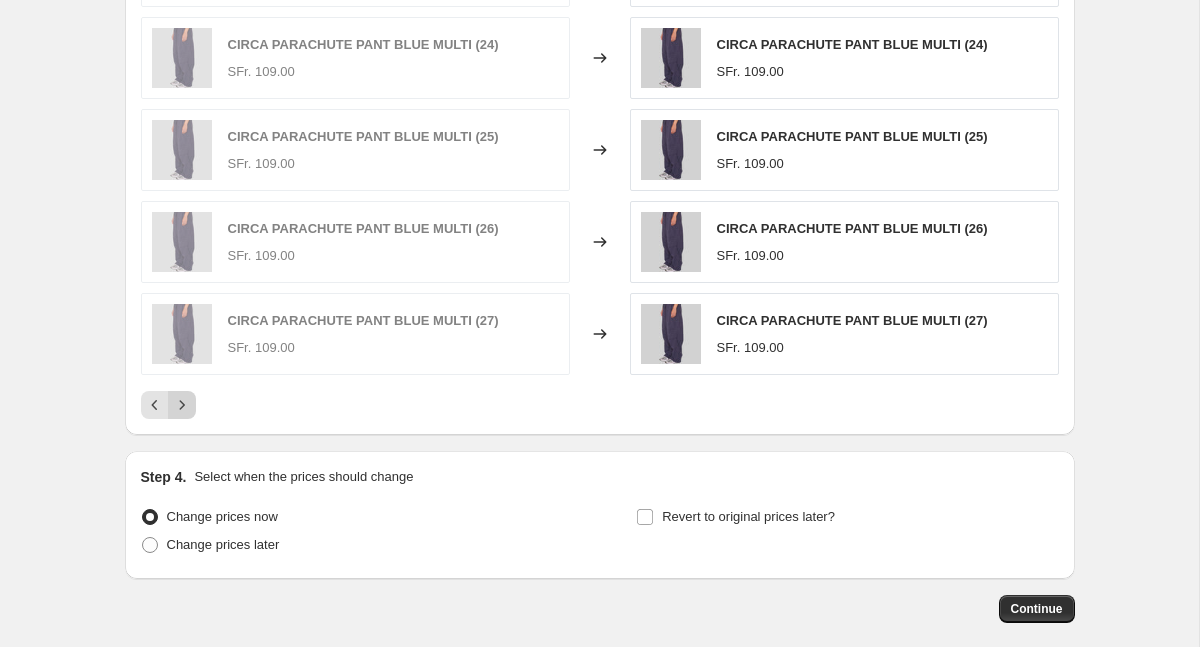 click 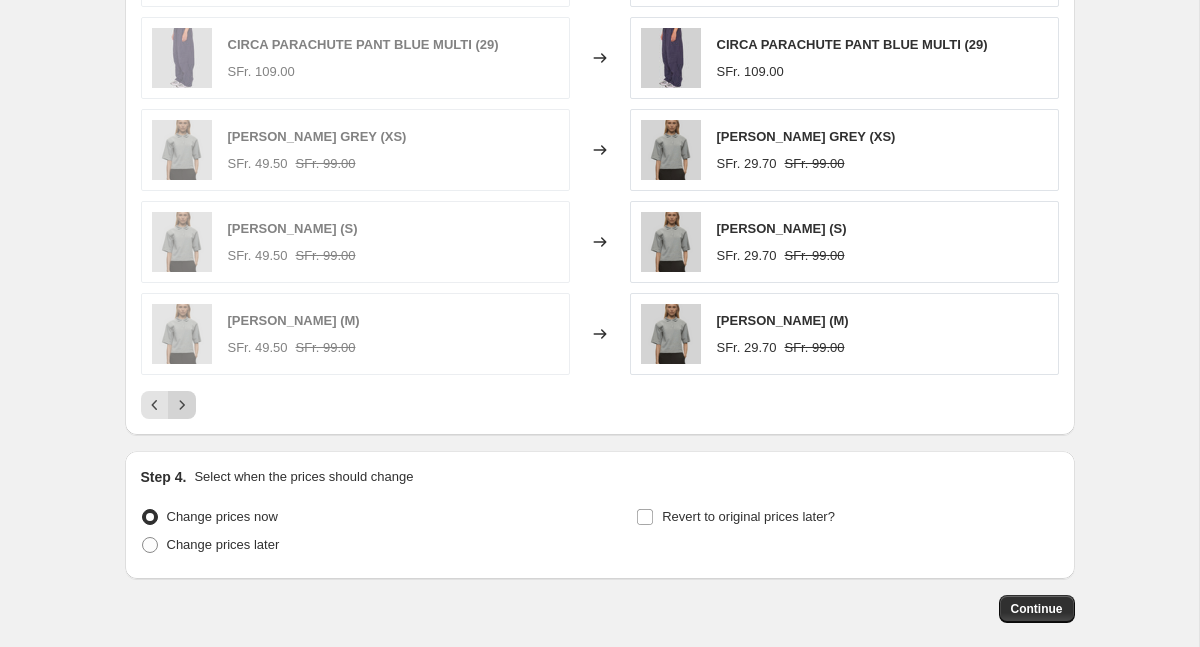 click 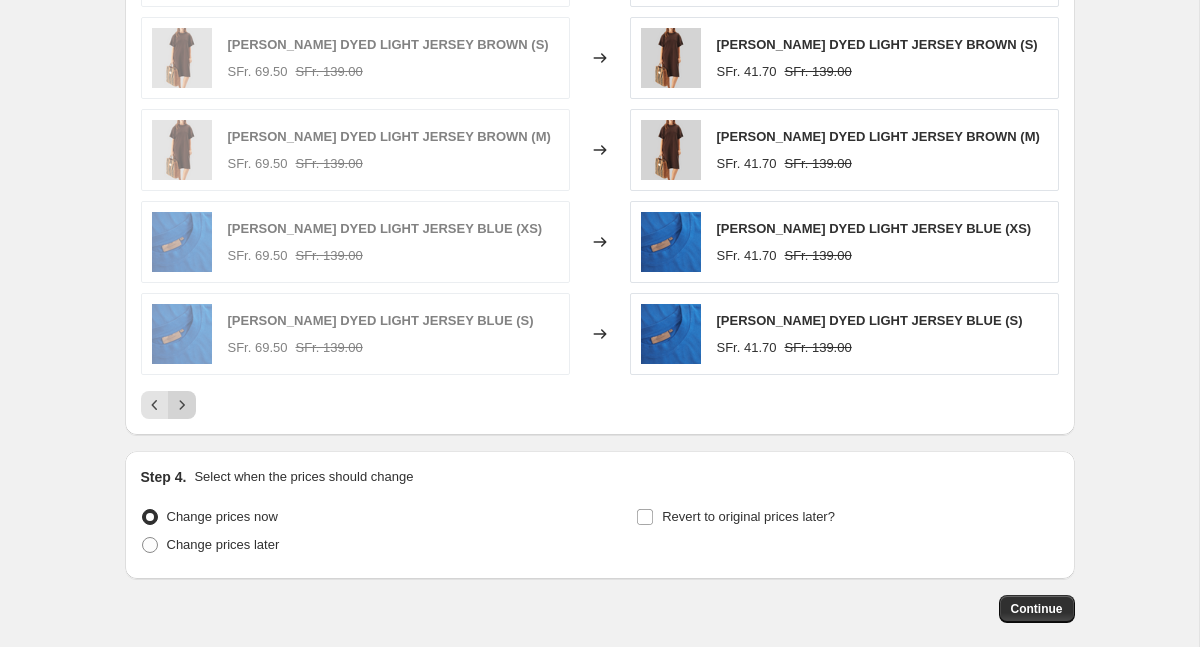 click 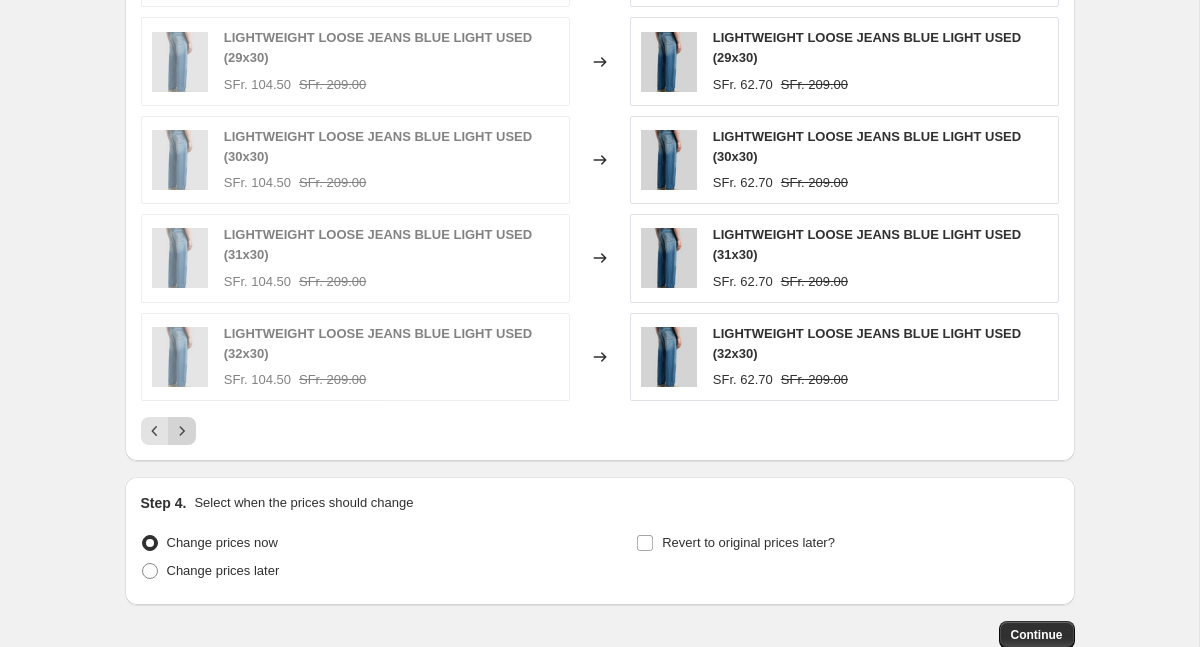 click 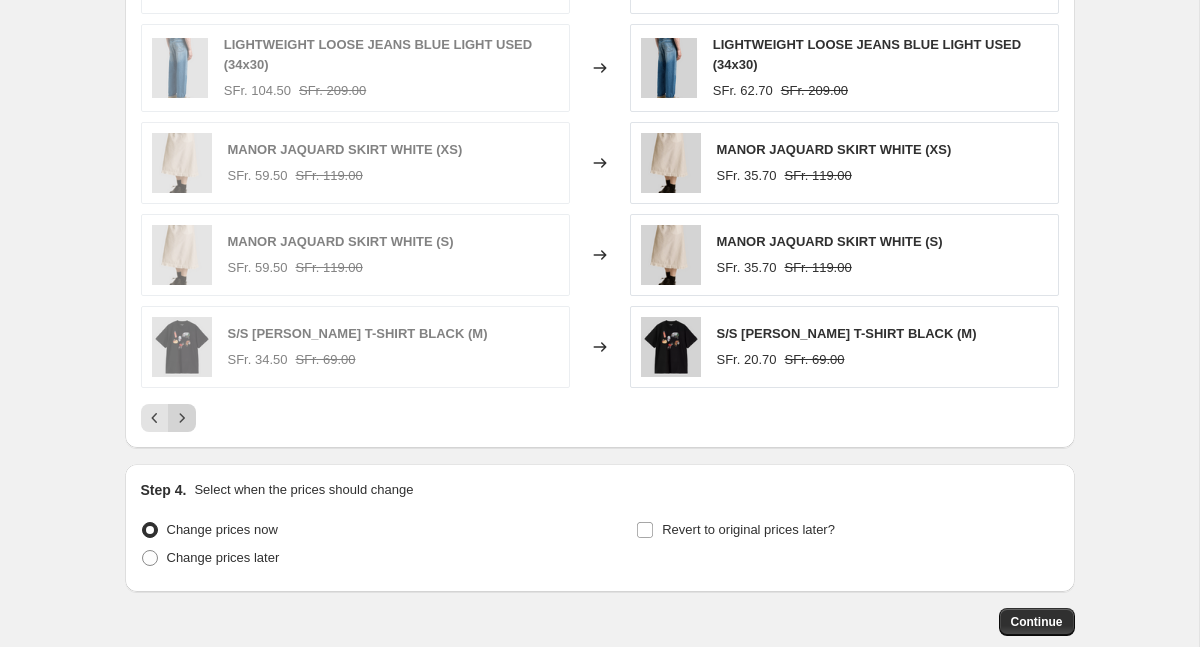 click 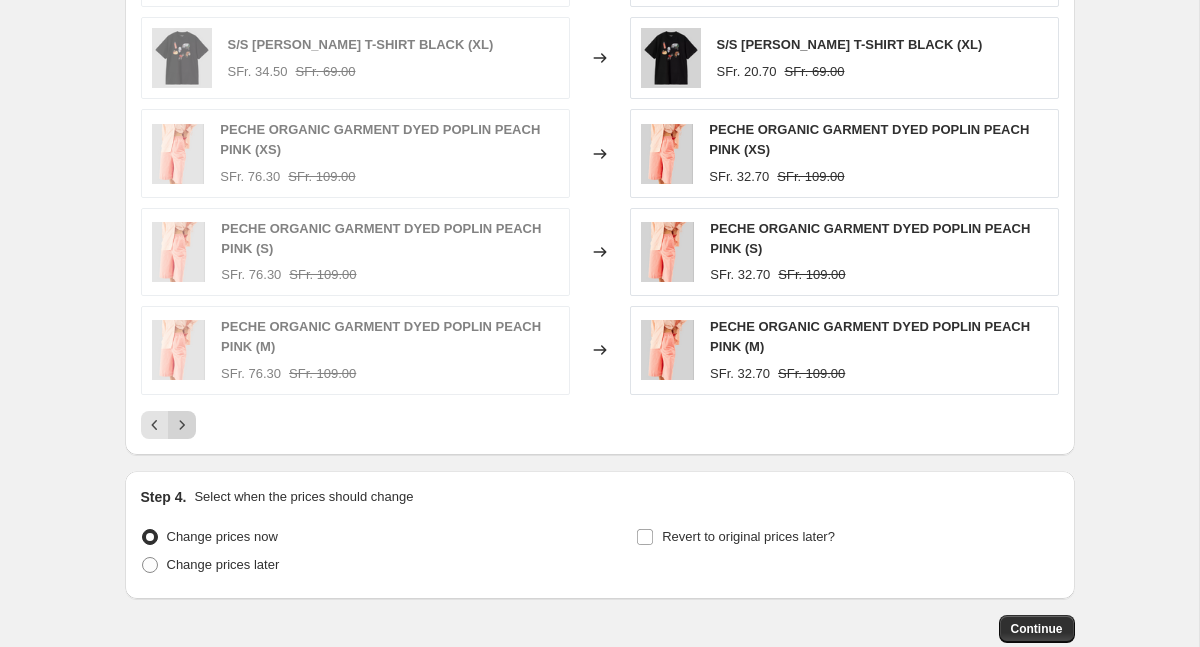 click at bounding box center (182, 425) 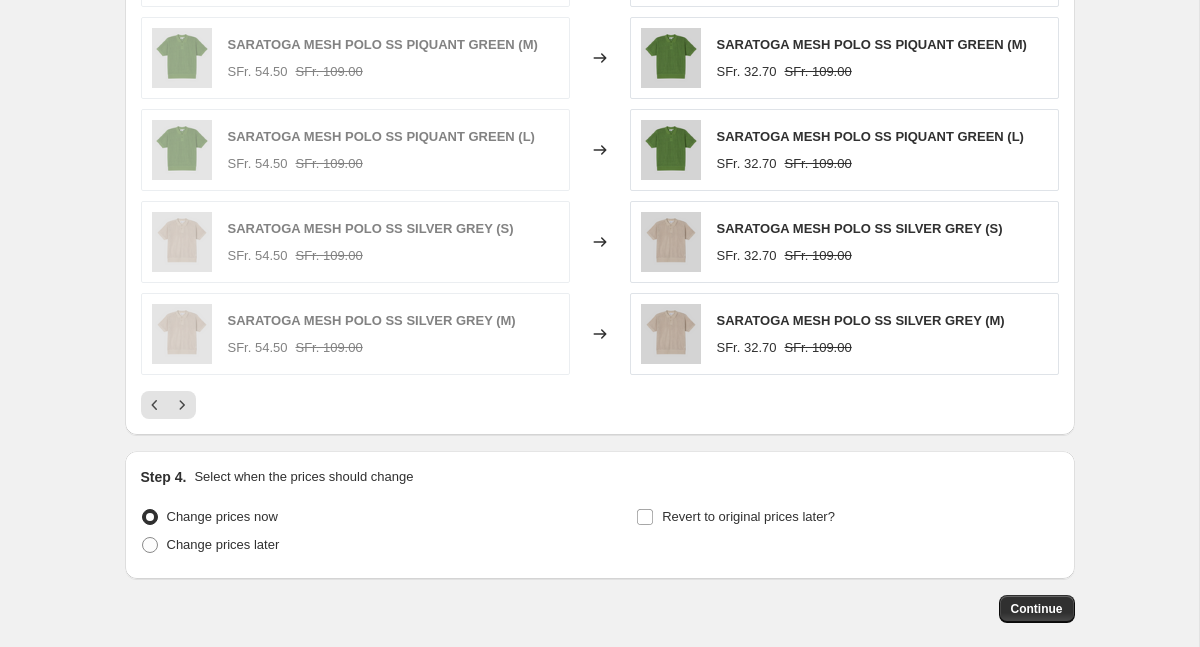 click on "PRICE CHANGE PREVIEW 137 product variants would be affected by this price change: SARATOGA MESH POLO SS PIQUANT GREEN (S) SFr. 54.50 SFr. 109.00 Changed to SARATOGA MESH POLO SS PIQUANT GREEN (S) SFr. 32.70 SFr. 109.00 SARATOGA MESH POLO SS PIQUANT GREEN (M) SFr. 54.50 SFr. 109.00 Changed to SARATOGA MESH POLO SS PIQUANT GREEN (M) SFr. 32.70 SFr. 109.00 SARATOGA MESH POLO SS PIQUANT GREEN (L) SFr. 54.50 SFr. 109.00 Changed to SARATOGA MESH POLO SS PIQUANT GREEN (L) SFr. 32.70 SFr. 109.00 SARATOGA MESH POLO SS SILVER GREY (S) SFr. 54.50 SFr. 109.00 Changed to SARATOGA MESH POLO SS SILVER GREY (S) SFr. 32.70 SFr. 109.00 SARATOGA MESH POLO SS SILVER GREY (M) SFr. 54.50 SFr. 109.00 Changed to SARATOGA MESH POLO SS SILVER GREY (M) SFr. 32.70 SFr. 109.00" at bounding box center (600, 145) 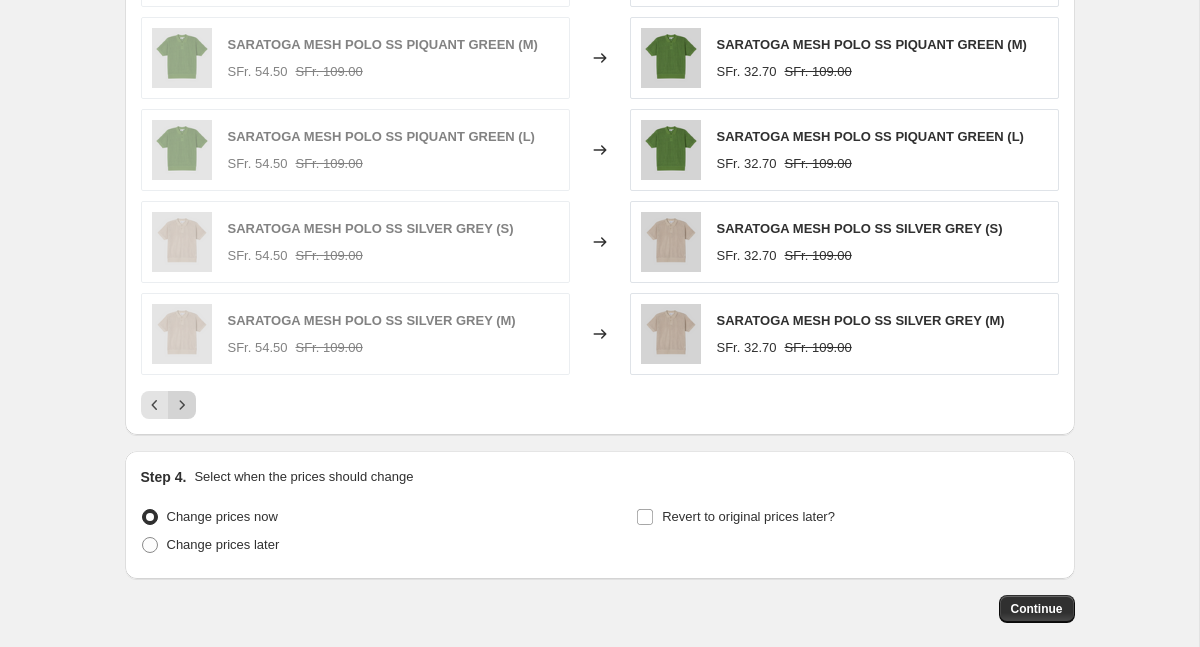 click 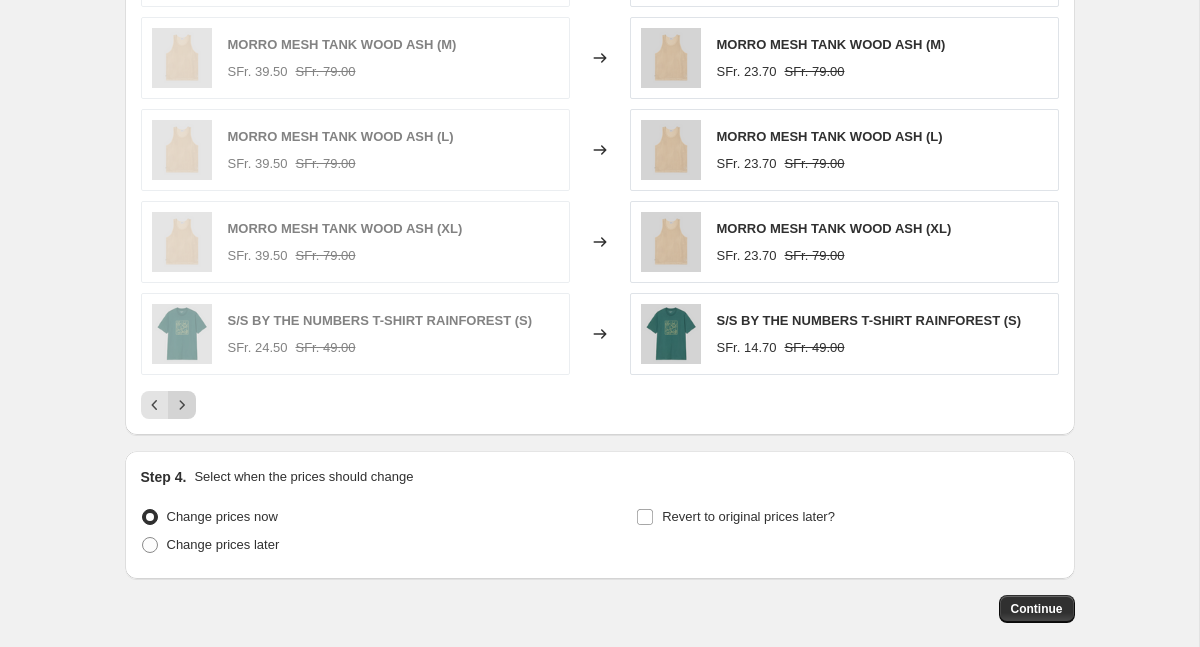 click 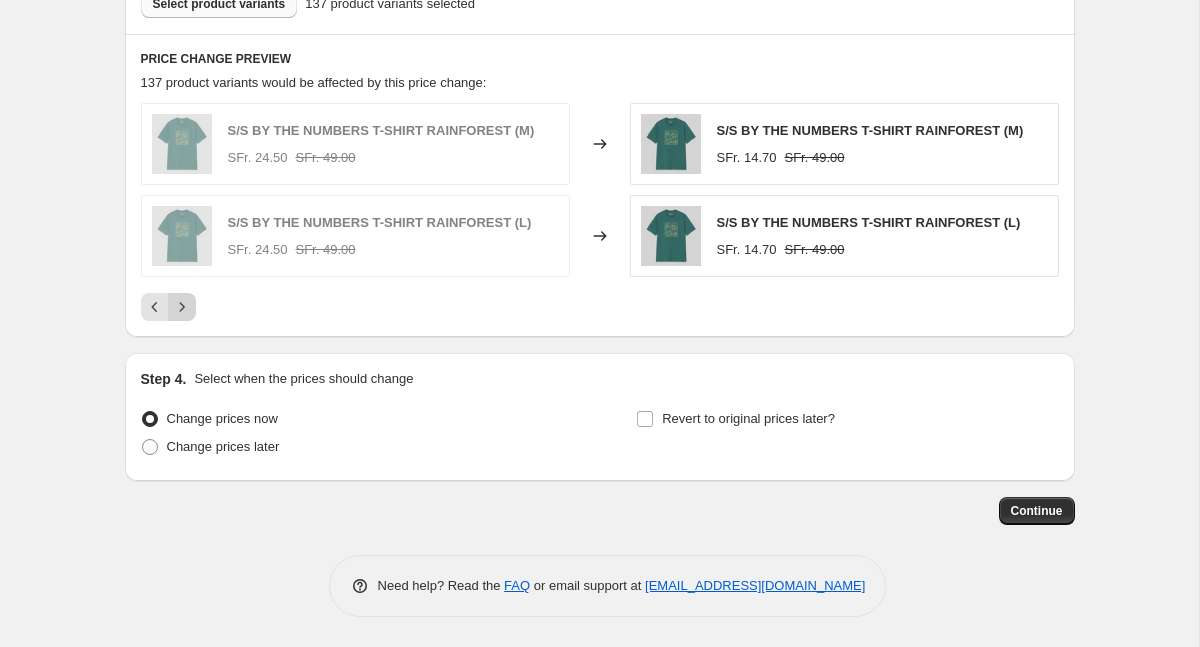scroll, scrollTop: 1163, scrollLeft: 0, axis: vertical 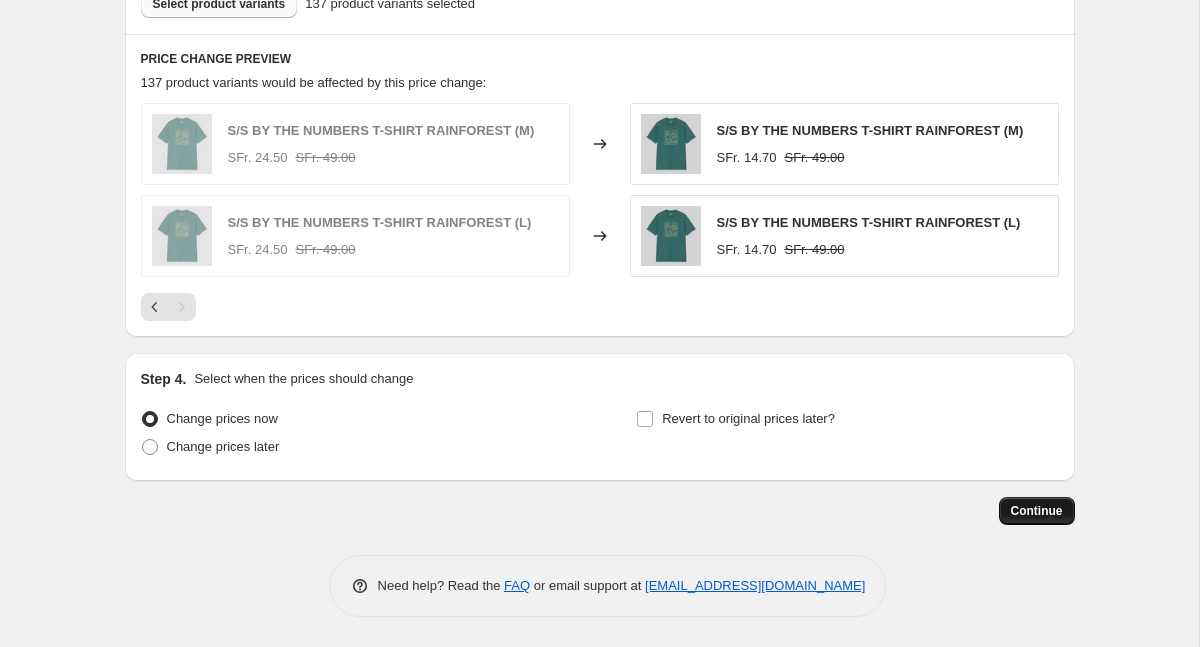 click on "Continue" at bounding box center (1037, 511) 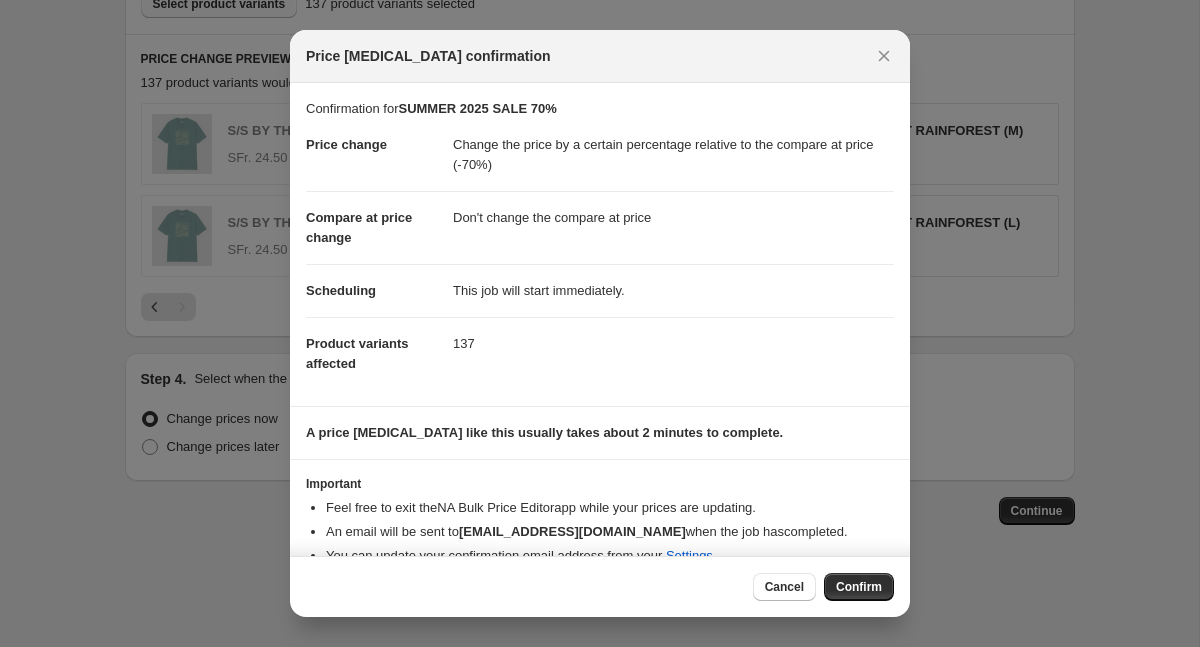 scroll, scrollTop: 30, scrollLeft: 0, axis: vertical 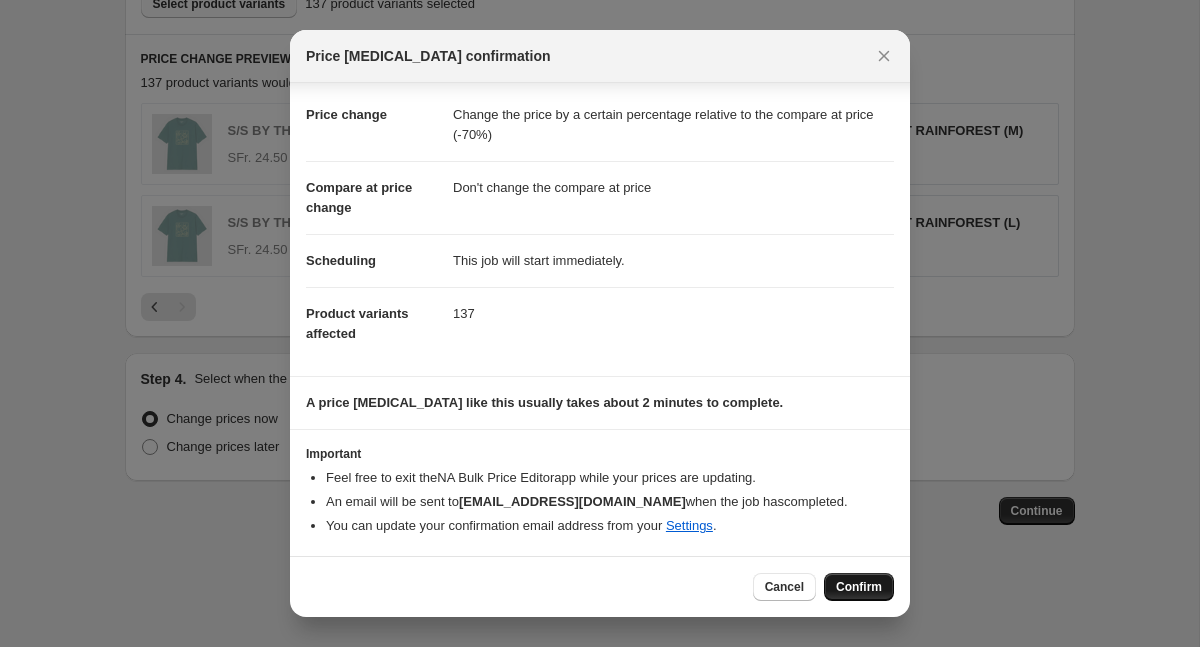 click on "Confirm" at bounding box center [859, 587] 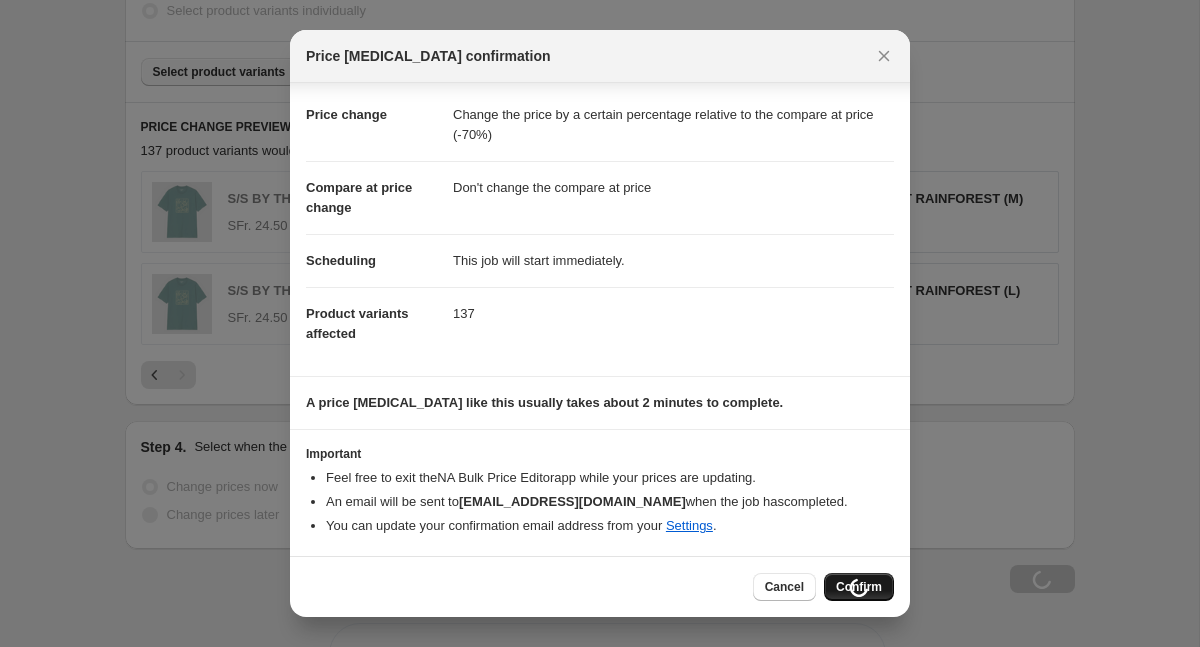 scroll, scrollTop: 1231, scrollLeft: 0, axis: vertical 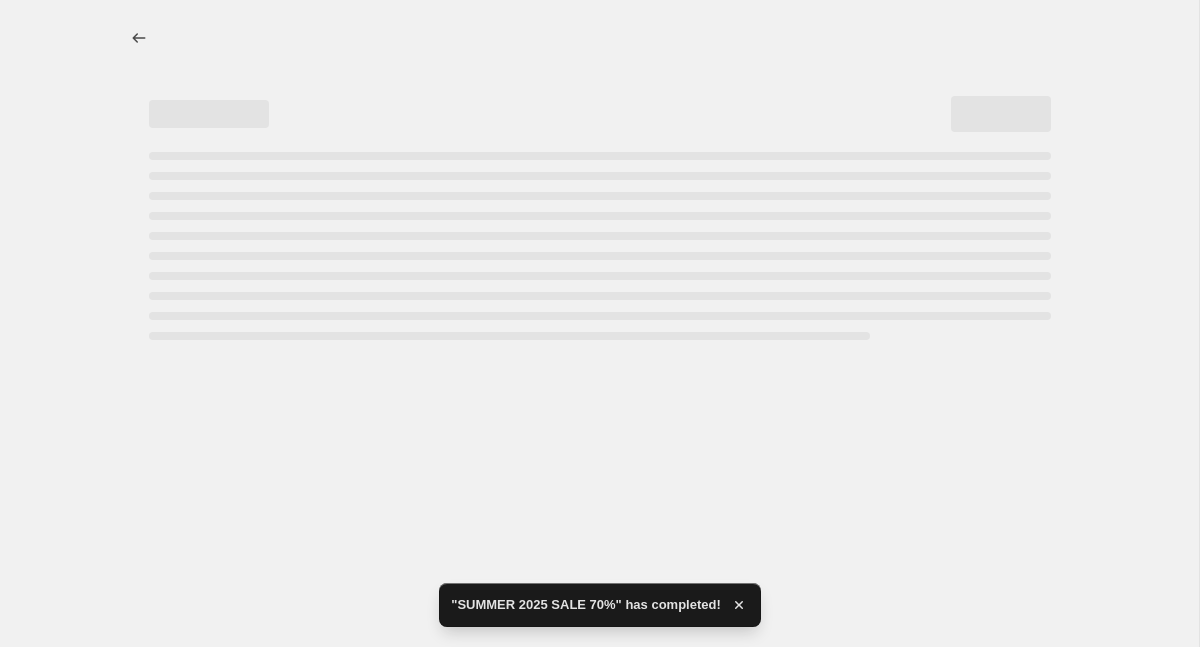 select on "pcap" 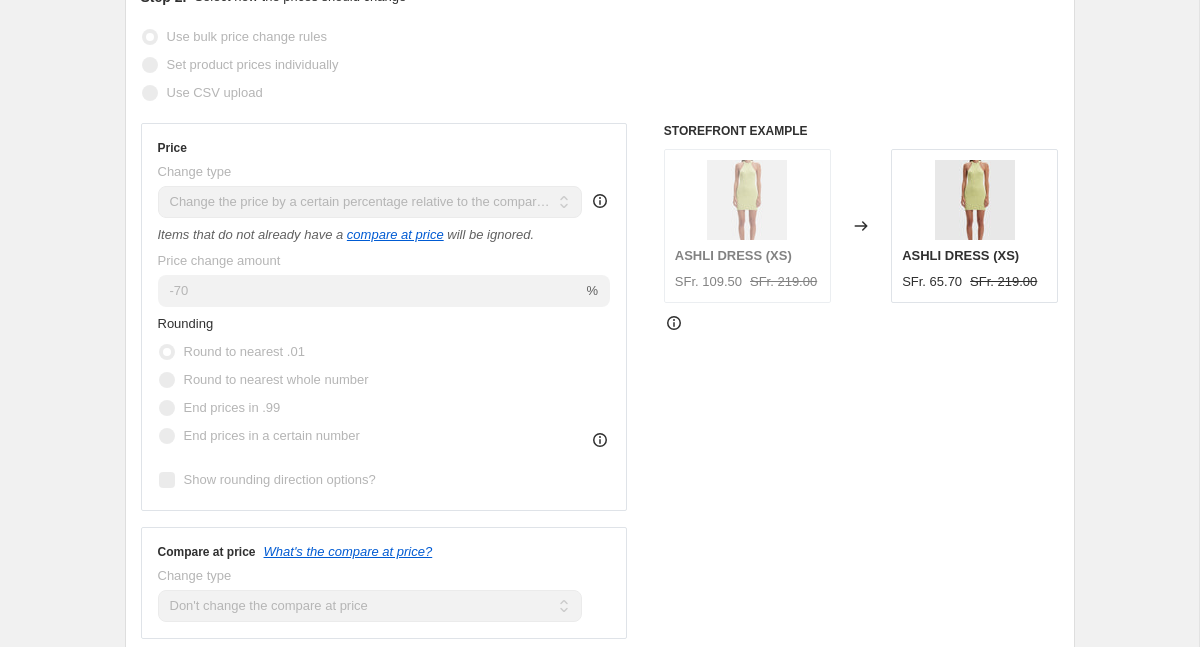scroll, scrollTop: 0, scrollLeft: 0, axis: both 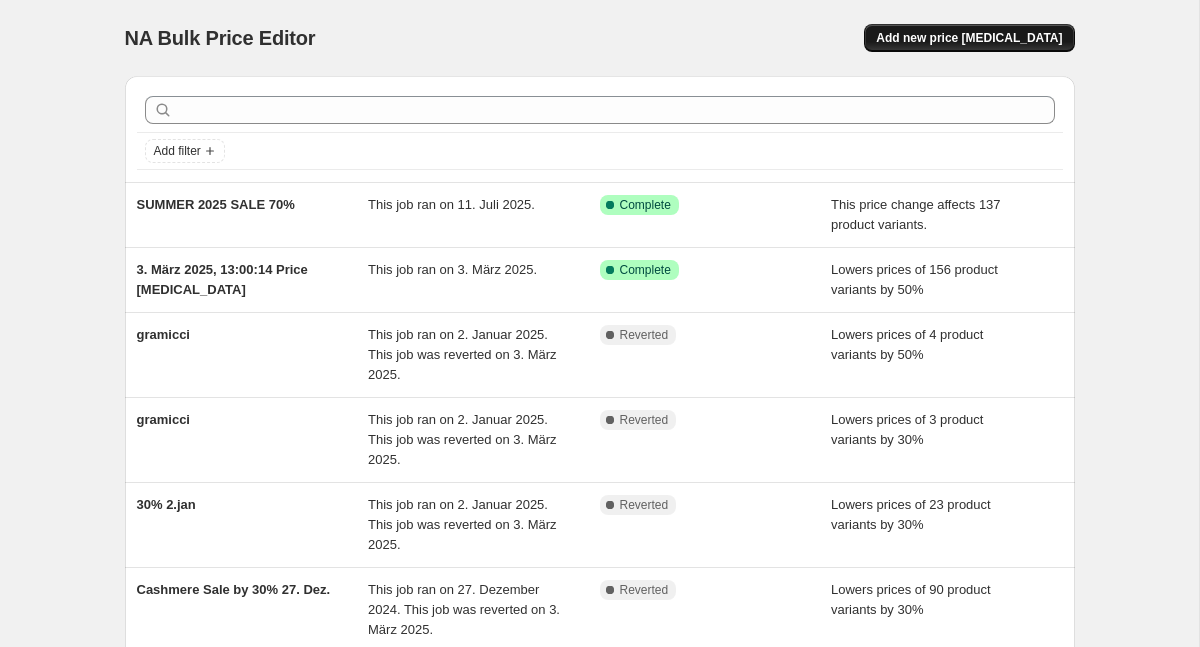 click on "Add new price [MEDICAL_DATA]" at bounding box center [969, 38] 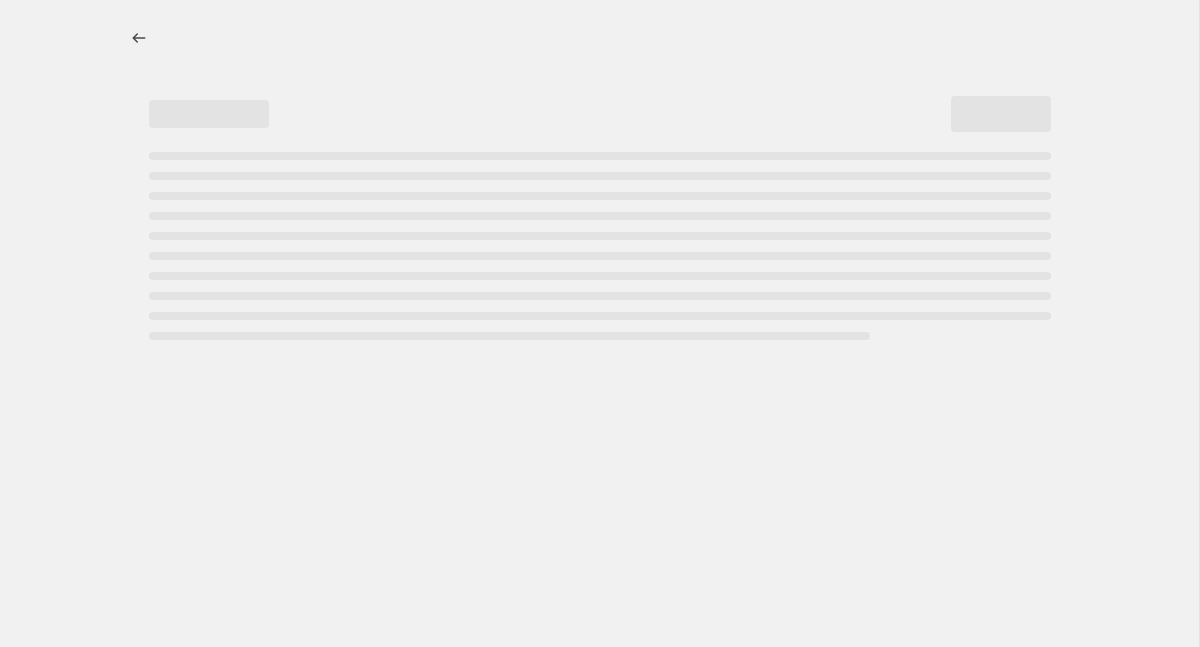 select on "percentage" 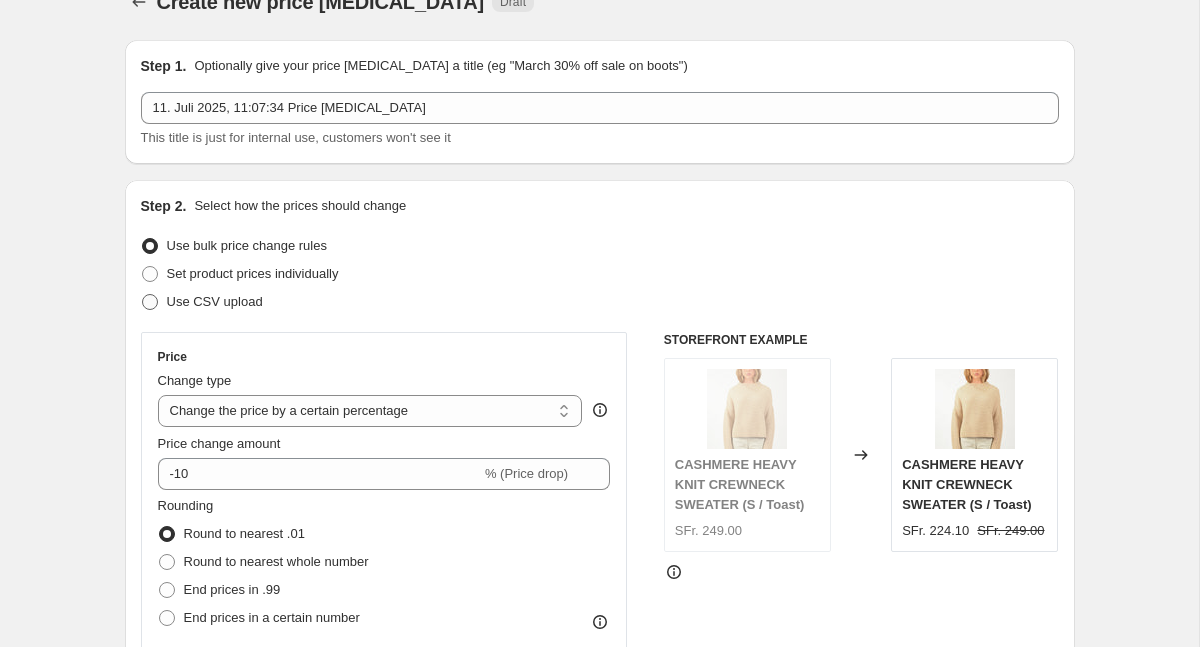 scroll, scrollTop: 45, scrollLeft: 0, axis: vertical 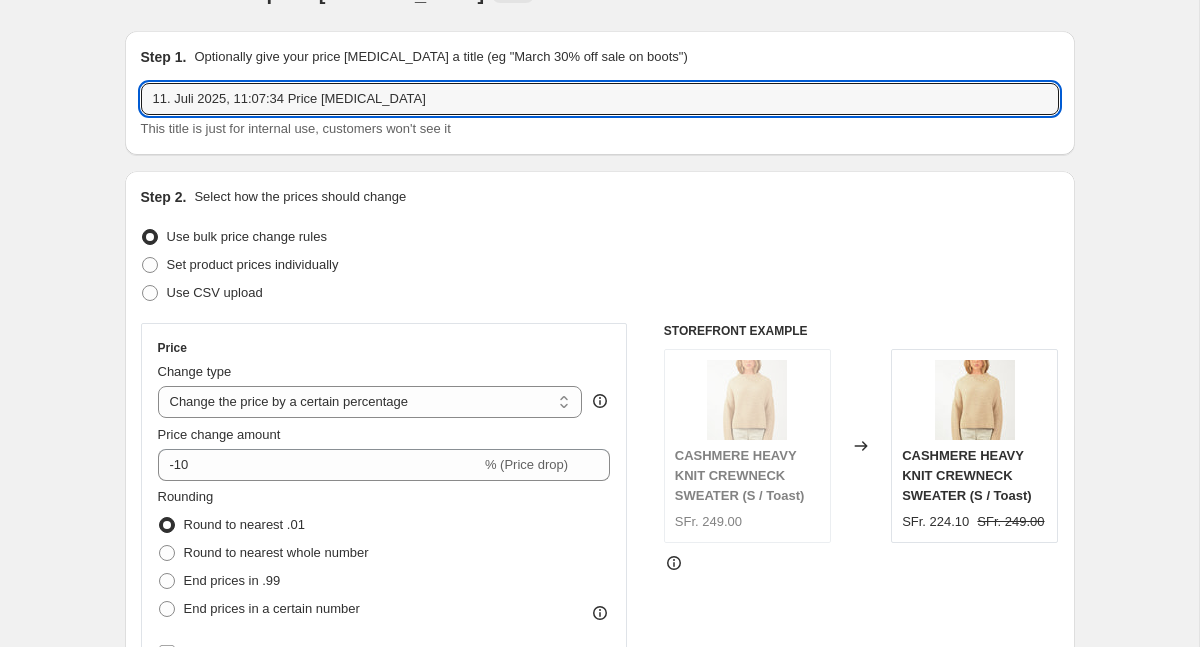 drag, startPoint x: 425, startPoint y: 101, endPoint x: 57, endPoint y: 99, distance: 368.00543 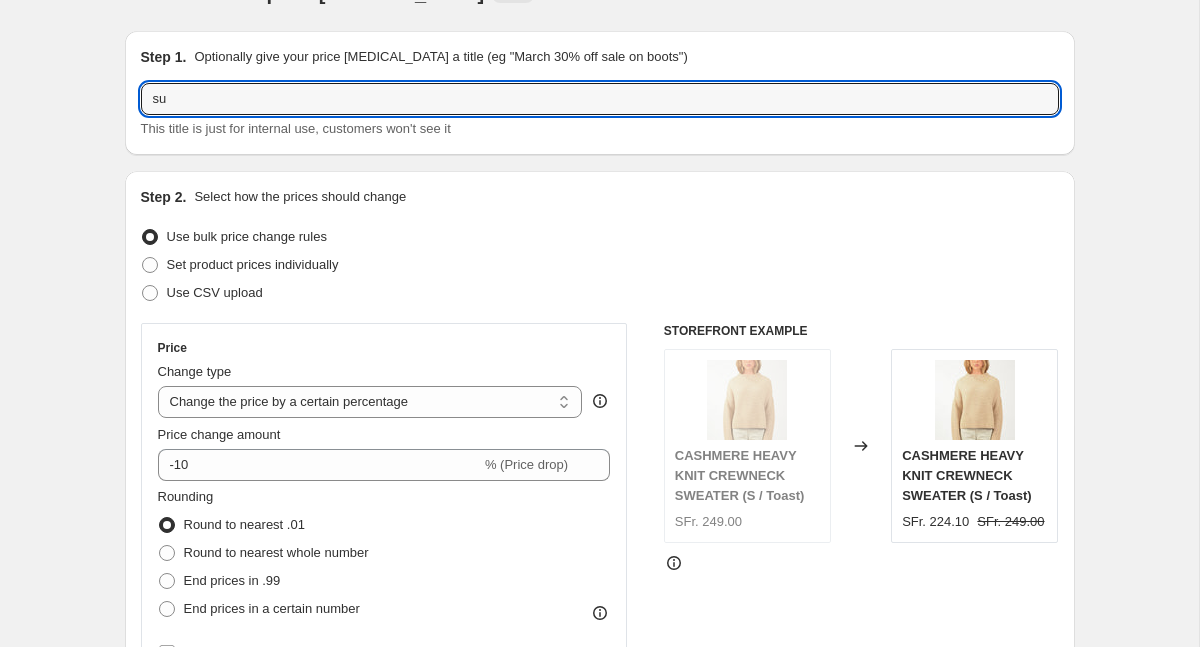 type on "s" 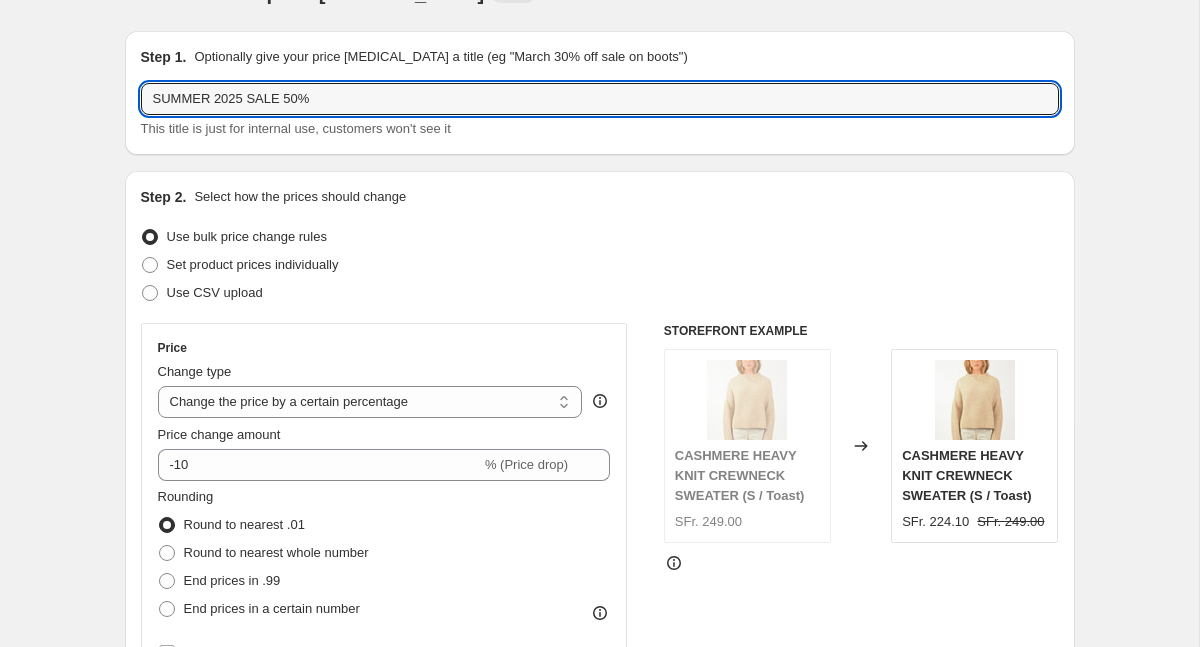 type on "SUMMER 2025 SALE 50%" 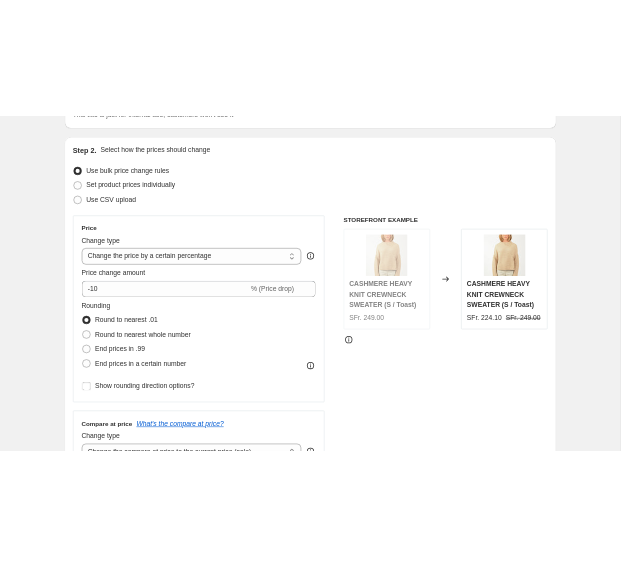 scroll, scrollTop: 177, scrollLeft: 0, axis: vertical 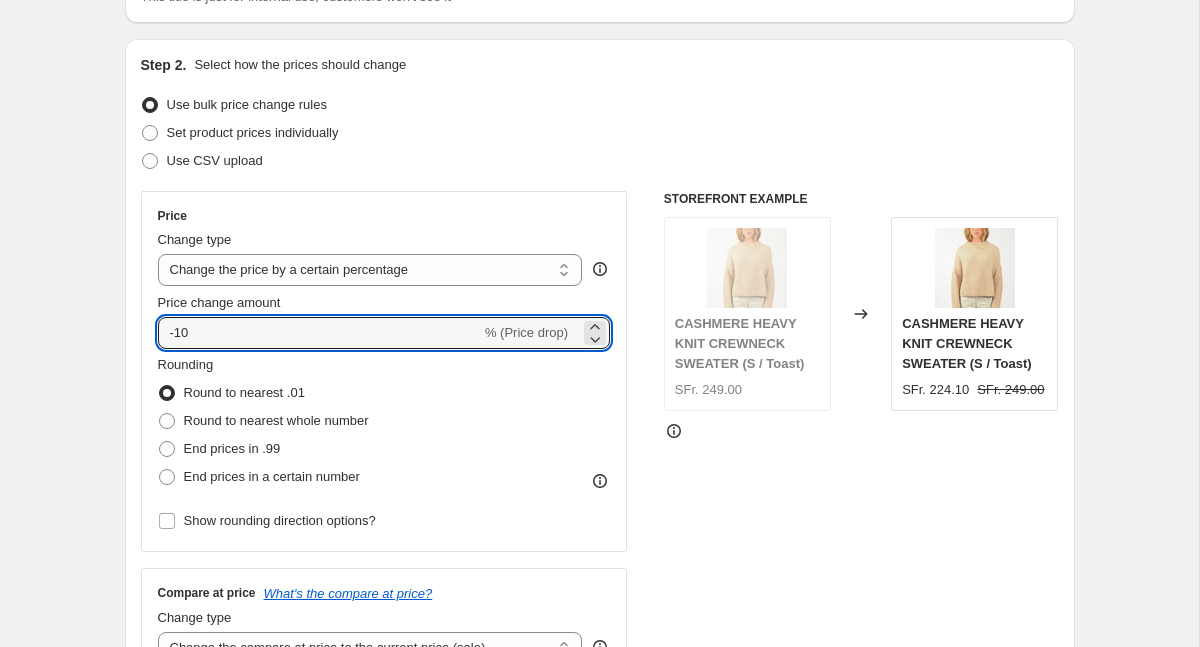 drag, startPoint x: 206, startPoint y: 337, endPoint x: 123, endPoint y: 331, distance: 83.21658 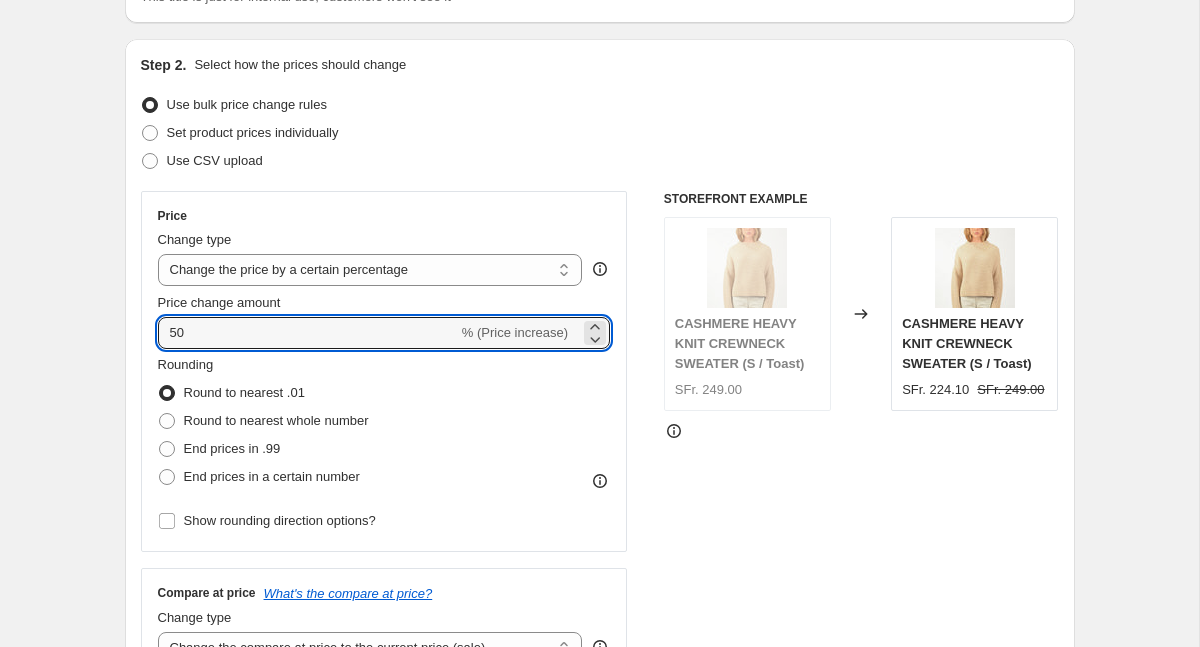 type on "5" 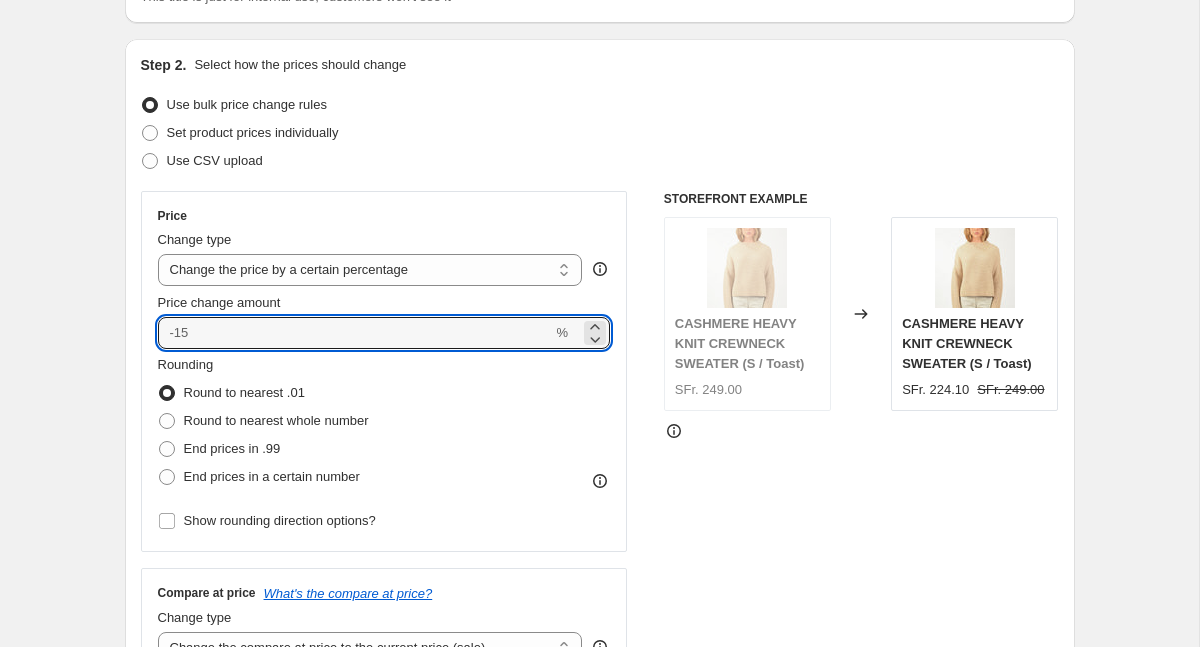 type on "0" 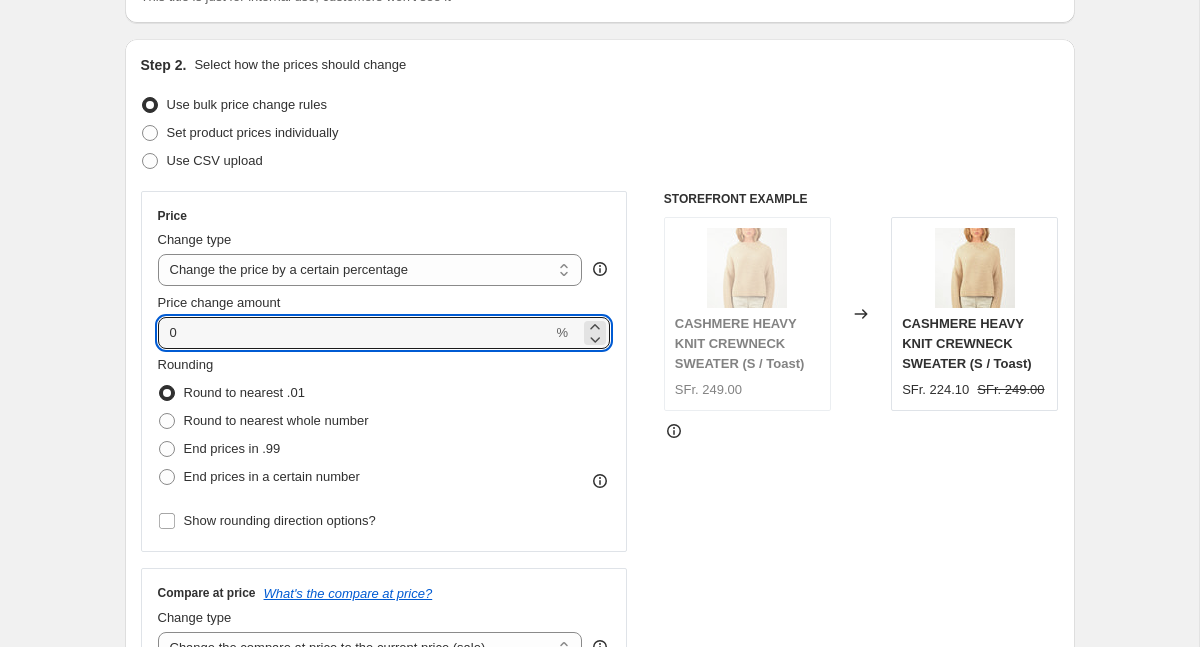 click on "Step 2. Select how the prices should change Use bulk price change rules Set product prices individually Use CSV upload Price Change type Change the price to a certain amount Change the price by a certain amount Change the price by a certain percentage Change the price to the current compare at price (price before sale) Change the price by a certain amount relative to the compare at price Change the price by a certain percentage relative to the compare at price Don't change the price Change the price by a certain percentage relative to the cost per item Change price to certain cost margin Change the price by a certain percentage Price change amount 0 % Rounding Round to nearest .01 Round to nearest whole number End prices in .99 End prices in a certain number Show rounding direction options? Compare at price What's the compare at price? Change type Change the compare at price to the current price (sale) Change the compare at price to a certain amount Change the compare at price by a certain amount SFr. 249.00" at bounding box center (600, 390) 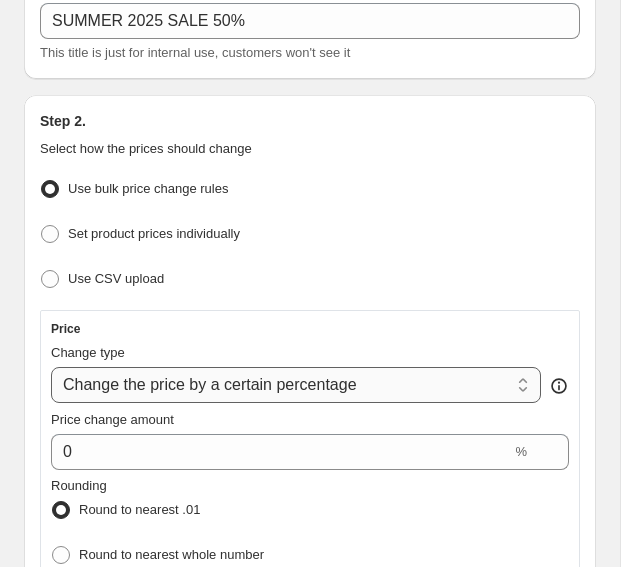 click on "Change the price to a certain amount Change the price by a certain amount Change the price by a certain percentage Change the price to the current compare at price (price before sale) Change the price by a certain amount relative to the compare at price Change the price by a certain percentage relative to the compare at price Don't change the price Change the price by a certain percentage relative to the cost per item Change price to certain cost margin" at bounding box center (296, 385) 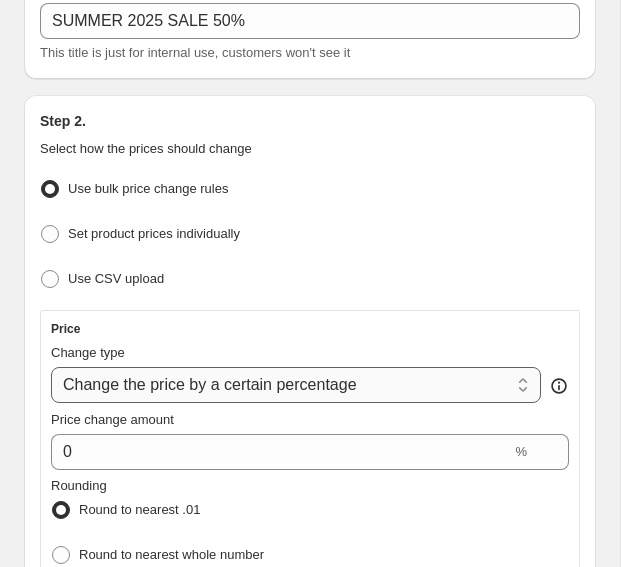 select on "pcap" 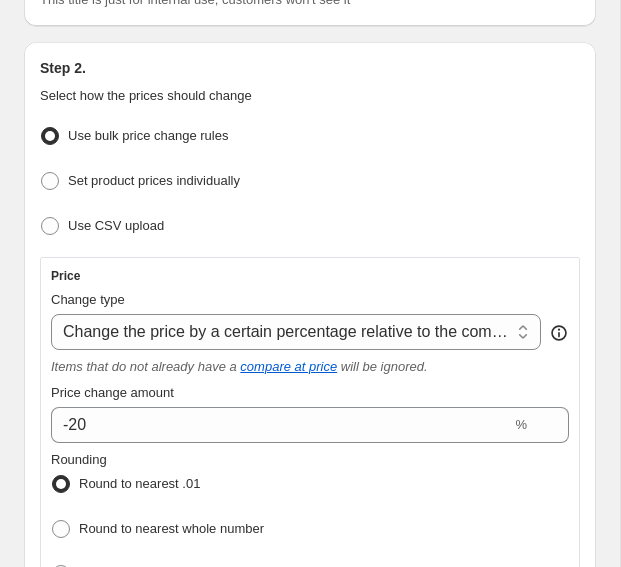 scroll, scrollTop: 253, scrollLeft: 0, axis: vertical 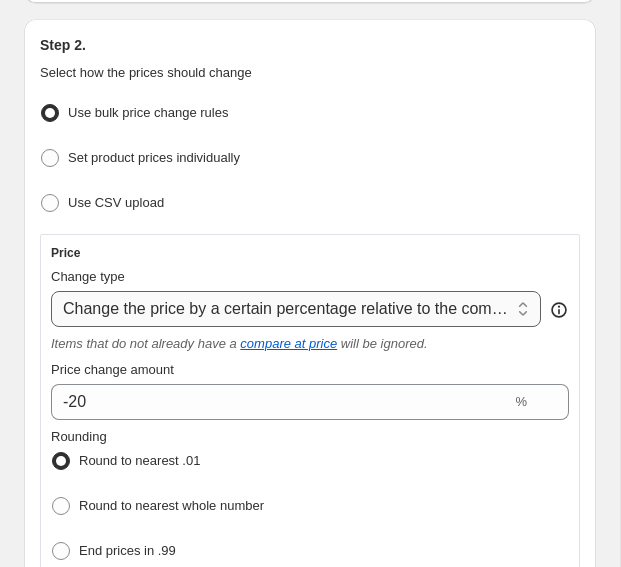 click on "Change the price to a certain amount Change the price by a certain amount Change the price by a certain percentage Change the price to the current compare at price (price before sale) Change the price by a certain amount relative to the compare at price Change the price by a certain percentage relative to the compare at price Don't change the price Change the price by a certain percentage relative to the cost per item Change price to certain cost margin" at bounding box center [296, 309] 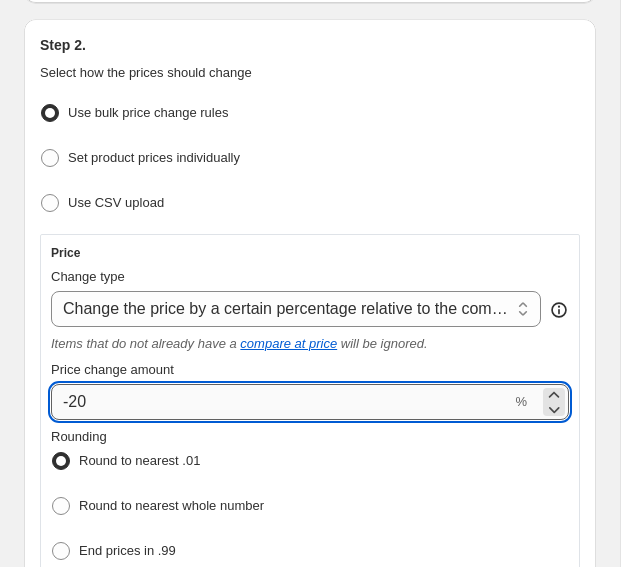 click on "-20" at bounding box center [281, 402] 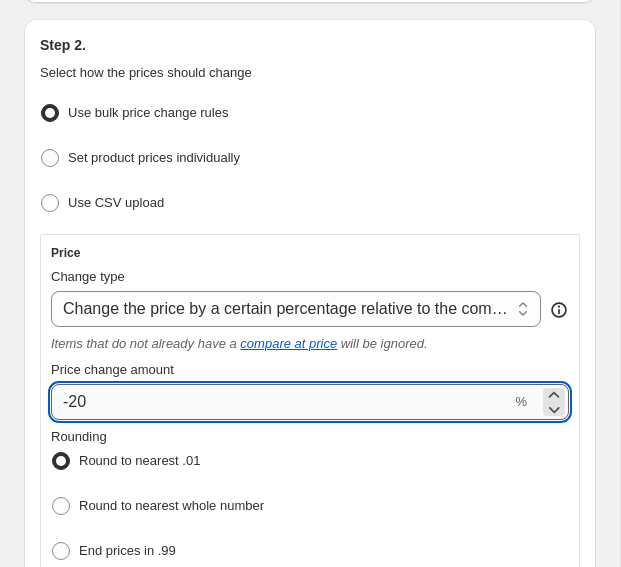 drag, startPoint x: 74, startPoint y: 398, endPoint x: 90, endPoint y: 399, distance: 16.03122 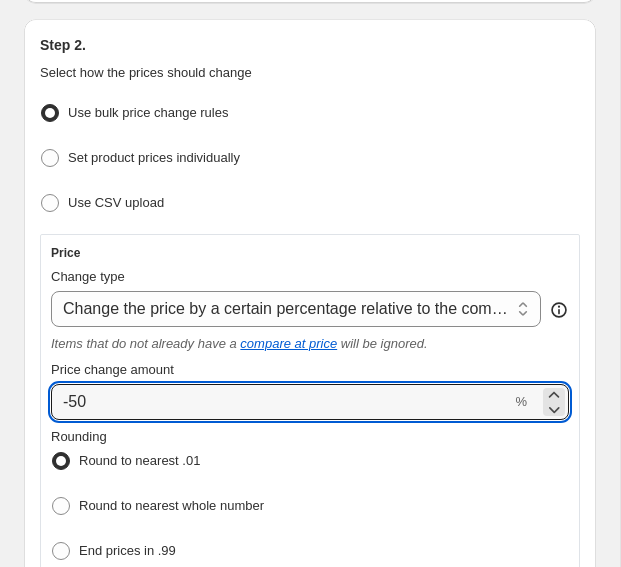 type on "-50" 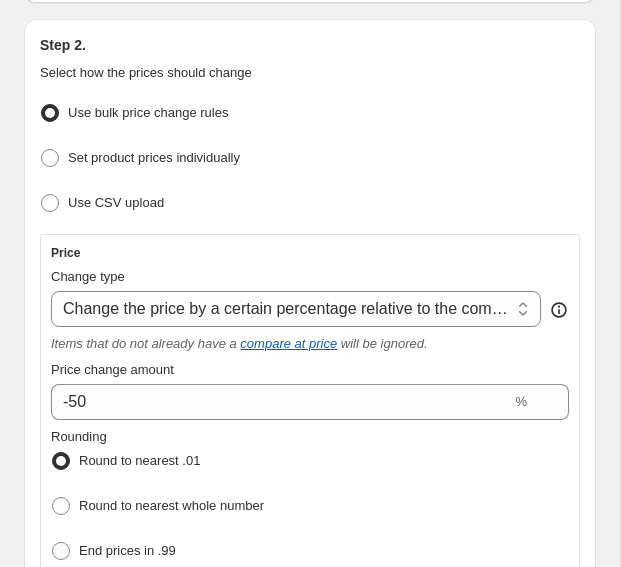 click on "Rounding Round to nearest .01 Round to nearest whole number End prices in .99 End prices in a certain number" at bounding box center (310, 519) 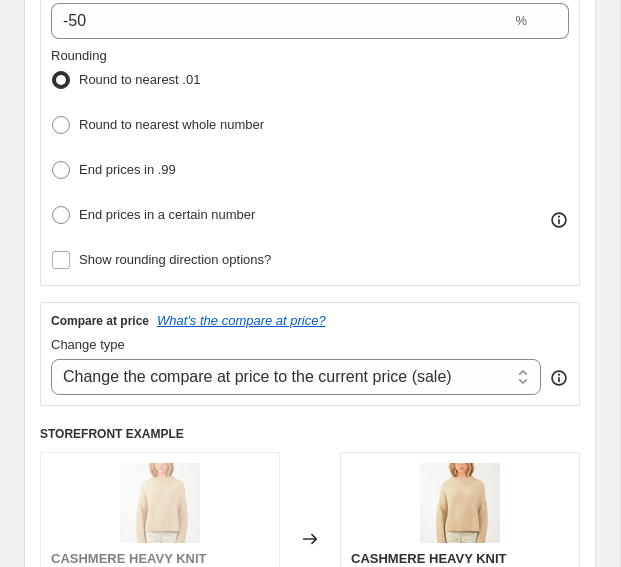 scroll, scrollTop: 637, scrollLeft: 0, axis: vertical 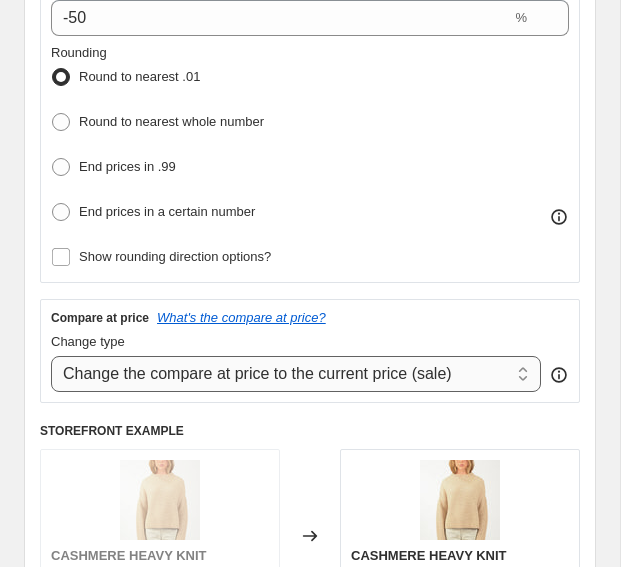 click on "Change the compare at price to the current price (sale) Change the compare at price to a certain amount Change the compare at price by a certain amount Change the compare at price by a certain percentage Change the compare at price by a certain amount relative to the actual price Change the compare at price by a certain percentage relative to the actual price Don't change the compare at price Remove the compare at price" at bounding box center [296, 374] 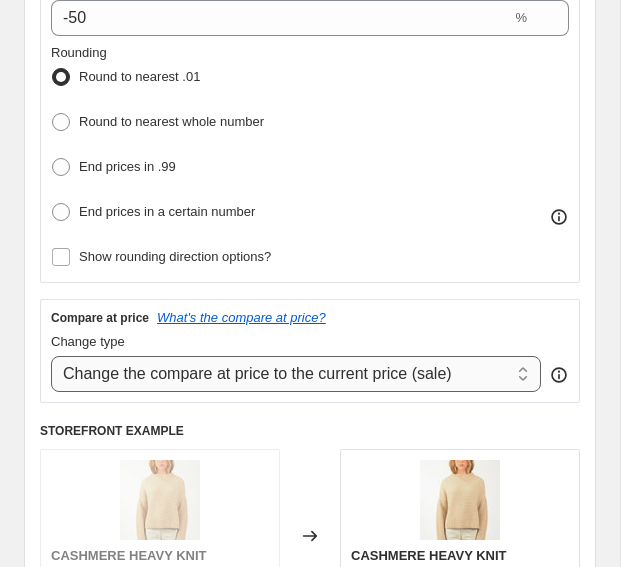 click on "Change the compare at price to the current price (sale) Change the compare at price to a certain amount Change the compare at price by a certain amount Change the compare at price by a certain percentage Change the compare at price by a certain amount relative to the actual price Change the compare at price by a certain percentage relative to the actual price Don't change the compare at price Remove the compare at price" at bounding box center [296, 374] 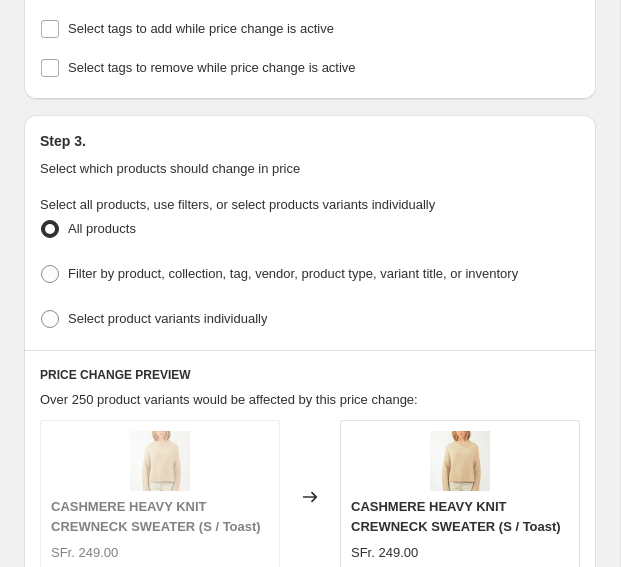 scroll, scrollTop: 1293, scrollLeft: 0, axis: vertical 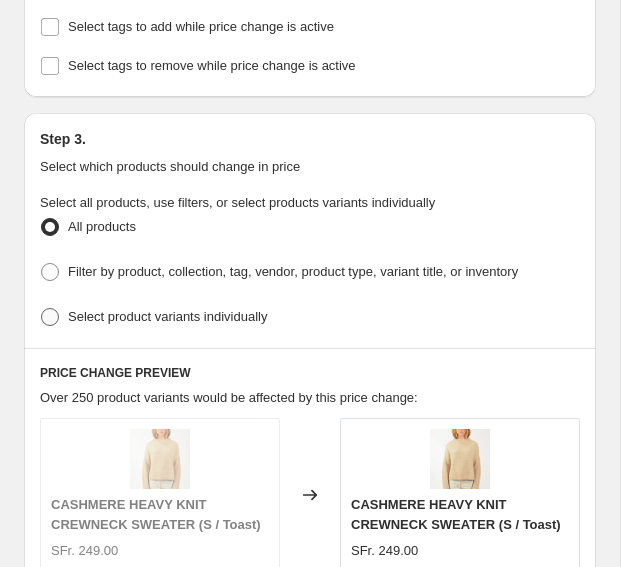 click at bounding box center [50, 317] 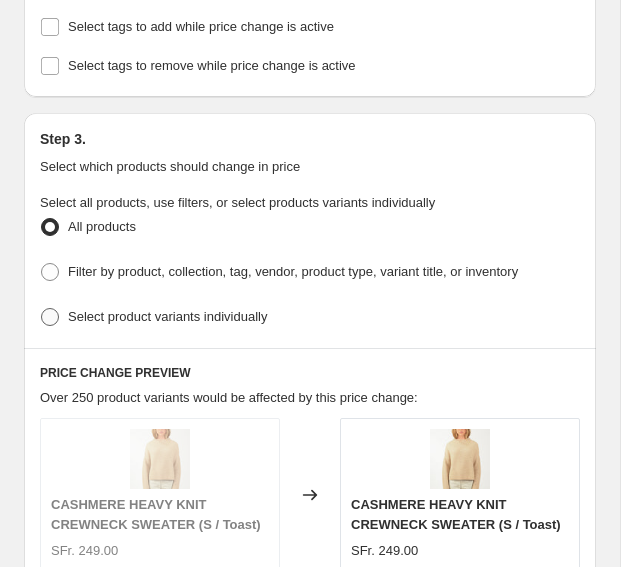 radio on "true" 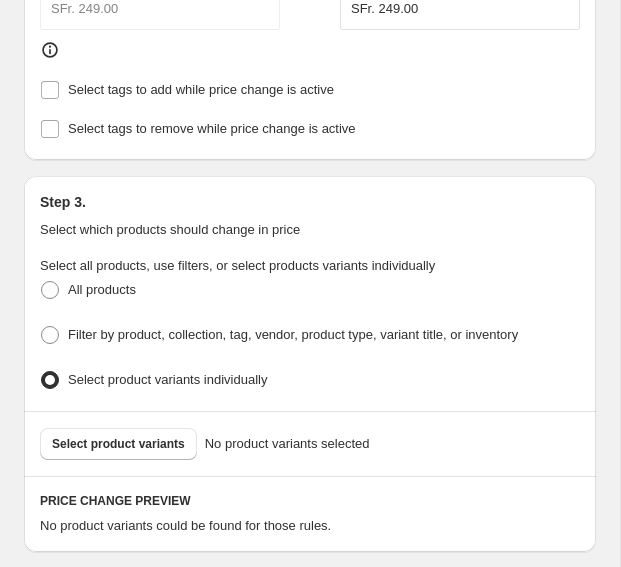 scroll, scrollTop: 1231, scrollLeft: 0, axis: vertical 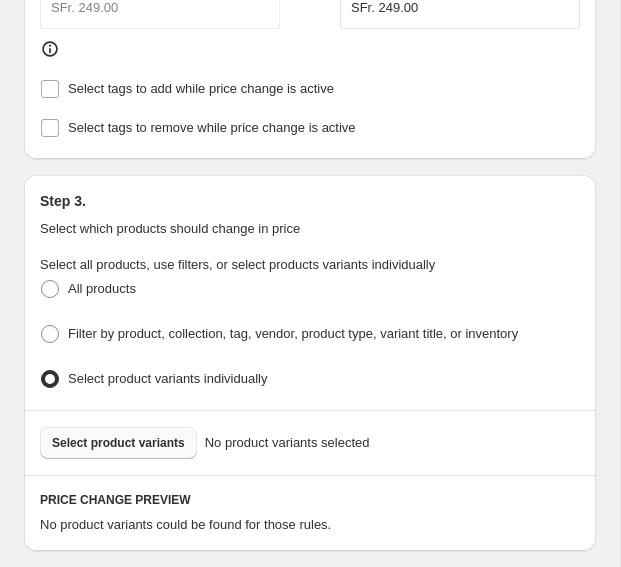 click on "Select product variants" at bounding box center [118, 443] 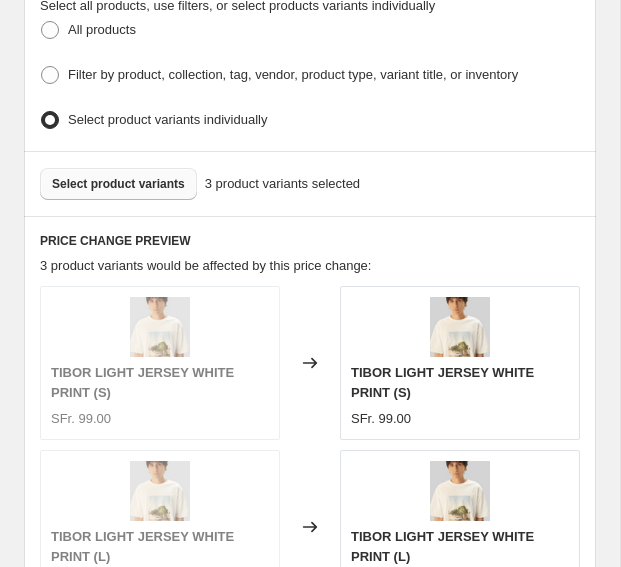 scroll, scrollTop: 1488, scrollLeft: 0, axis: vertical 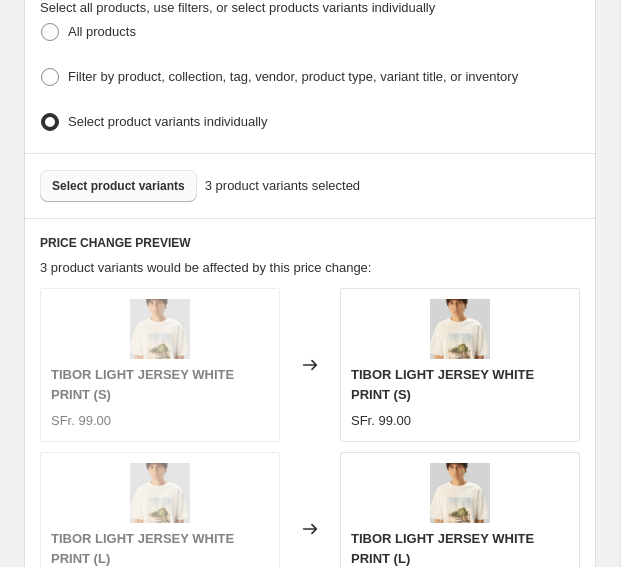 click on "Select product variants" at bounding box center [118, 186] 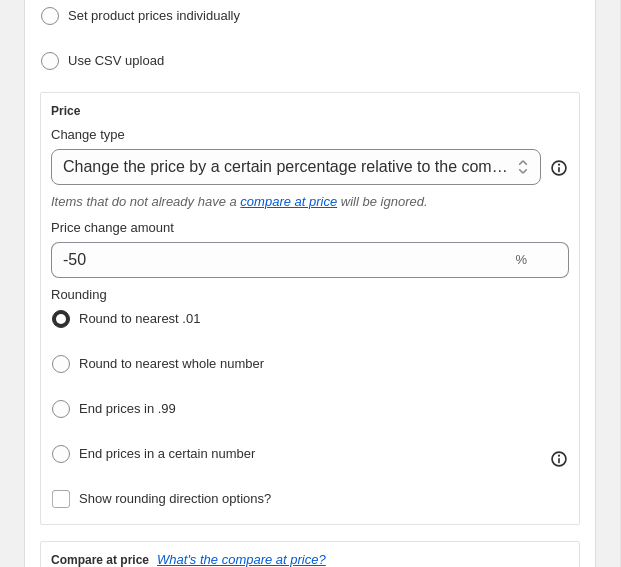 scroll, scrollTop: 386, scrollLeft: 0, axis: vertical 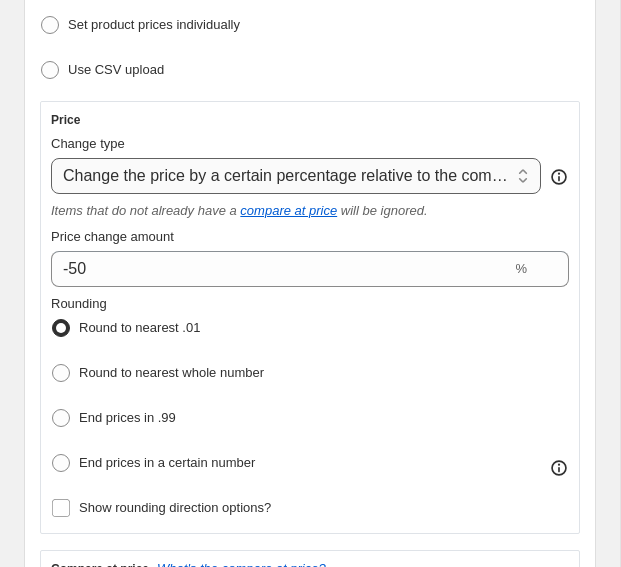click on "Change the price to a certain amount Change the price by a certain amount Change the price by a certain percentage Change the price to the current compare at price (price before sale) Change the price by a certain amount relative to the compare at price Change the price by a certain percentage relative to the compare at price Don't change the price Change the price by a certain percentage relative to the cost per item Change price to certain cost margin" at bounding box center (296, 176) 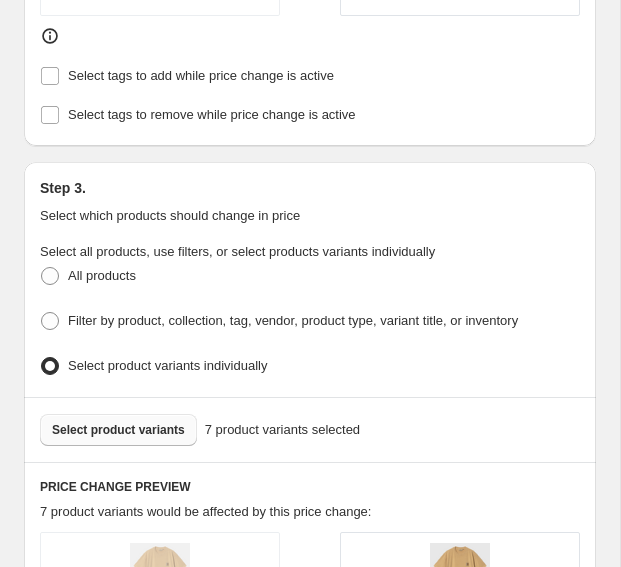 scroll, scrollTop: 1260, scrollLeft: 0, axis: vertical 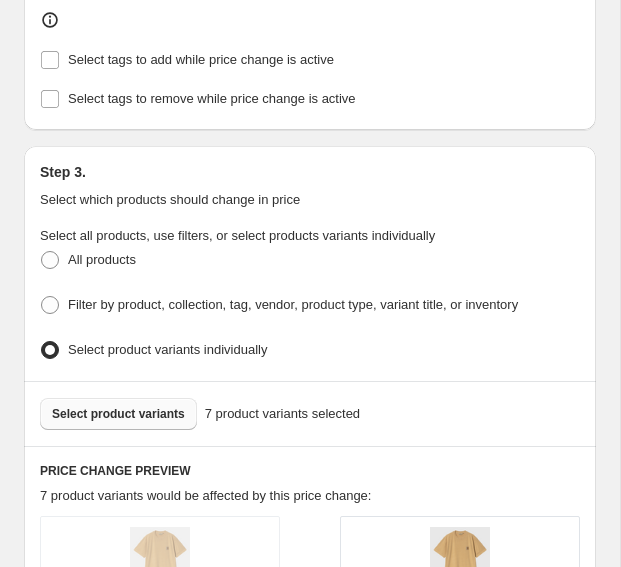 click on "Select product variants" at bounding box center (118, 414) 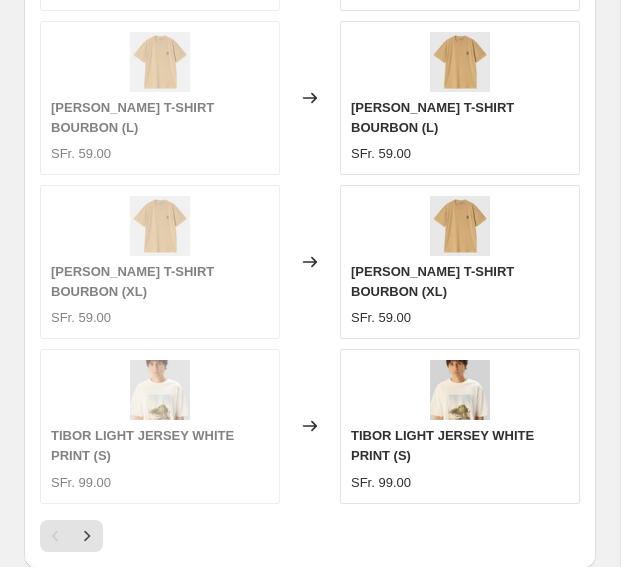 scroll, scrollTop: 2048, scrollLeft: 0, axis: vertical 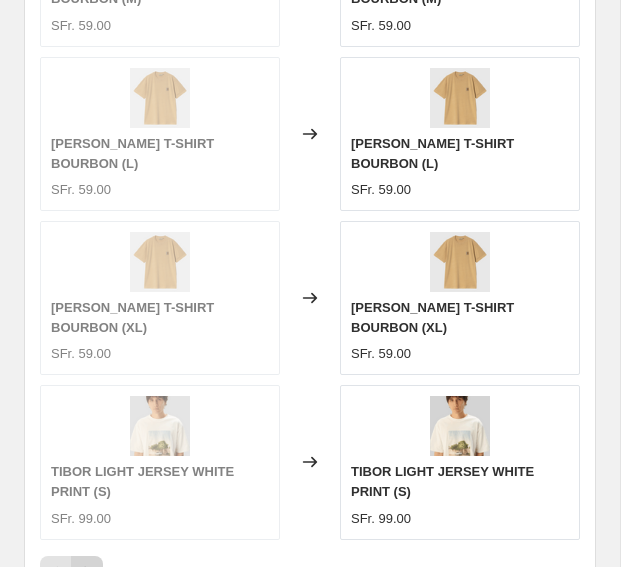 click 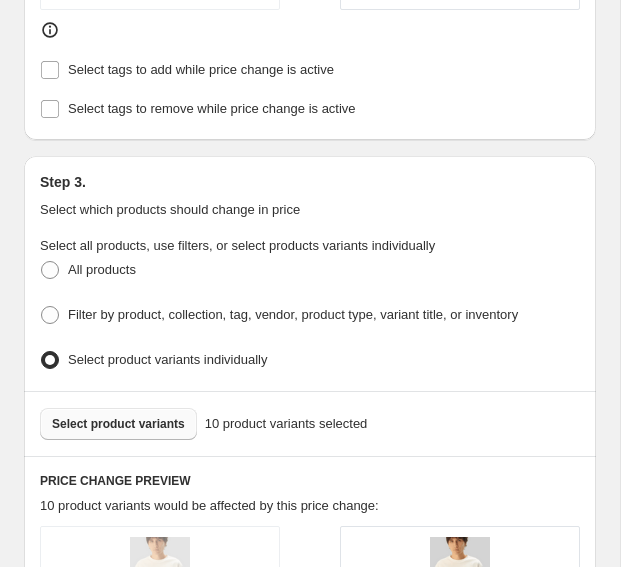 scroll, scrollTop: 1249, scrollLeft: 0, axis: vertical 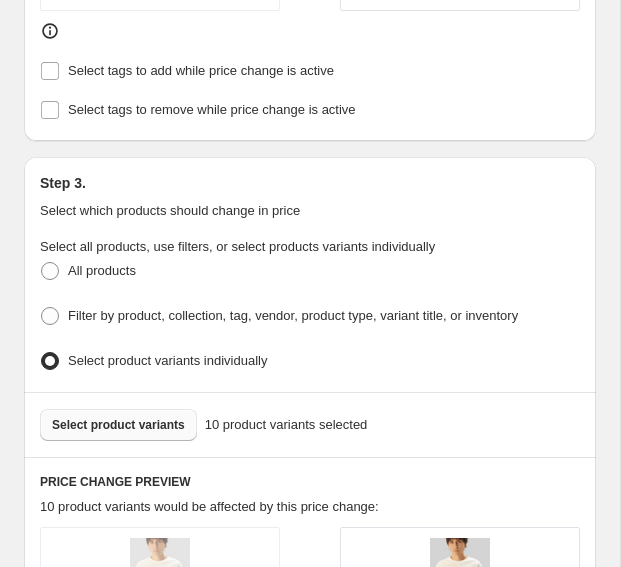 click on "Select product variants 10   product variants selected" at bounding box center (310, 424) 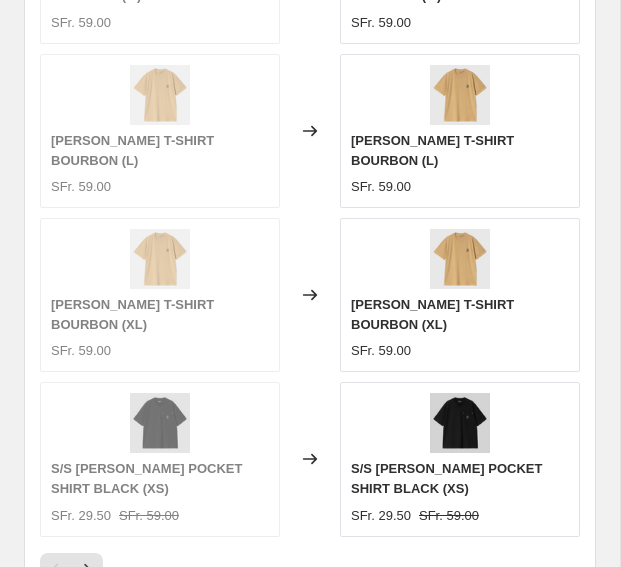 scroll, scrollTop: 2104, scrollLeft: 0, axis: vertical 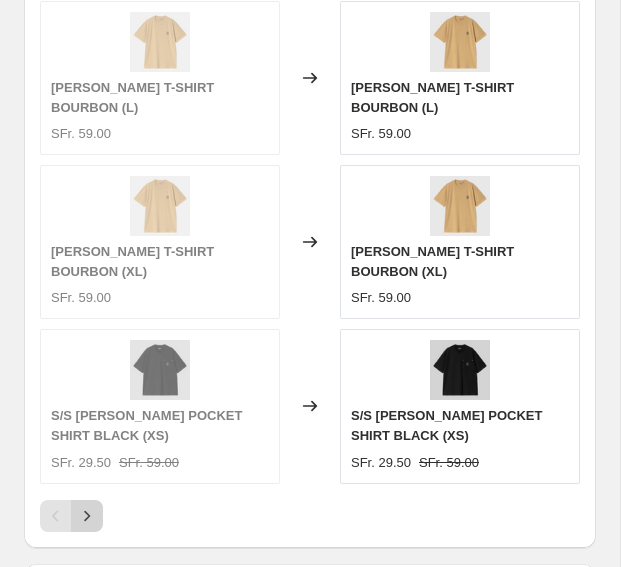click 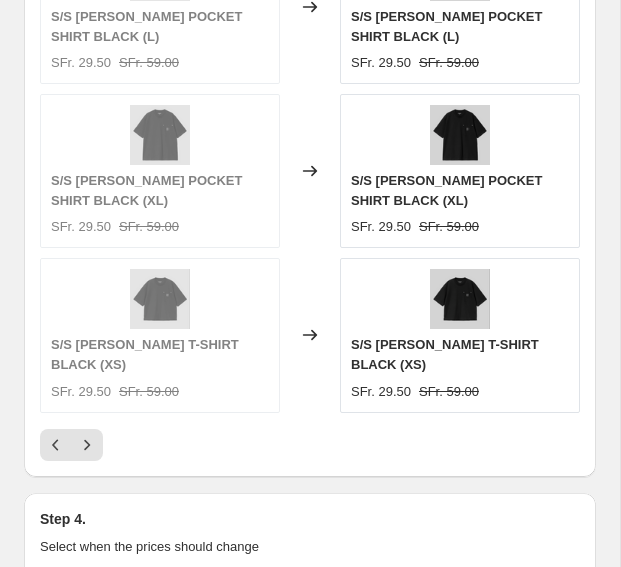 scroll, scrollTop: 2179, scrollLeft: 0, axis: vertical 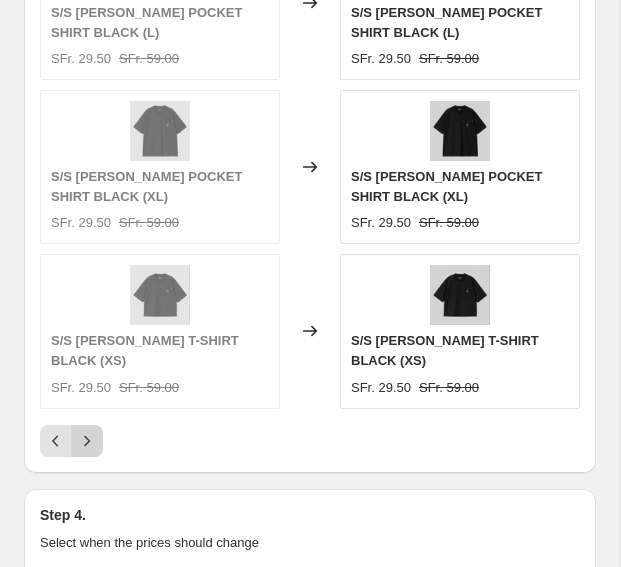 click 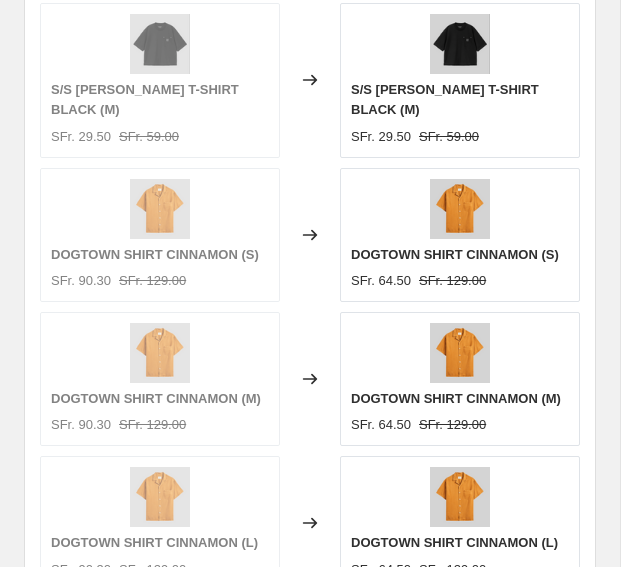 scroll, scrollTop: 1938, scrollLeft: 0, axis: vertical 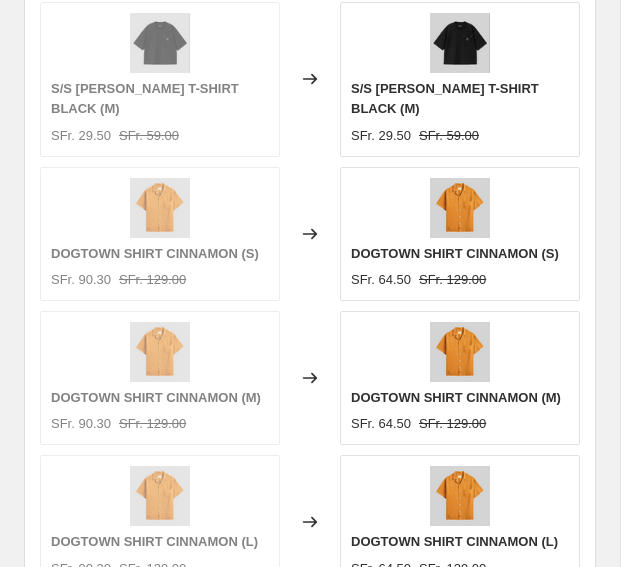 click at bounding box center (87, 622) 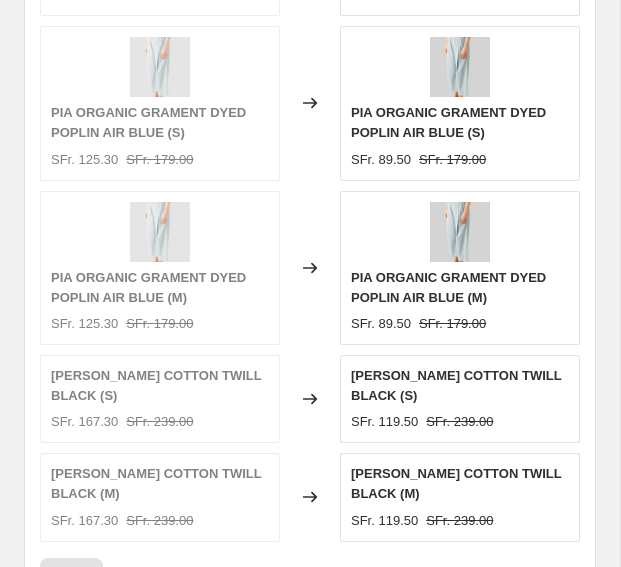 scroll, scrollTop: 1915, scrollLeft: 0, axis: vertical 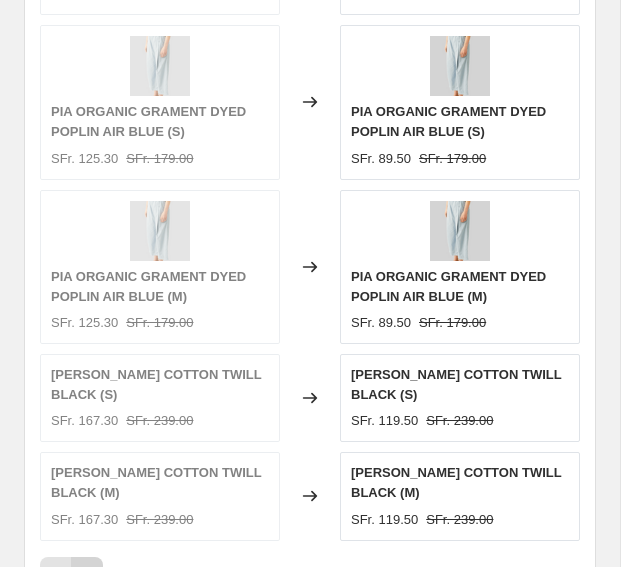 click at bounding box center [87, 573] 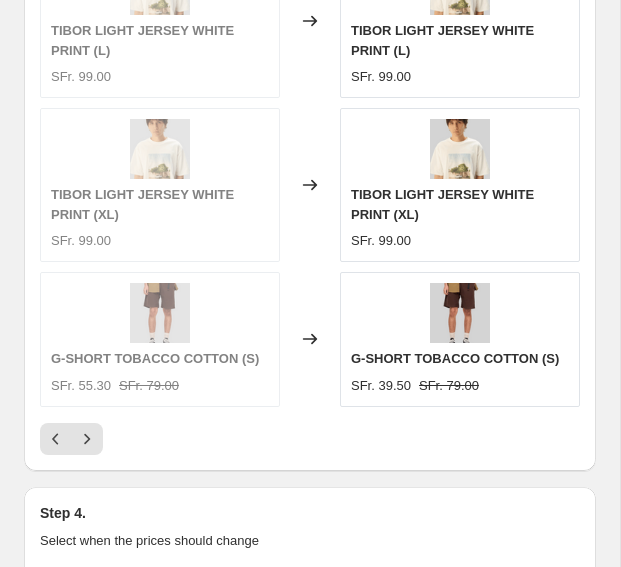 scroll, scrollTop: 2022, scrollLeft: 0, axis: vertical 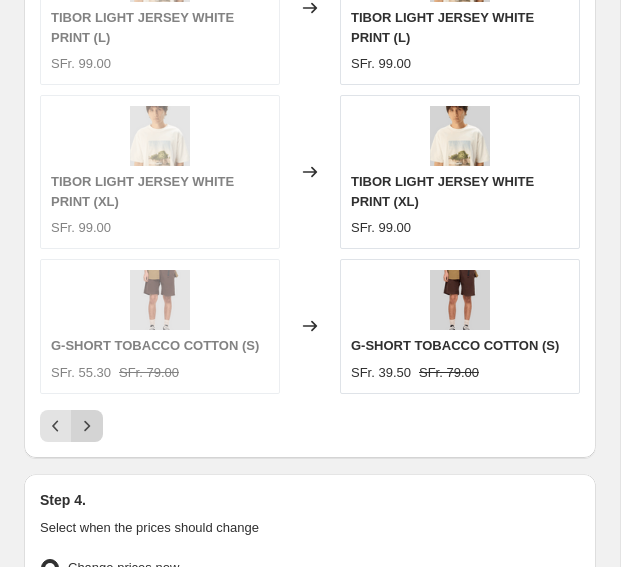 click 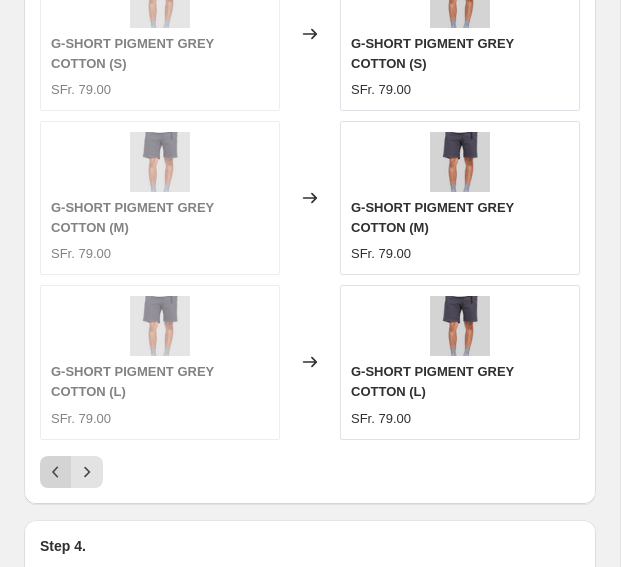 click 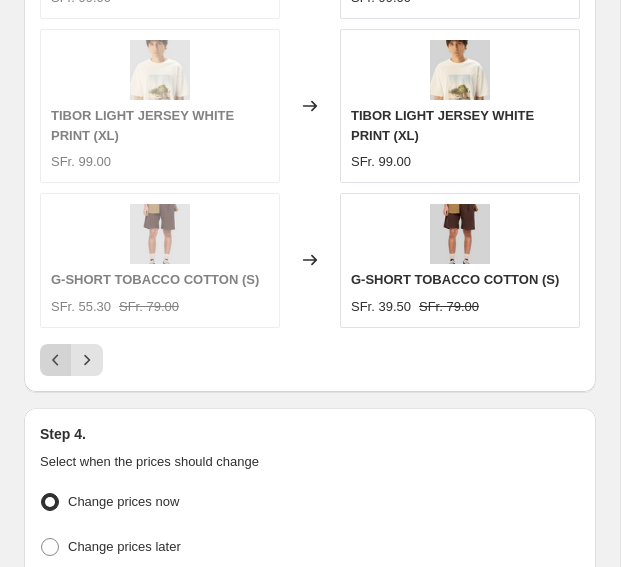 scroll, scrollTop: 2022, scrollLeft: 0, axis: vertical 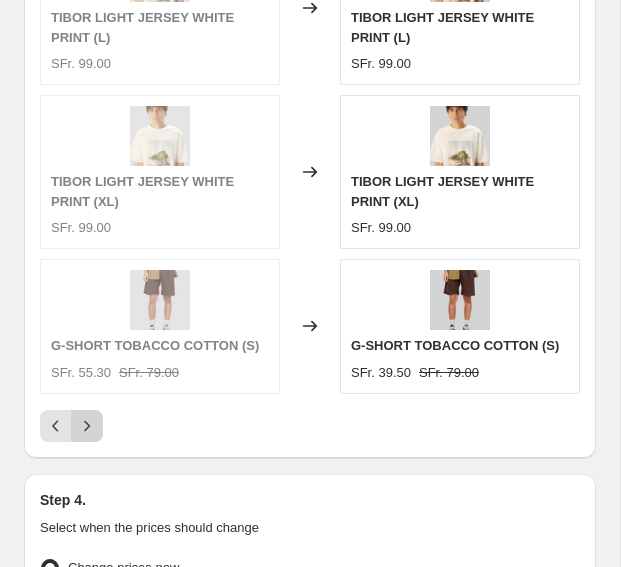 click 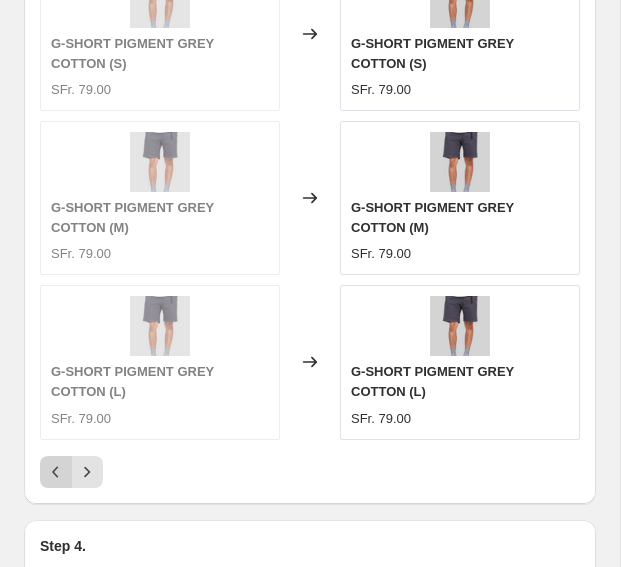 click 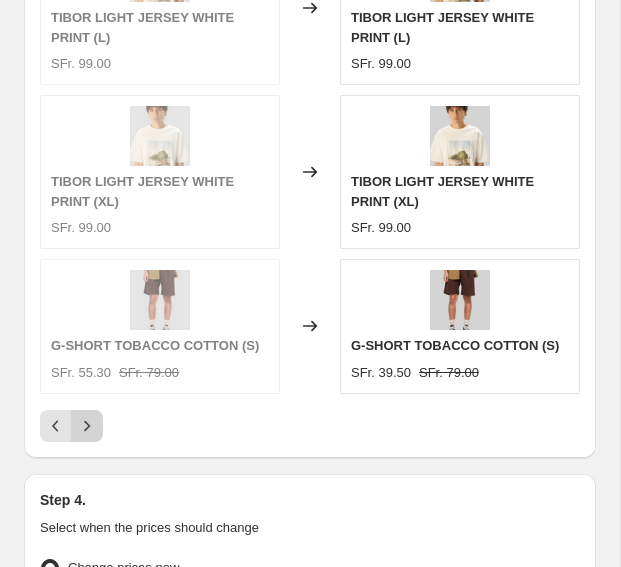 click at bounding box center (87, 426) 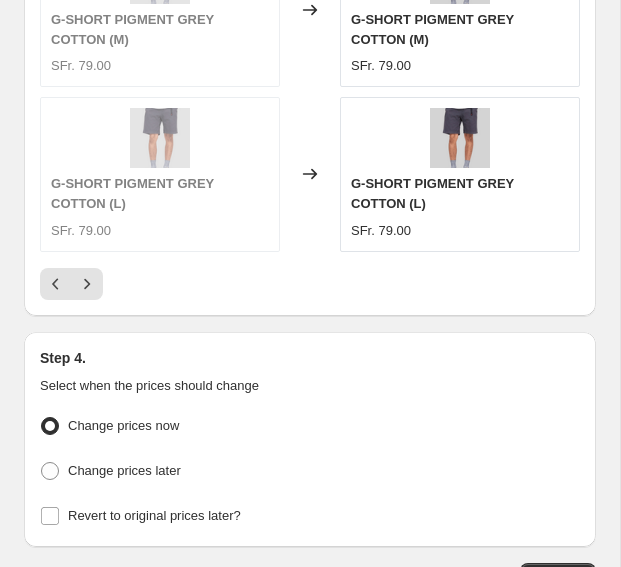 scroll, scrollTop: 2278, scrollLeft: 0, axis: vertical 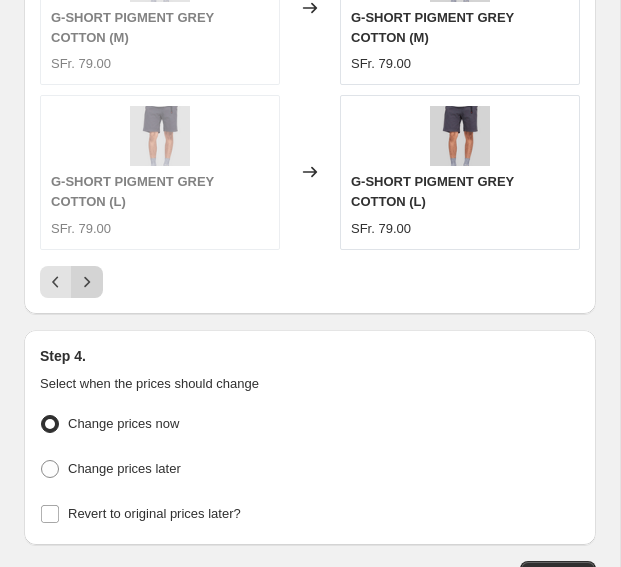 click 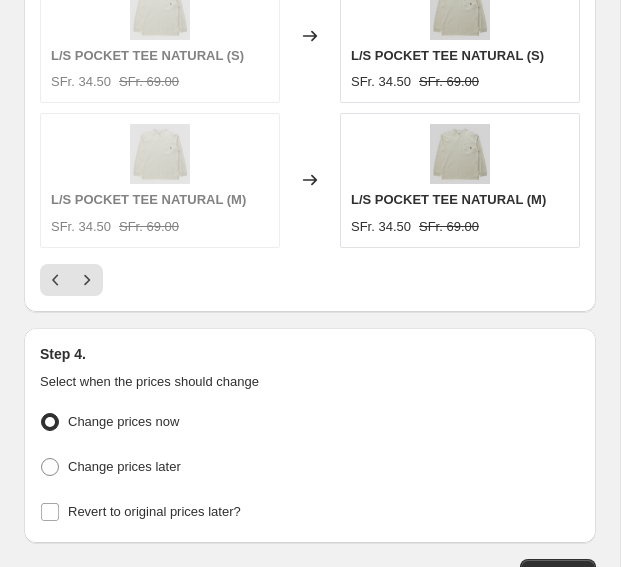scroll, scrollTop: 2227, scrollLeft: 0, axis: vertical 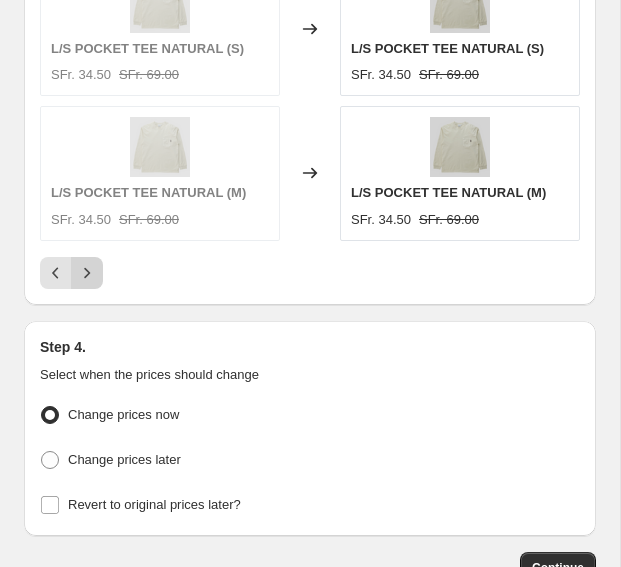 click 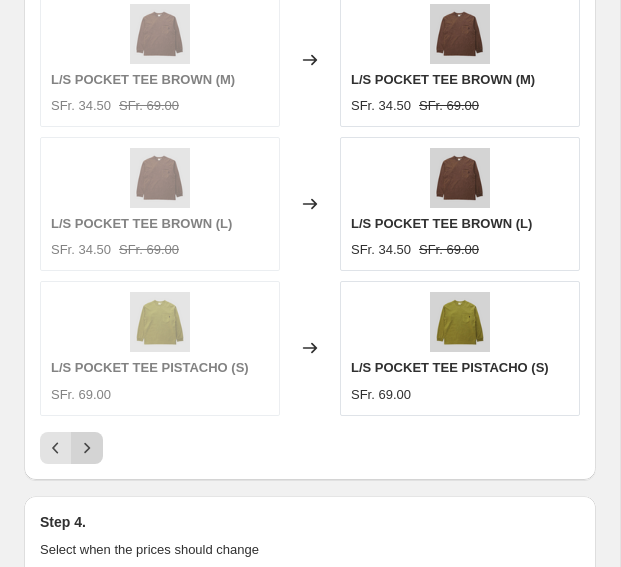 scroll, scrollTop: 2059, scrollLeft: 0, axis: vertical 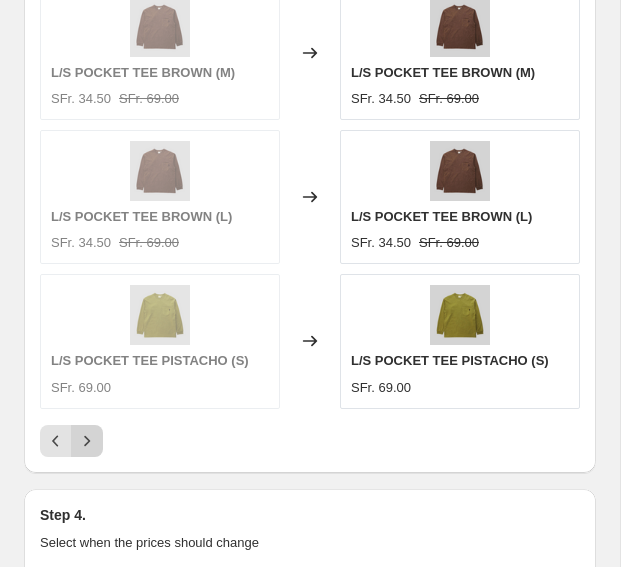 click 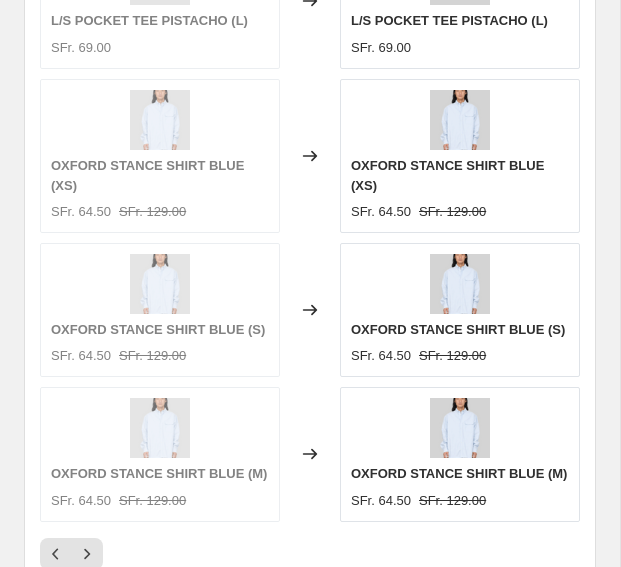 scroll, scrollTop: 1979, scrollLeft: 0, axis: vertical 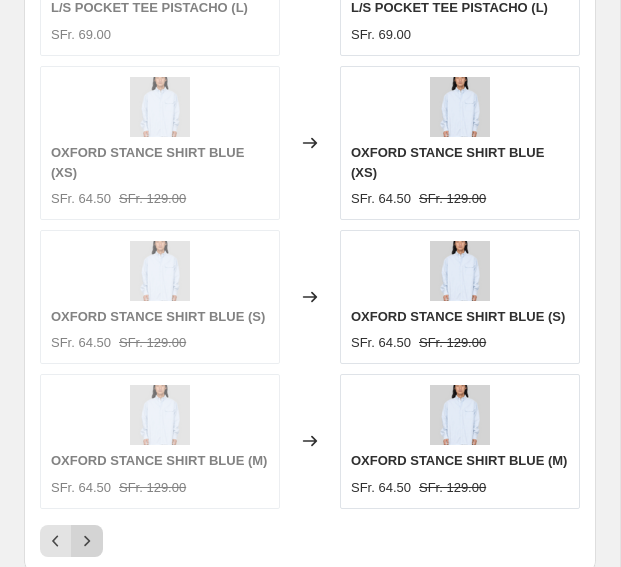 click 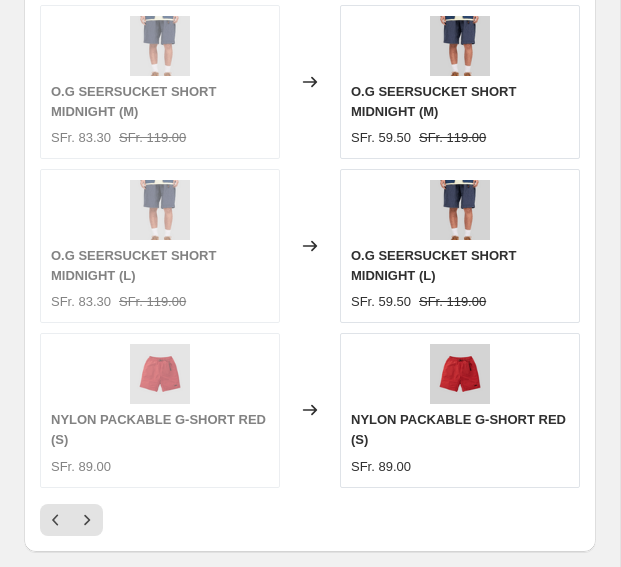 scroll, scrollTop: 2074, scrollLeft: 0, axis: vertical 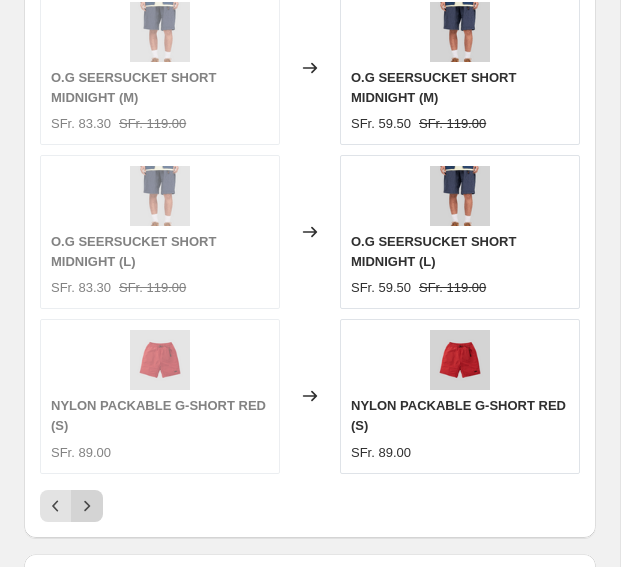 click 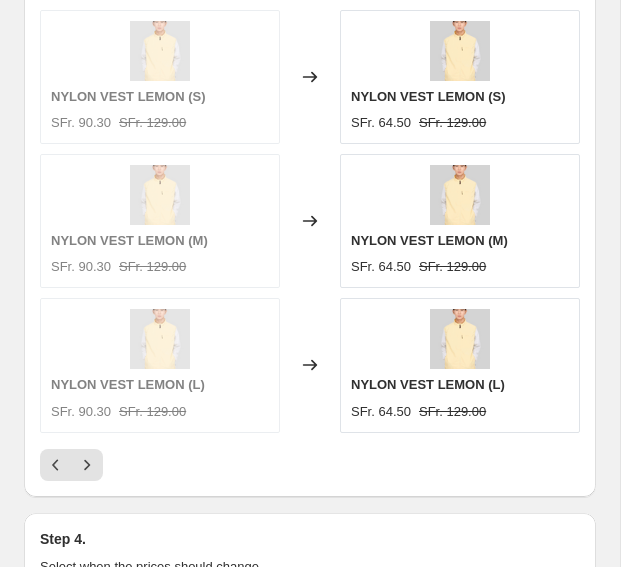 scroll, scrollTop: 2096, scrollLeft: 0, axis: vertical 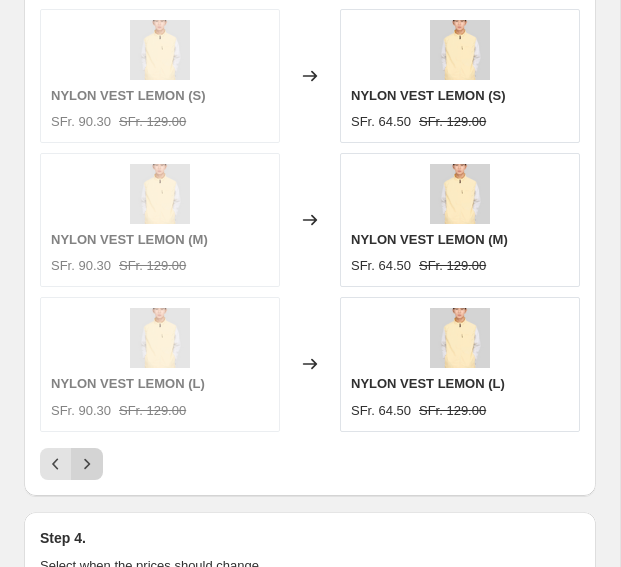 click 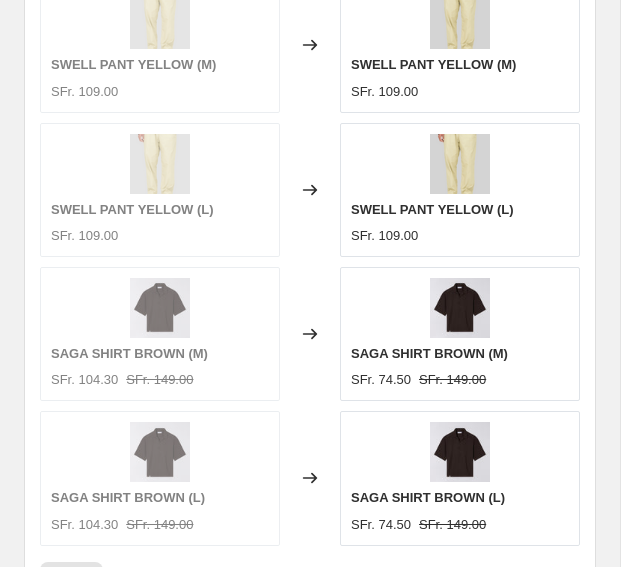 scroll, scrollTop: 1982, scrollLeft: 0, axis: vertical 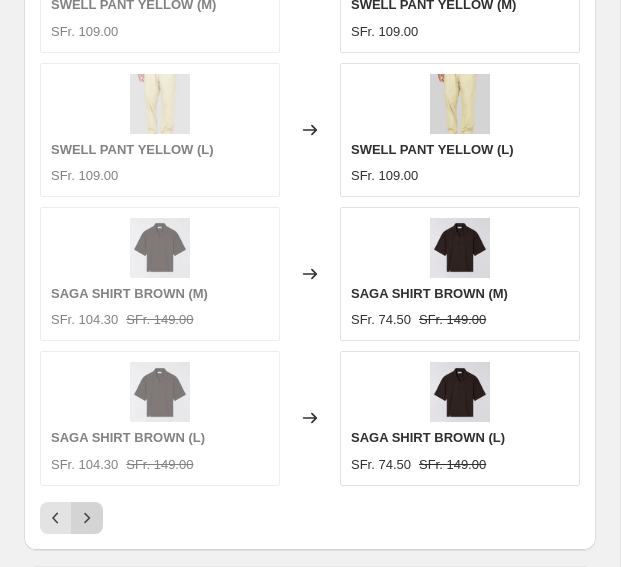 click at bounding box center [87, 518] 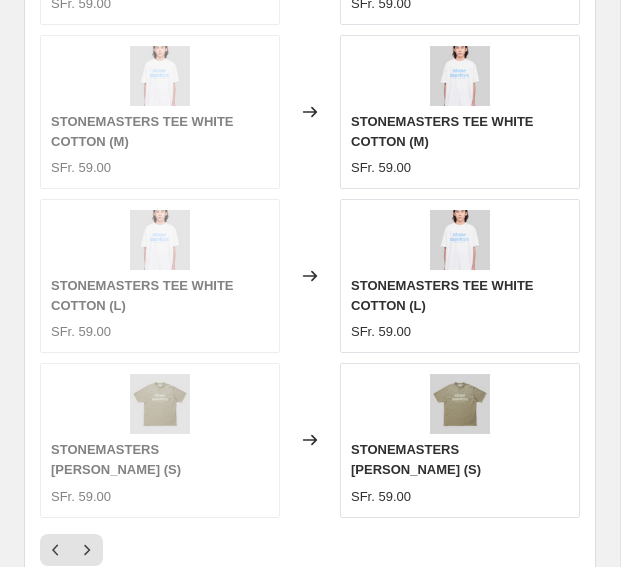 scroll, scrollTop: 2036, scrollLeft: 0, axis: vertical 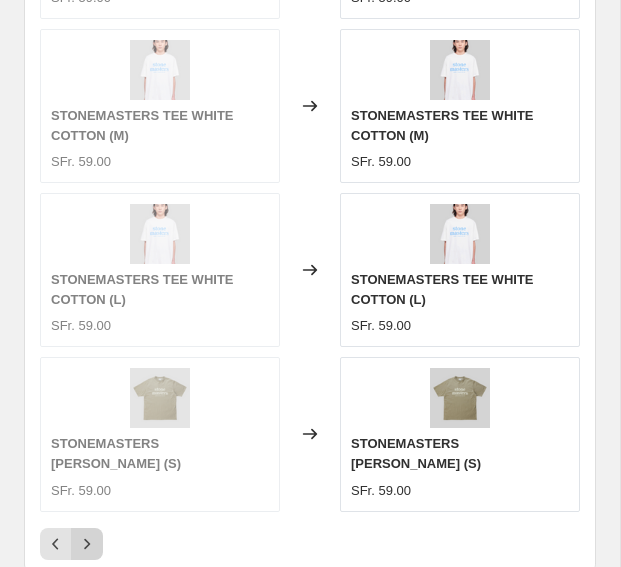 click 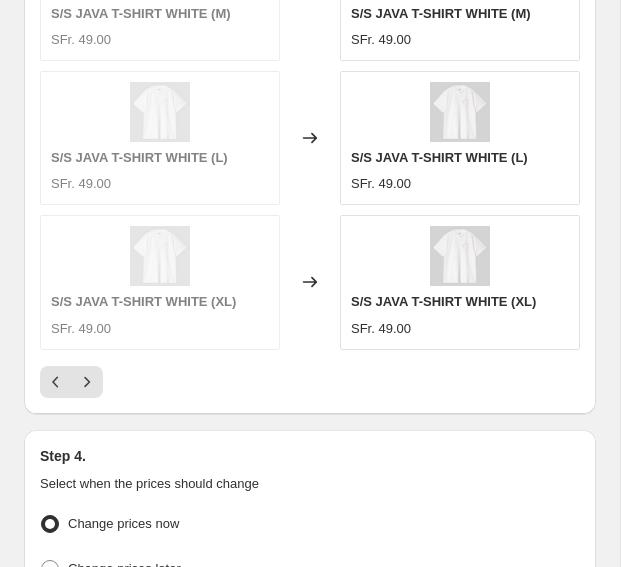 scroll, scrollTop: 2183, scrollLeft: 0, axis: vertical 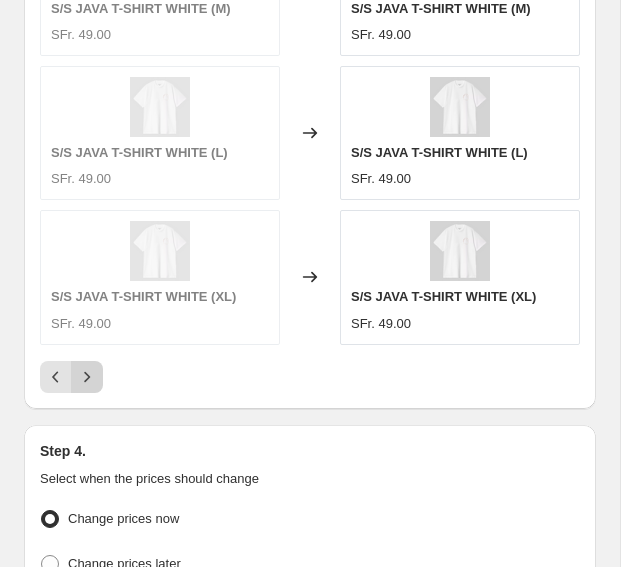 click 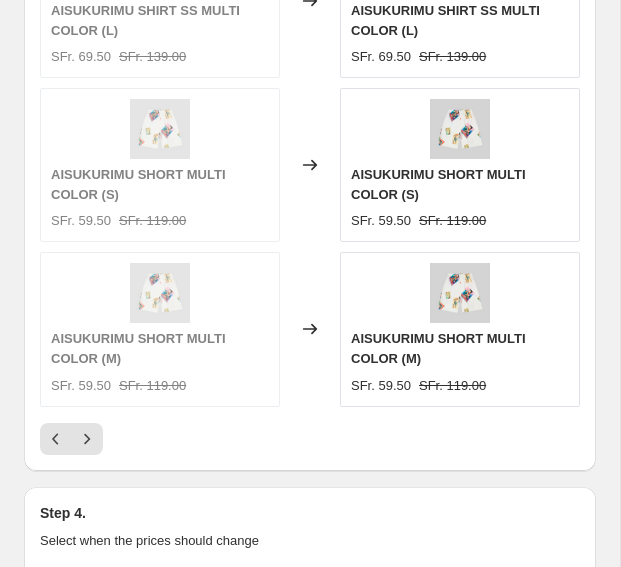 scroll, scrollTop: 2228, scrollLeft: 0, axis: vertical 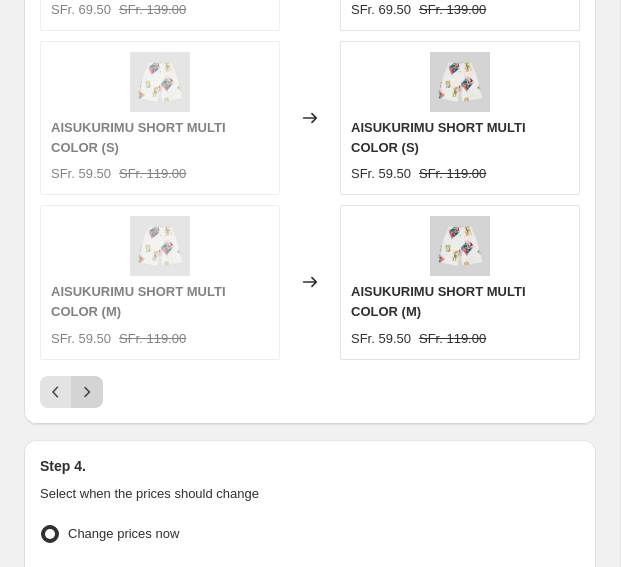 click at bounding box center (87, 392) 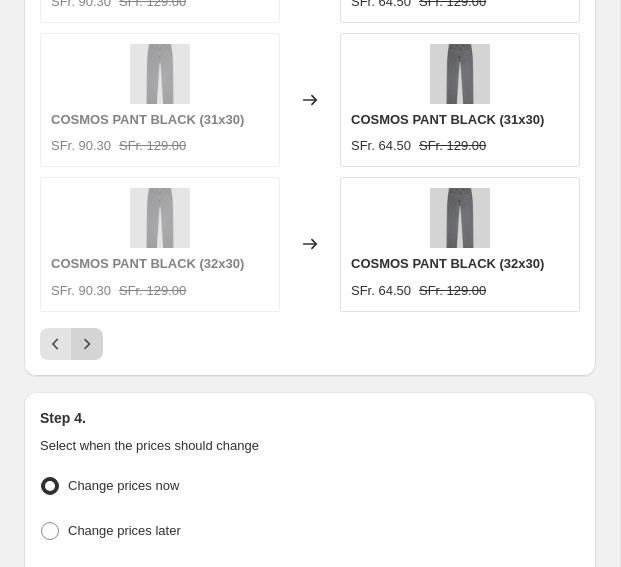 click at bounding box center [87, 344] 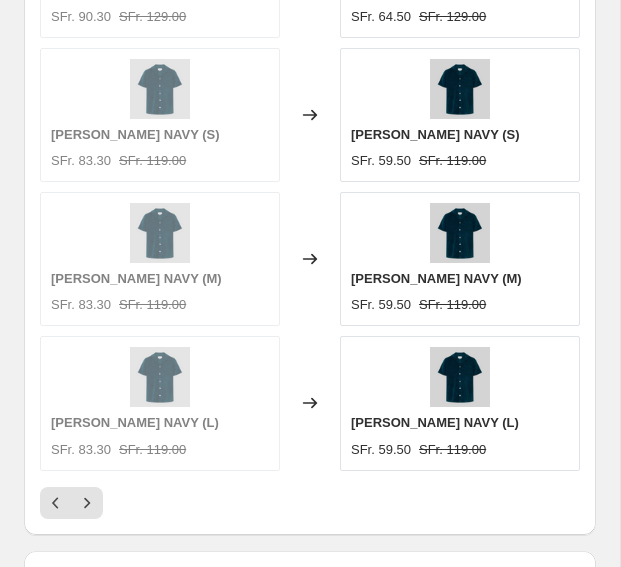 scroll, scrollTop: 1998, scrollLeft: 0, axis: vertical 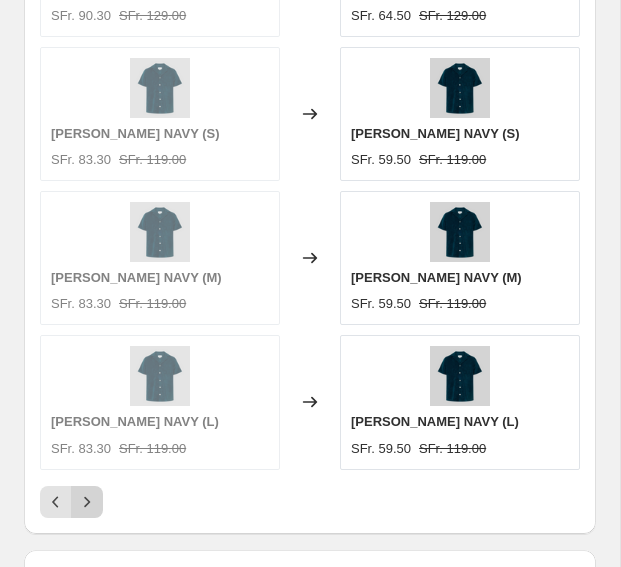 click 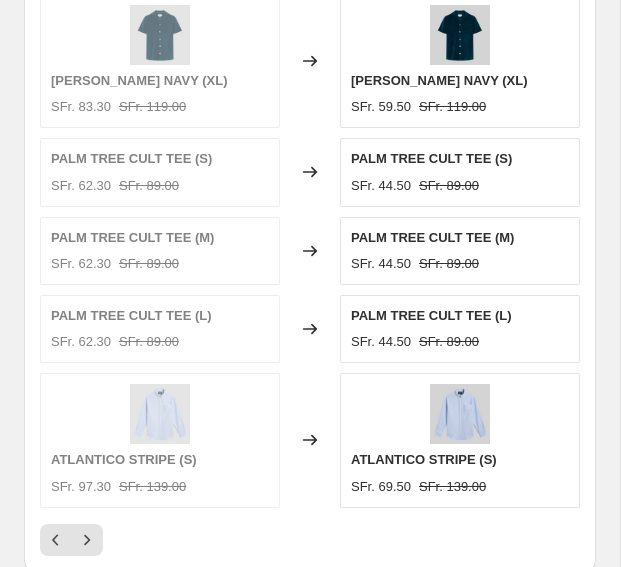 scroll, scrollTop: 1791, scrollLeft: 0, axis: vertical 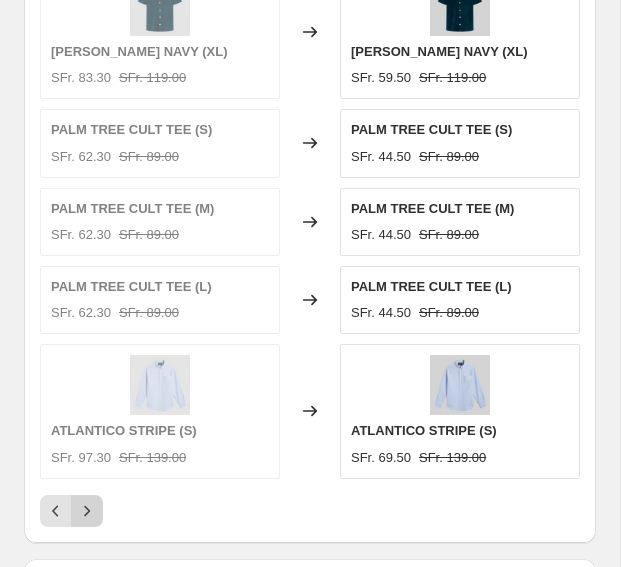 click 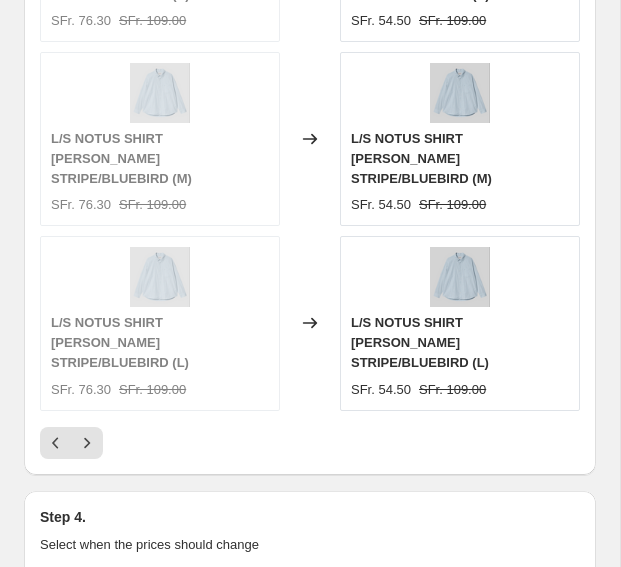 scroll, scrollTop: 2180, scrollLeft: 0, axis: vertical 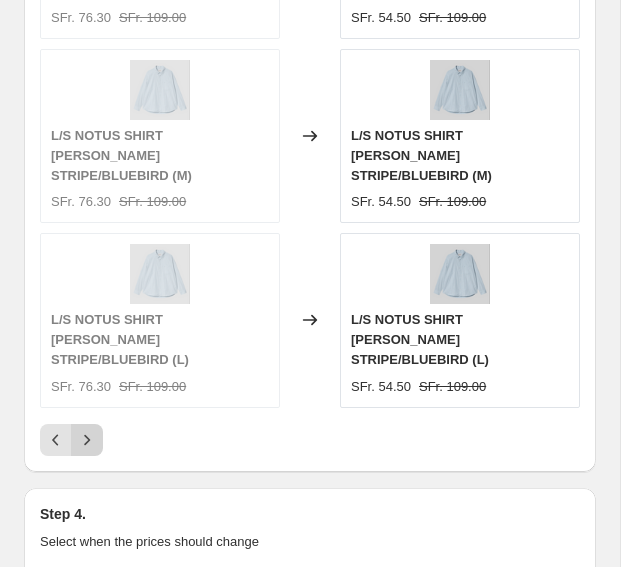 click 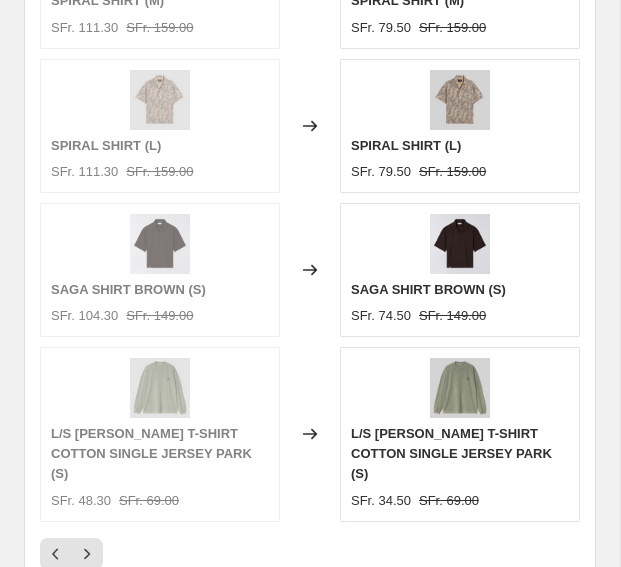 scroll, scrollTop: 1992, scrollLeft: 0, axis: vertical 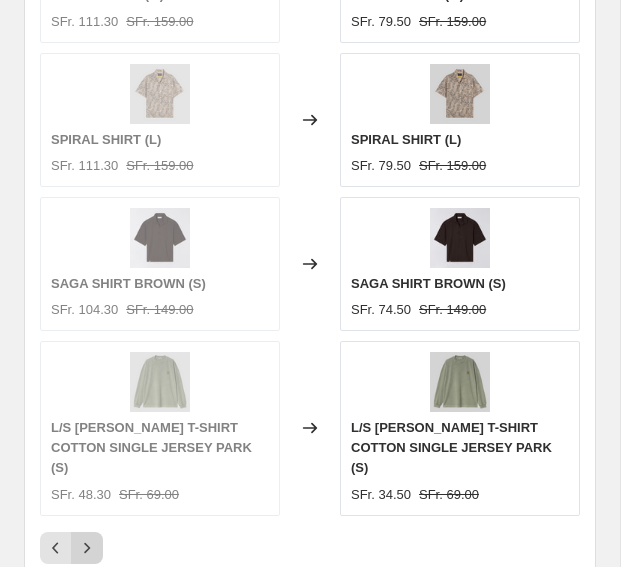 click at bounding box center [87, 548] 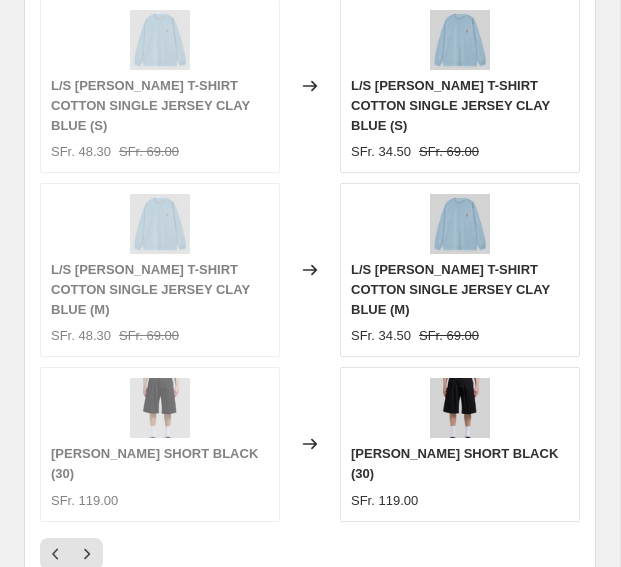 scroll, scrollTop: 2167, scrollLeft: 0, axis: vertical 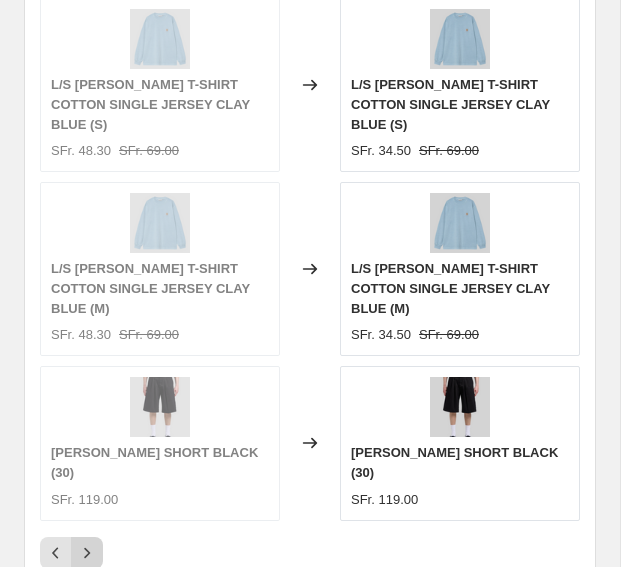 click 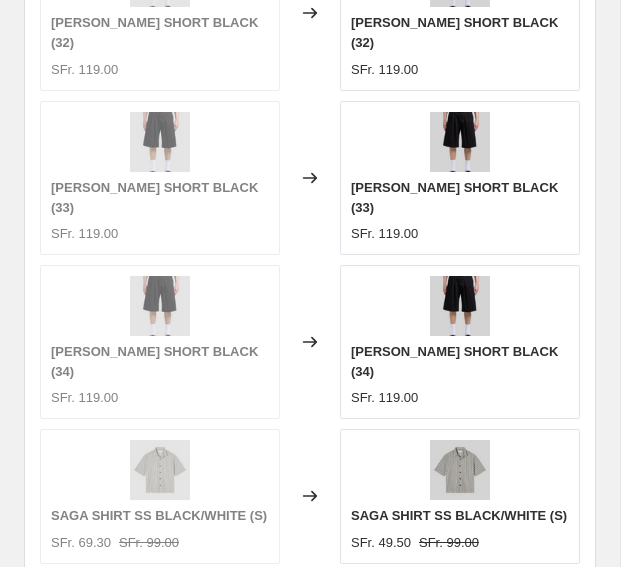 scroll, scrollTop: 1957, scrollLeft: 0, axis: vertical 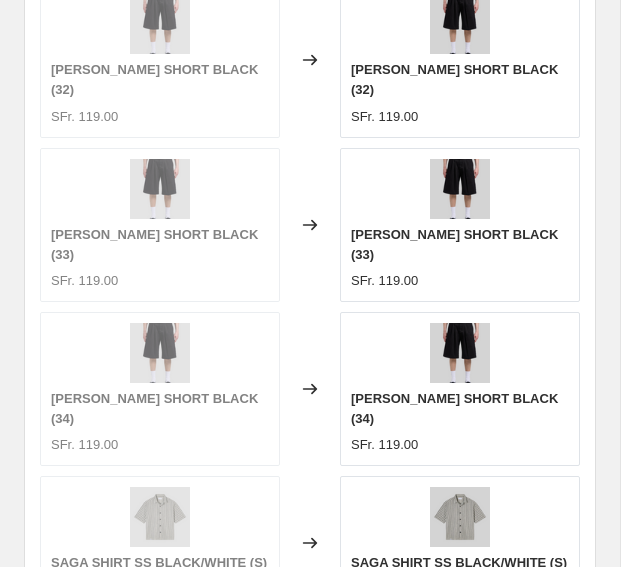 click at bounding box center [87, 643] 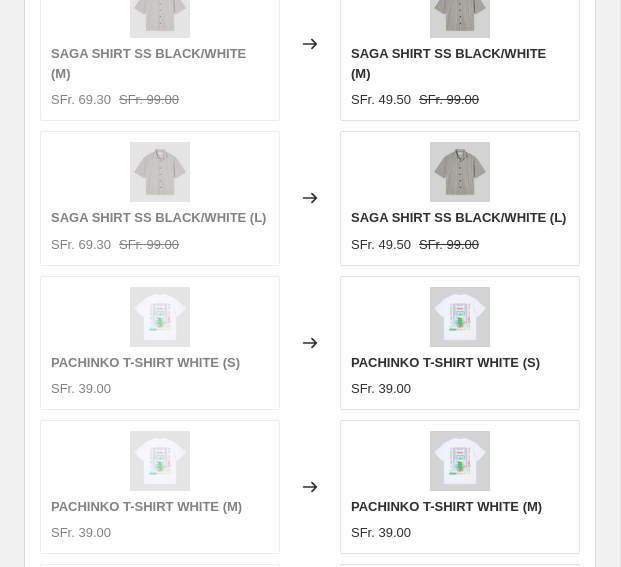 scroll, scrollTop: 1818, scrollLeft: 0, axis: vertical 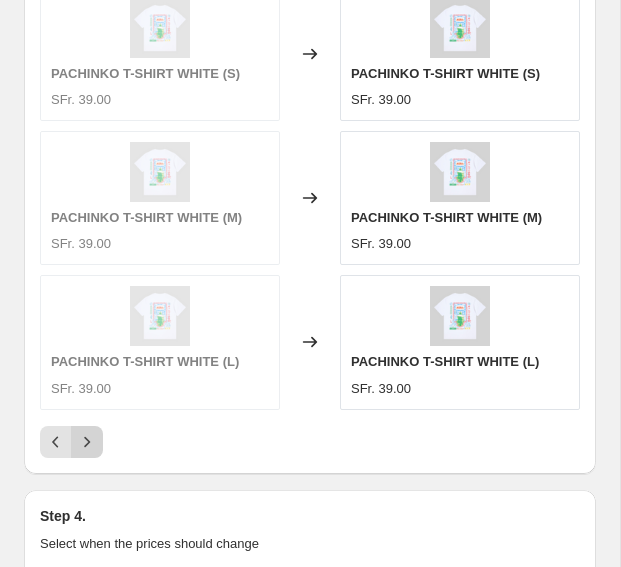 click 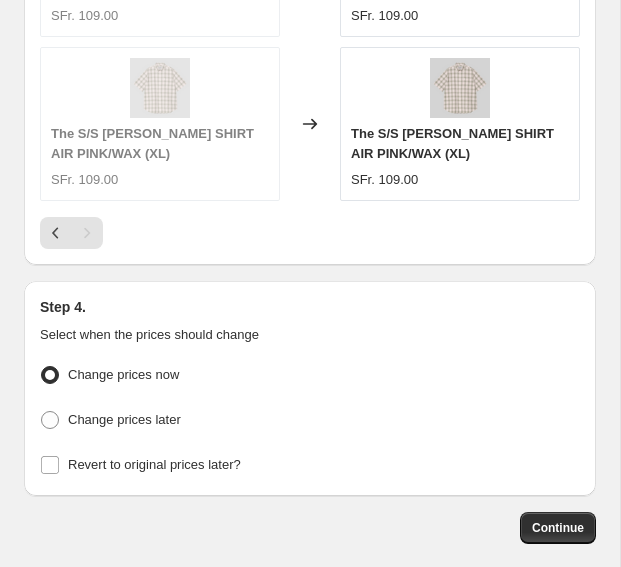 scroll, scrollTop: 2060, scrollLeft: 0, axis: vertical 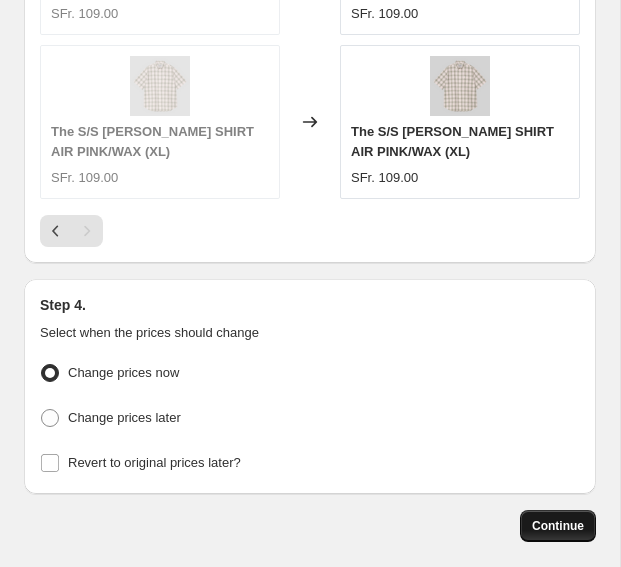 click on "Continue" at bounding box center (558, 526) 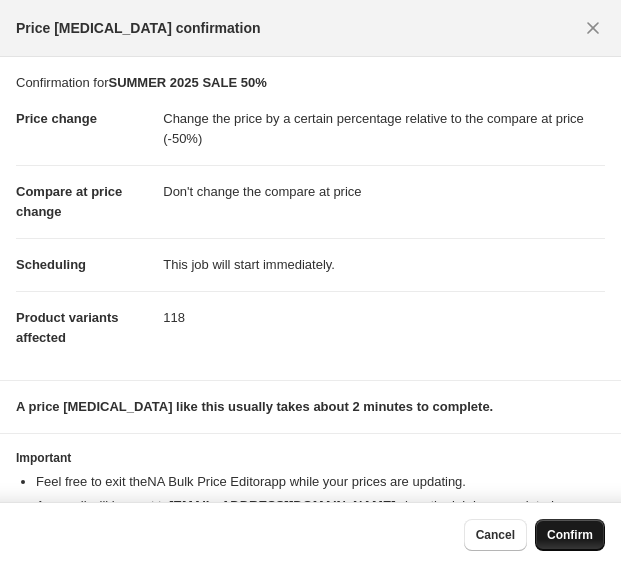 click on "Confirm" at bounding box center (570, 535) 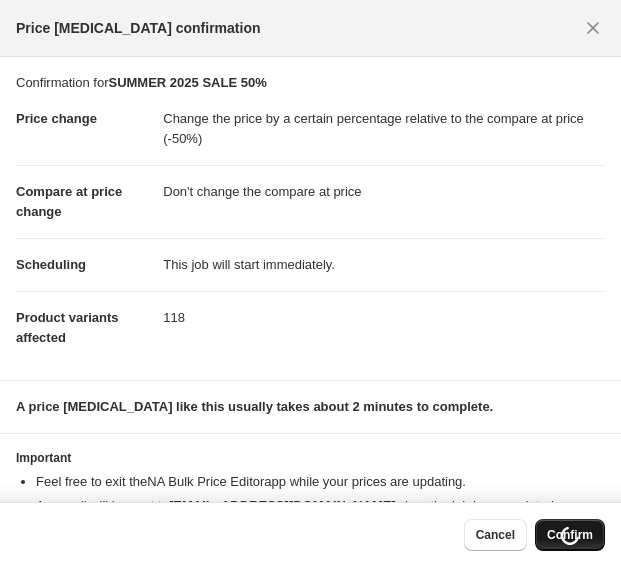 scroll, scrollTop: 2128, scrollLeft: 0, axis: vertical 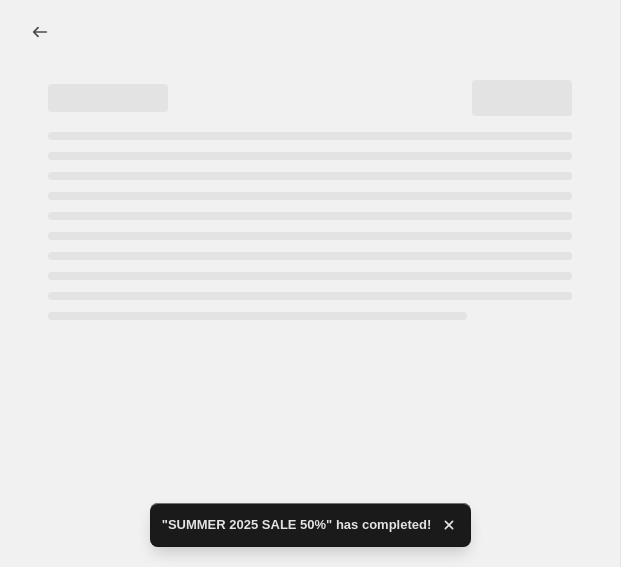 select on "pcap" 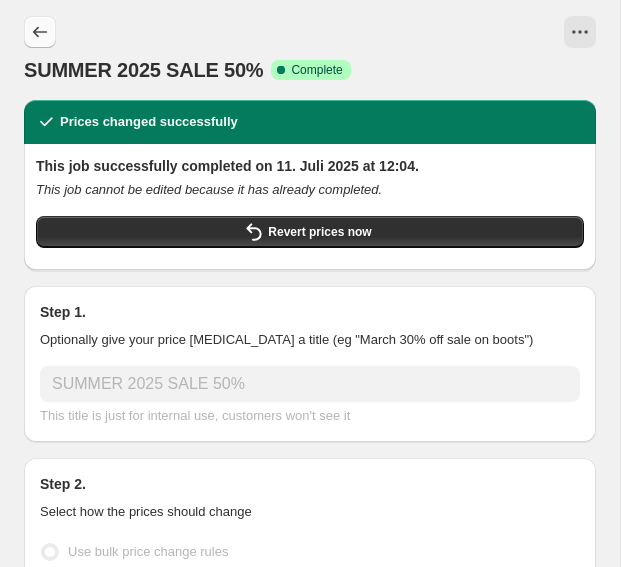 click at bounding box center (40, 32) 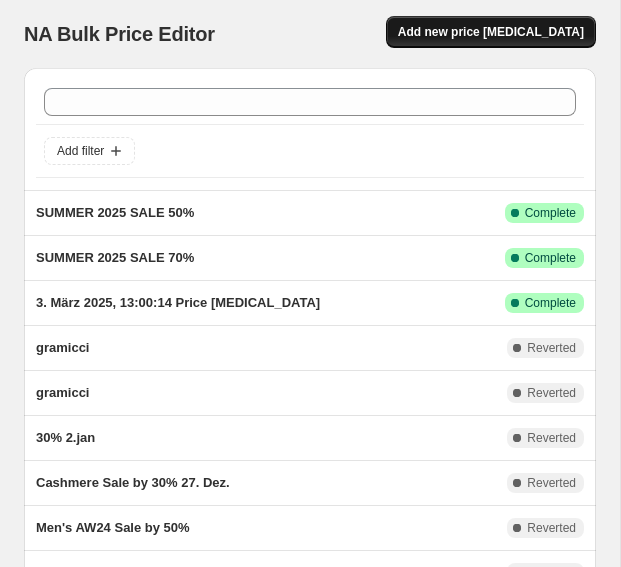 click on "Add new price [MEDICAL_DATA]" at bounding box center (491, 32) 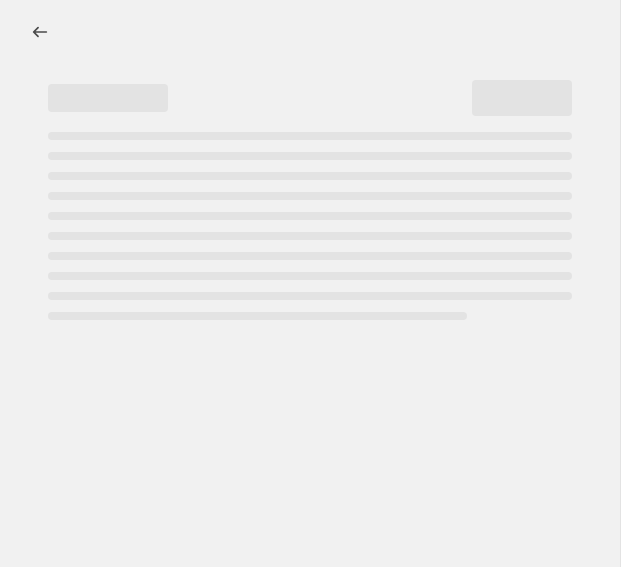 select on "percentage" 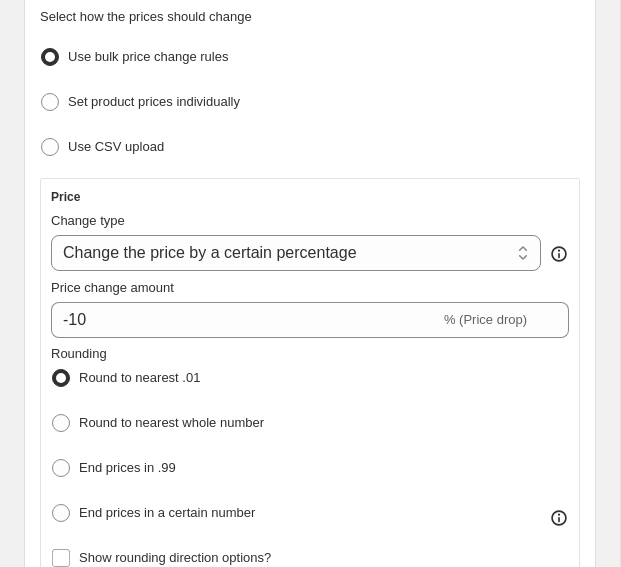 scroll, scrollTop: 321, scrollLeft: 0, axis: vertical 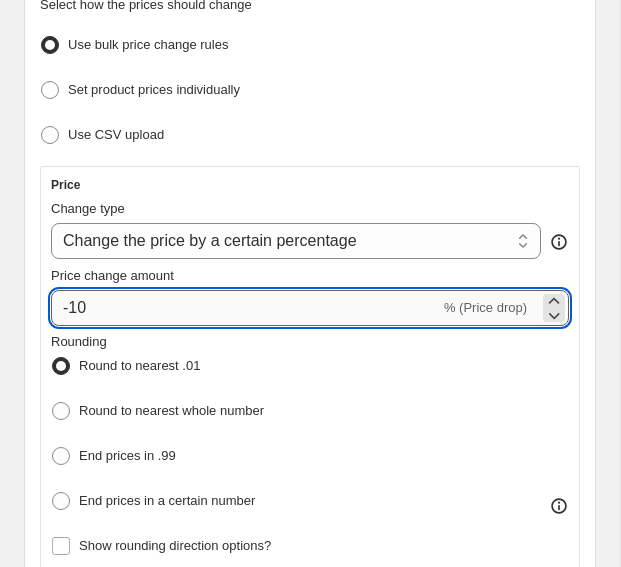 click on "-10" at bounding box center [245, 308] 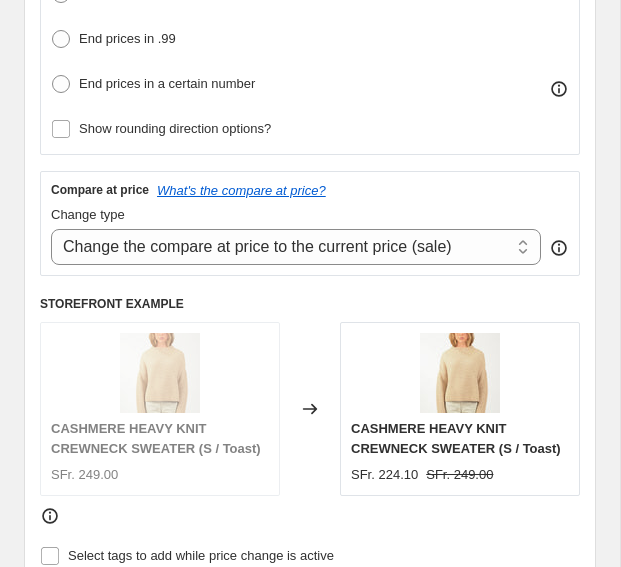 scroll, scrollTop: 752, scrollLeft: 0, axis: vertical 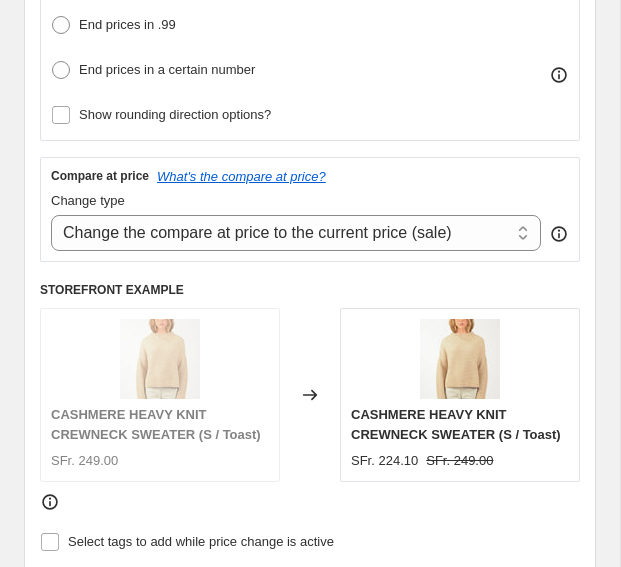 type on "-50" 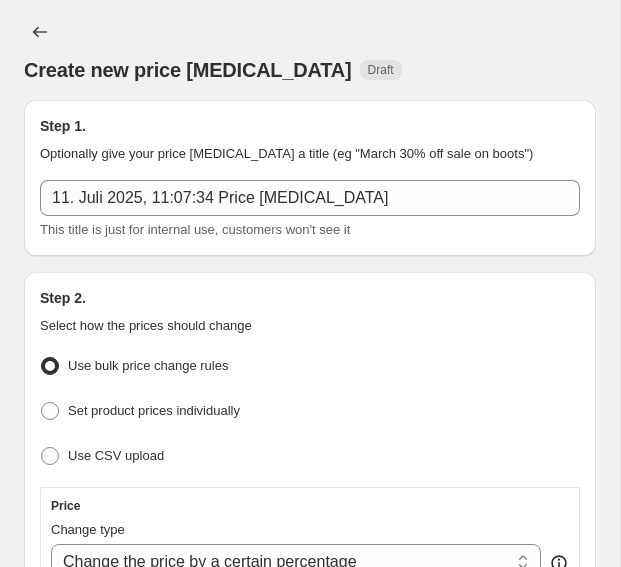 scroll, scrollTop: 2, scrollLeft: 0, axis: vertical 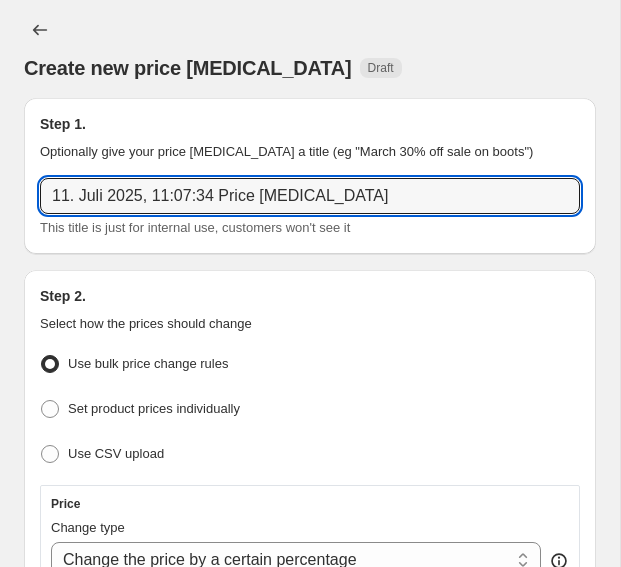 drag, startPoint x: 368, startPoint y: 194, endPoint x: 33, endPoint y: 180, distance: 335.29242 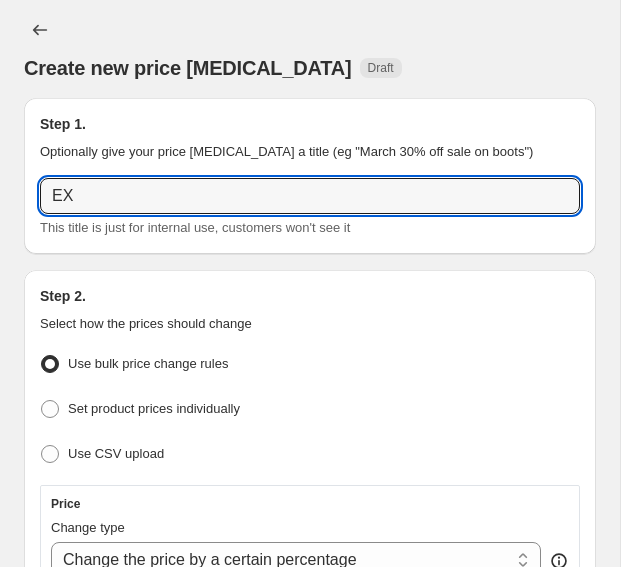 type on "E" 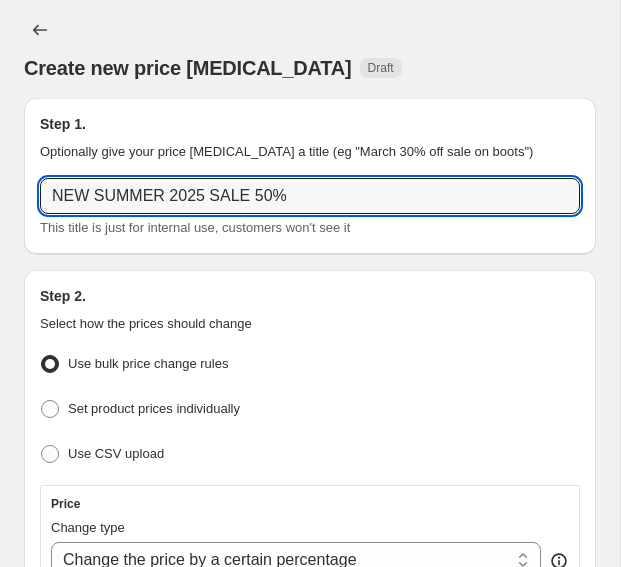 type on "NEW SUMMER 2025 SALE 50%" 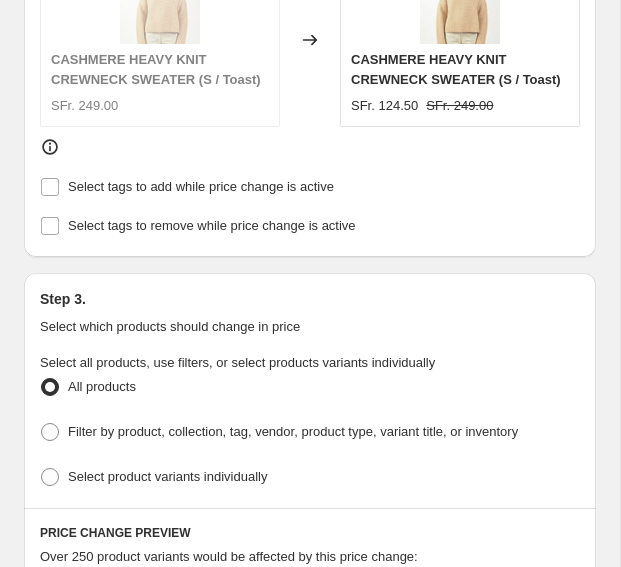 scroll, scrollTop: 1108, scrollLeft: 0, axis: vertical 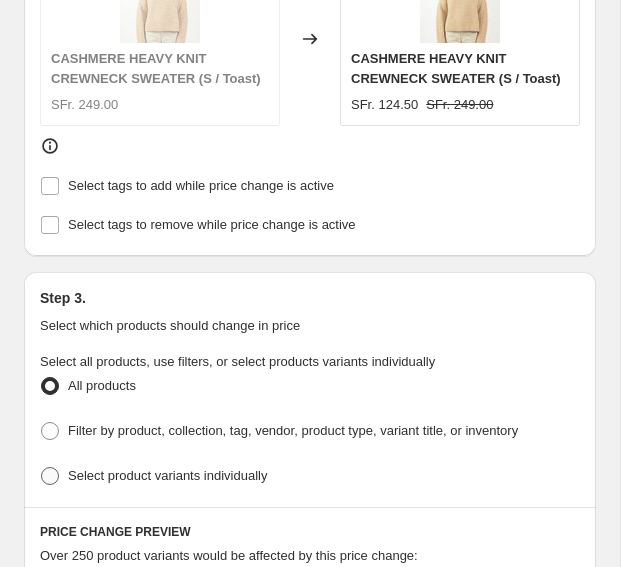 click on "Select product variants individually" at bounding box center (167, 475) 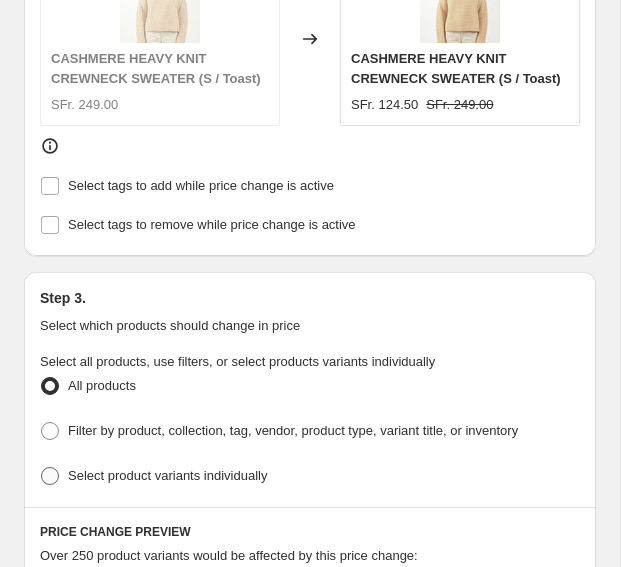 radio on "true" 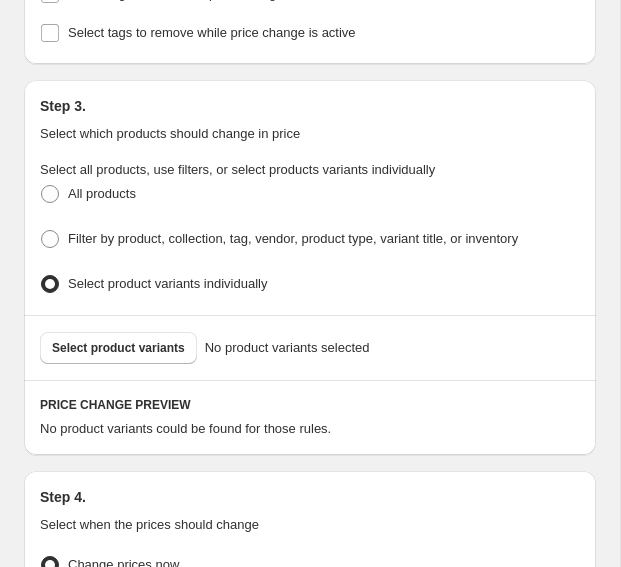 scroll, scrollTop: 1303, scrollLeft: 0, axis: vertical 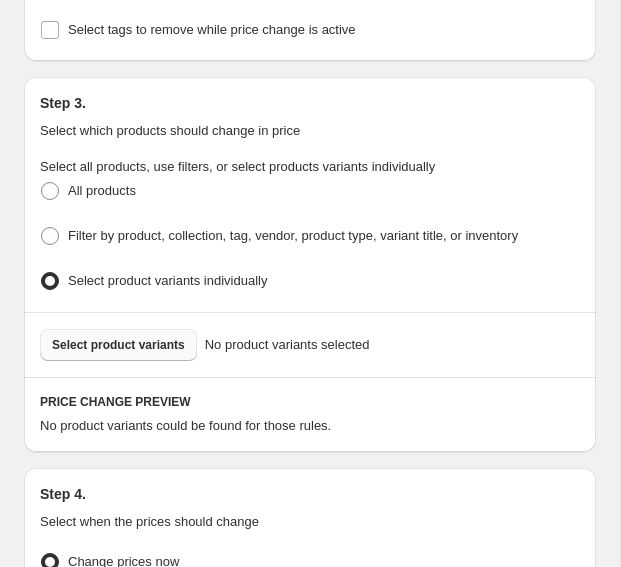 click on "Select product variants" at bounding box center (118, 345) 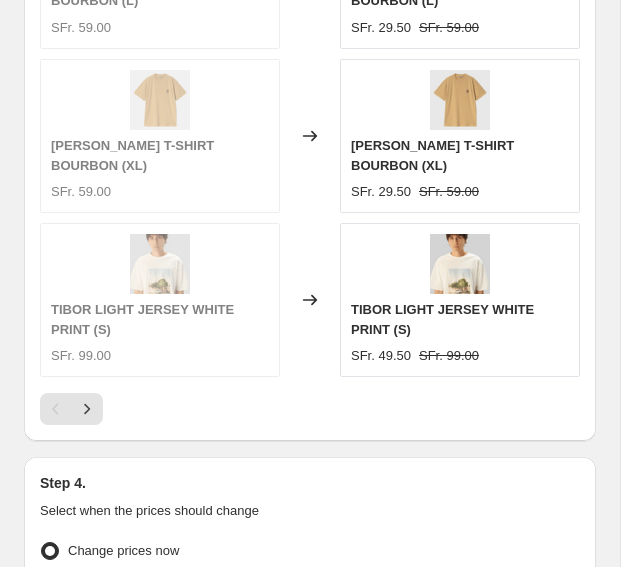 scroll, scrollTop: 2186, scrollLeft: 0, axis: vertical 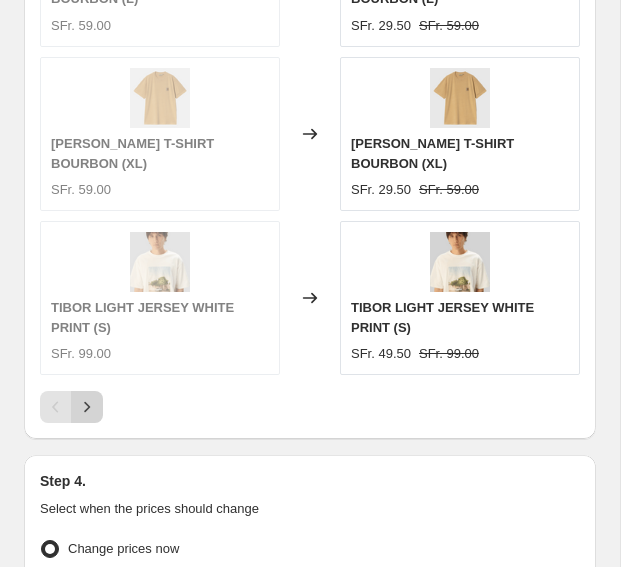 click 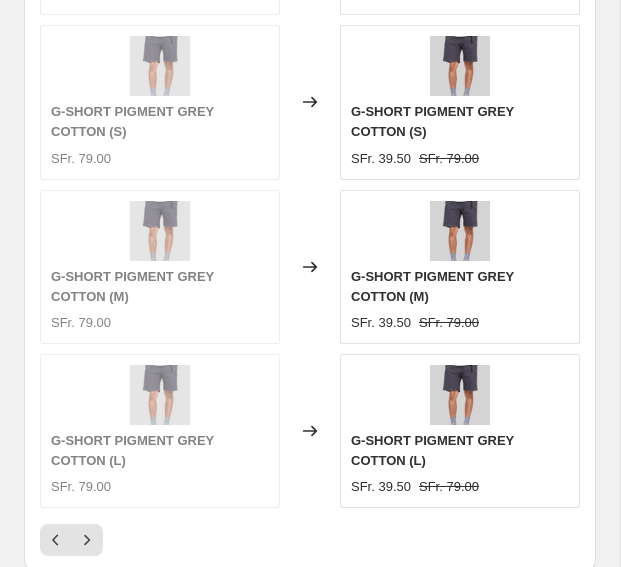 scroll, scrollTop: 2180, scrollLeft: 0, axis: vertical 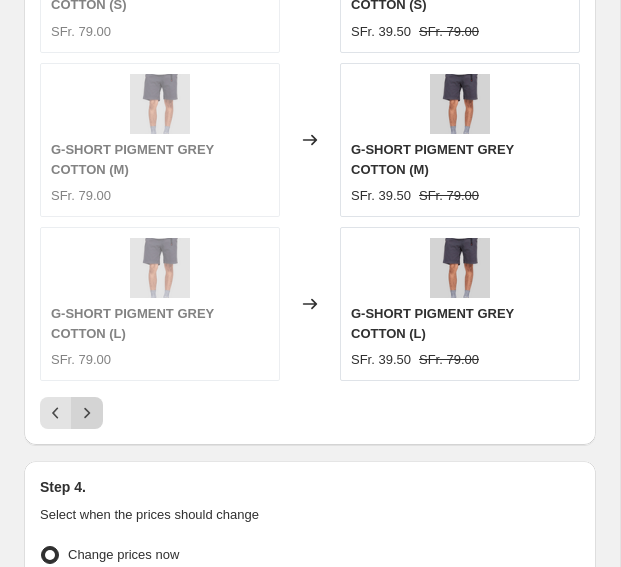 click 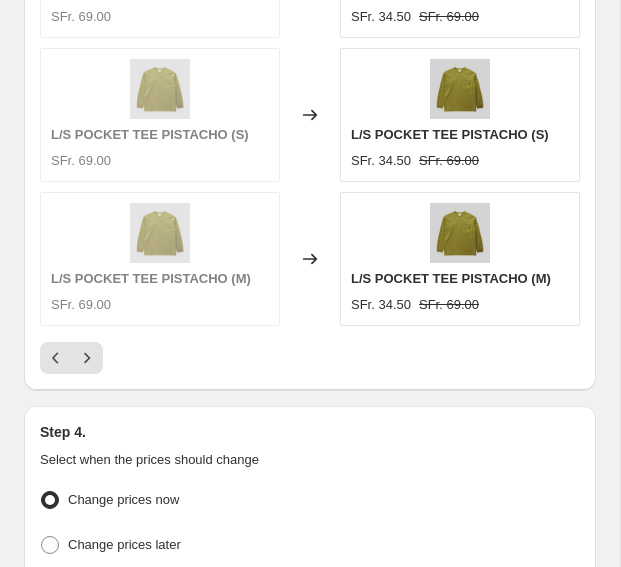 scroll, scrollTop: 2117, scrollLeft: 0, axis: vertical 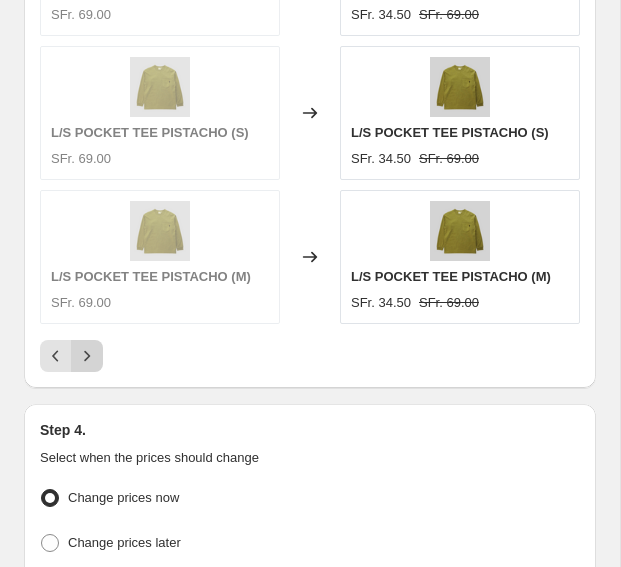 click 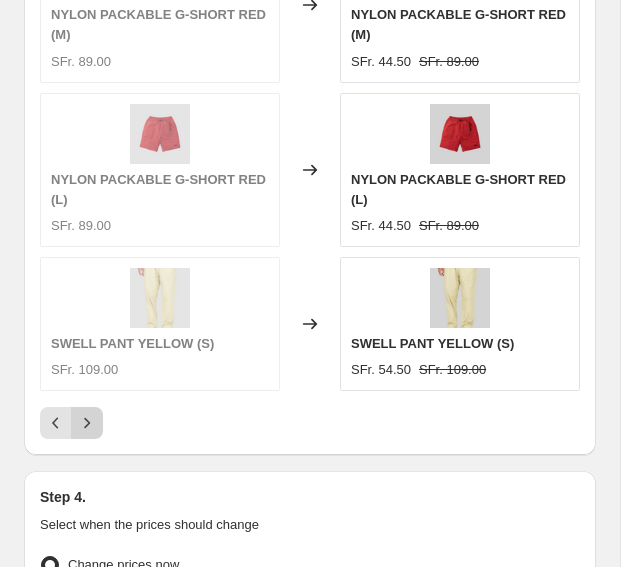 scroll, scrollTop: 2179, scrollLeft: 0, axis: vertical 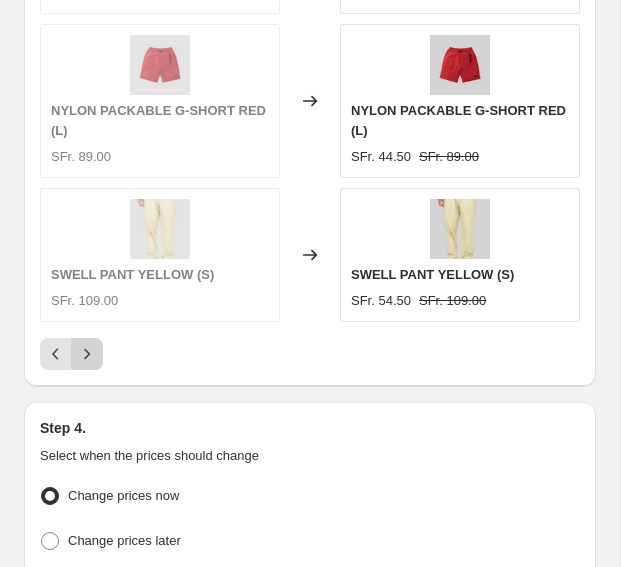 click 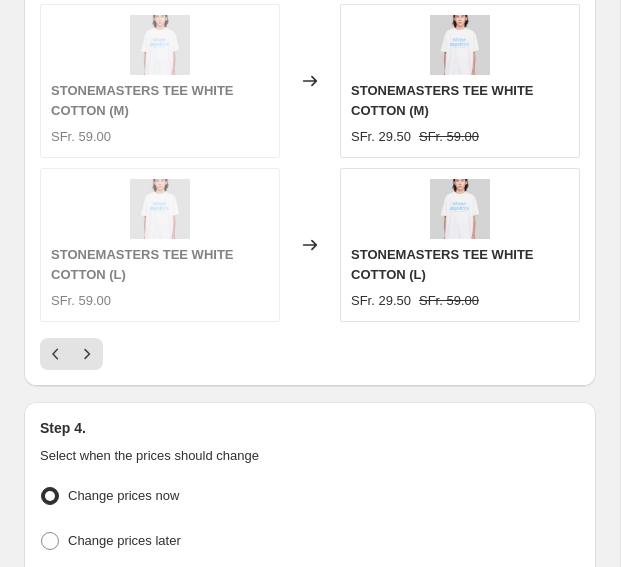 scroll, scrollTop: 2403, scrollLeft: 0, axis: vertical 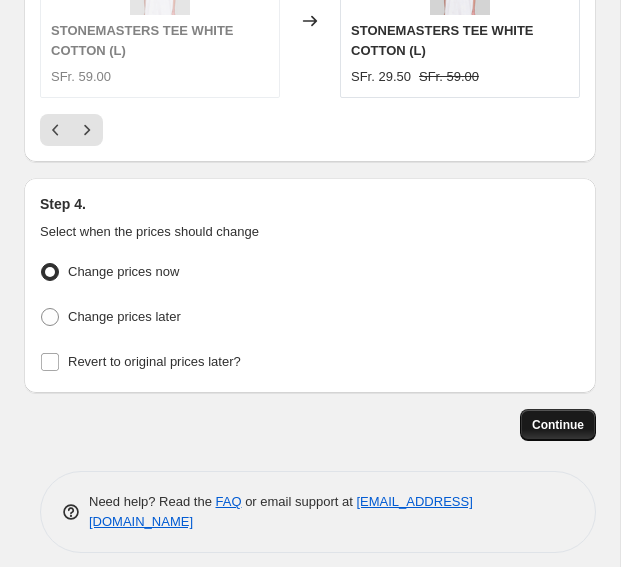 click on "Continue" at bounding box center [558, 425] 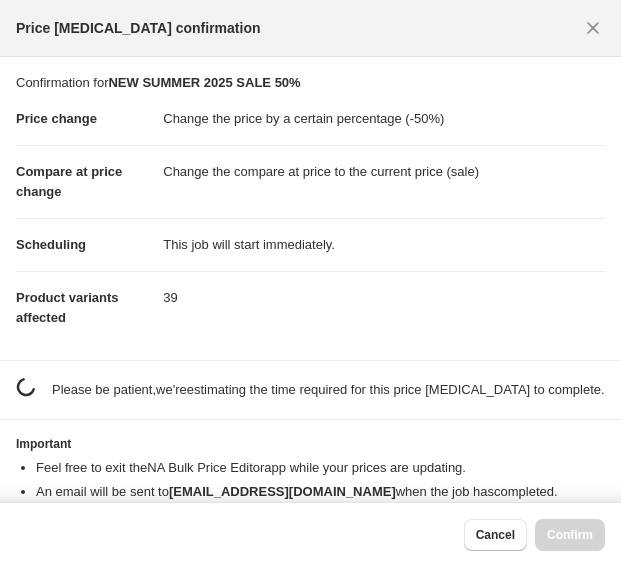 scroll, scrollTop: 0, scrollLeft: 0, axis: both 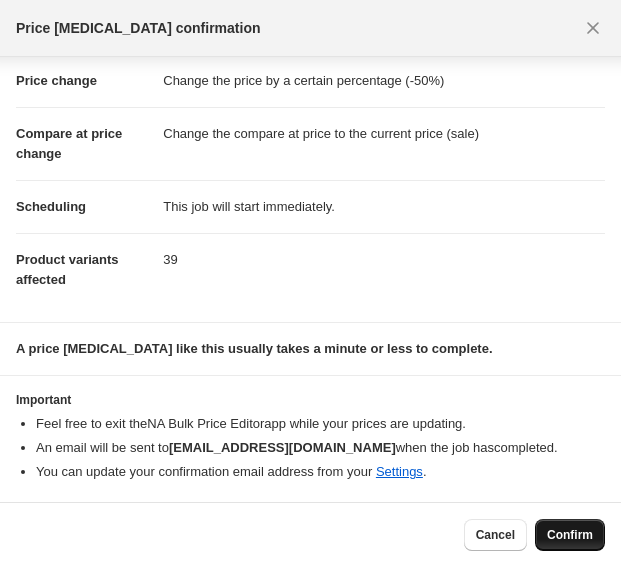 click on "Confirm" at bounding box center [570, 535] 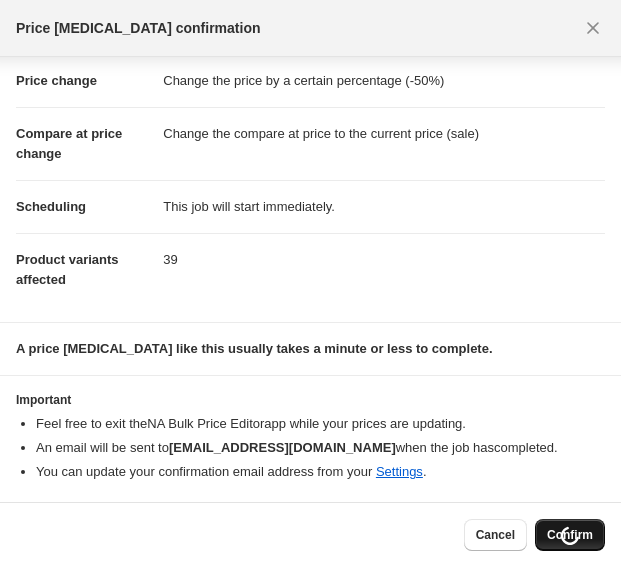 scroll, scrollTop: 2471, scrollLeft: 0, axis: vertical 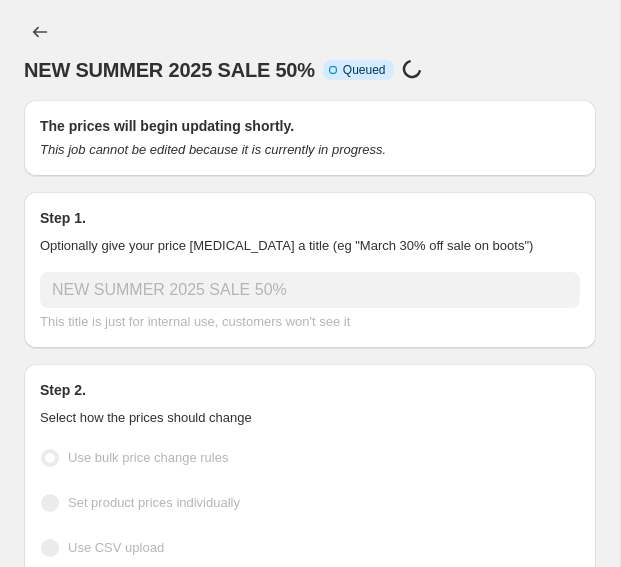 select on "percentage" 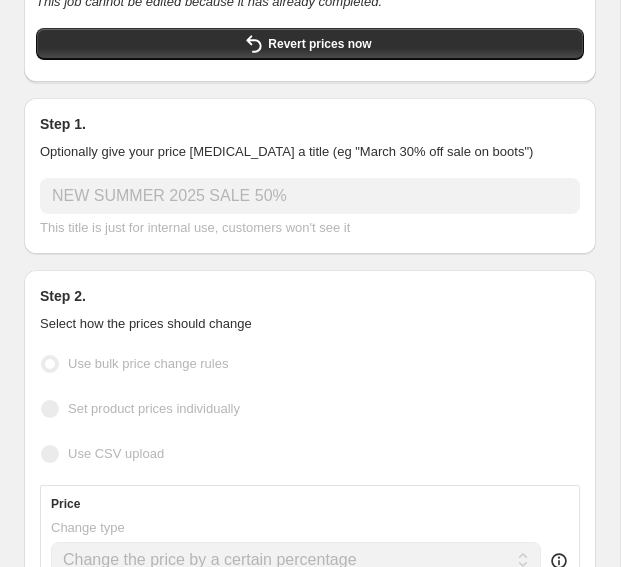scroll, scrollTop: 200, scrollLeft: 0, axis: vertical 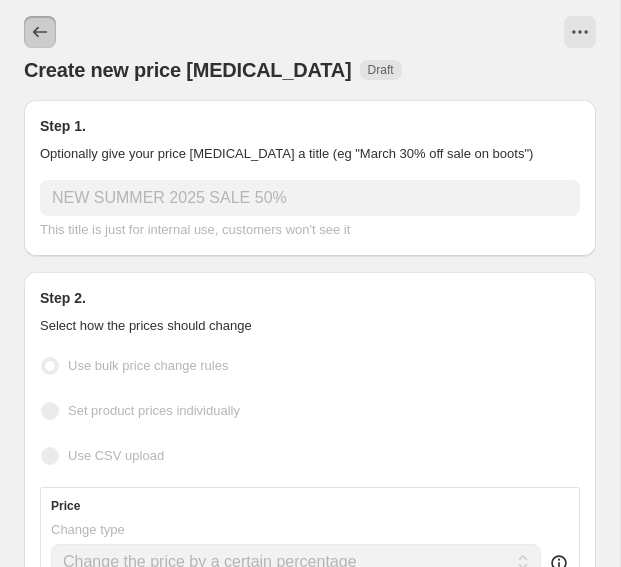 click 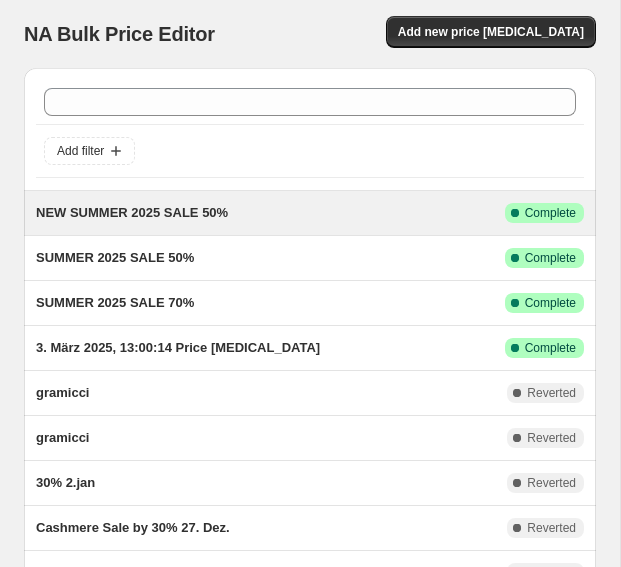 click on "NEW SUMMER 2025 SALE 50% This job ran on 11. Juli 2025. Success Complete Complete Lowers prices of 39 product variants by 50%" at bounding box center [310, 213] 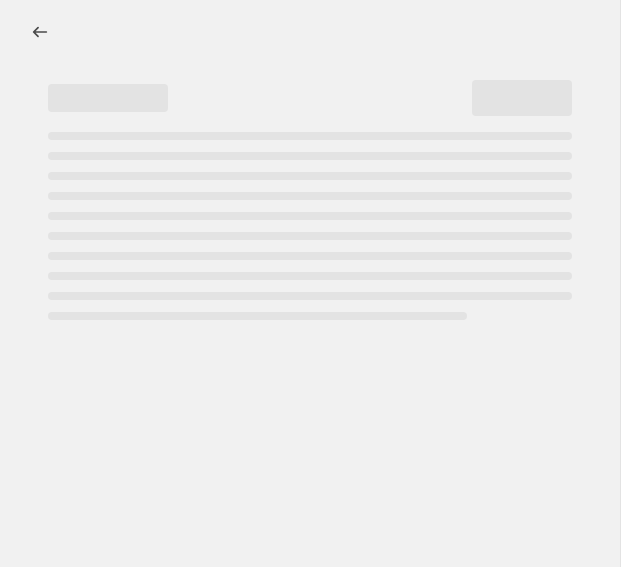 select on "percentage" 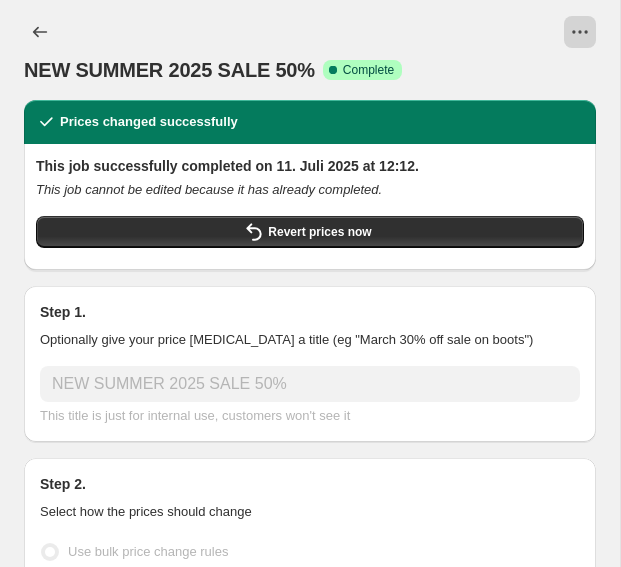 click at bounding box center [580, 32] 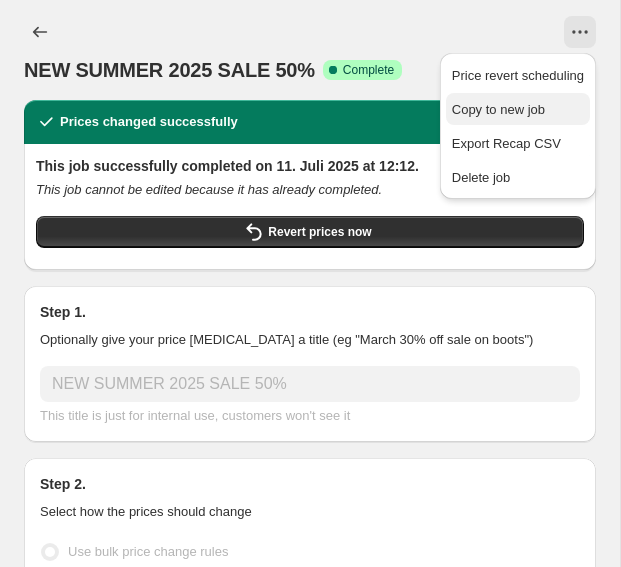 click on "Copy to new job" at bounding box center (498, 109) 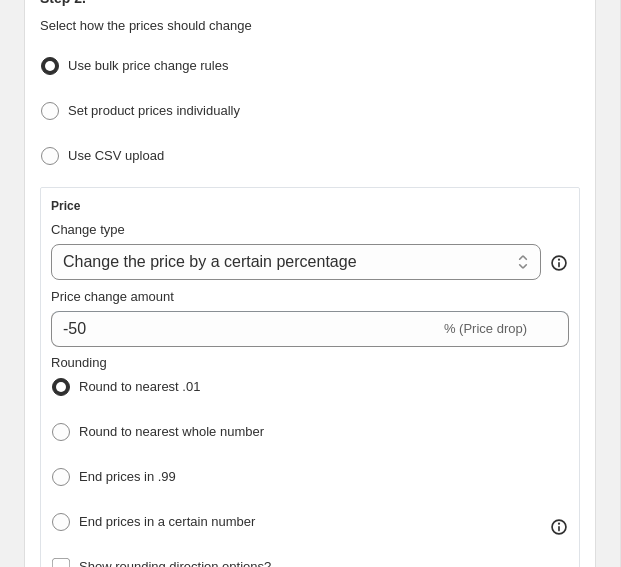 scroll, scrollTop: 0, scrollLeft: 0, axis: both 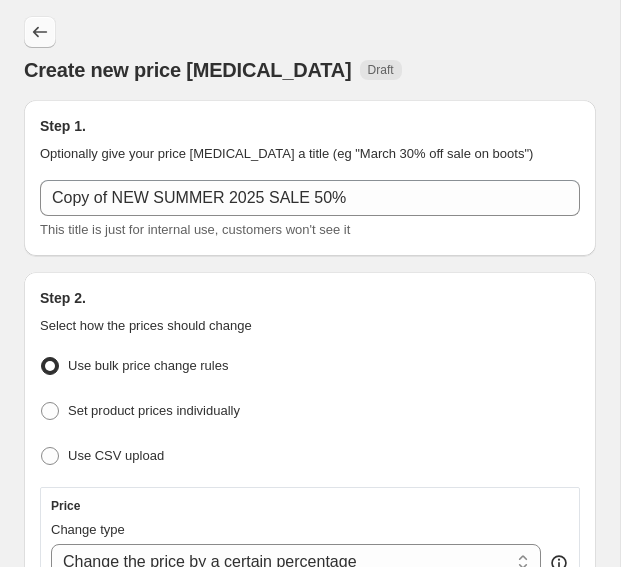 click 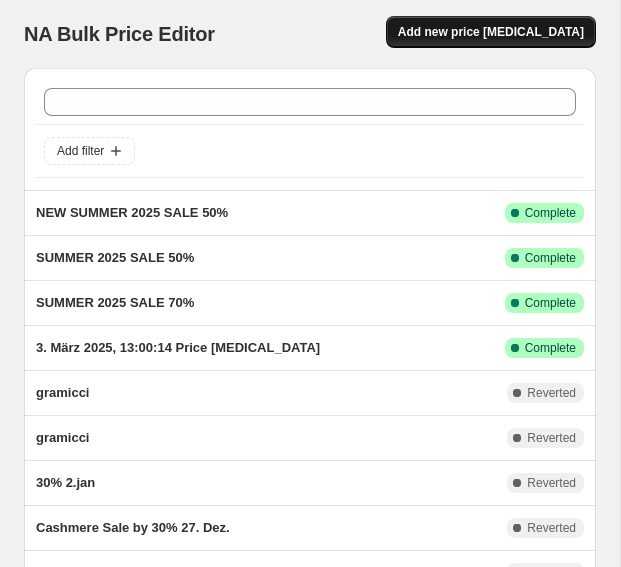 click on "Add new price [MEDICAL_DATA]" at bounding box center (491, 32) 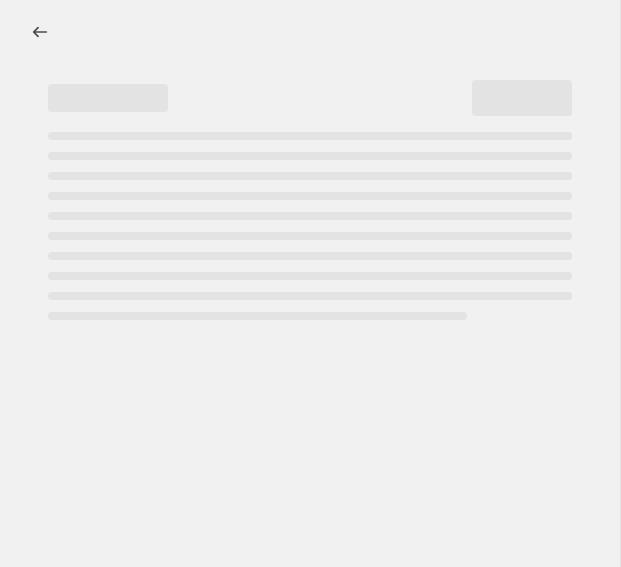 select on "percentage" 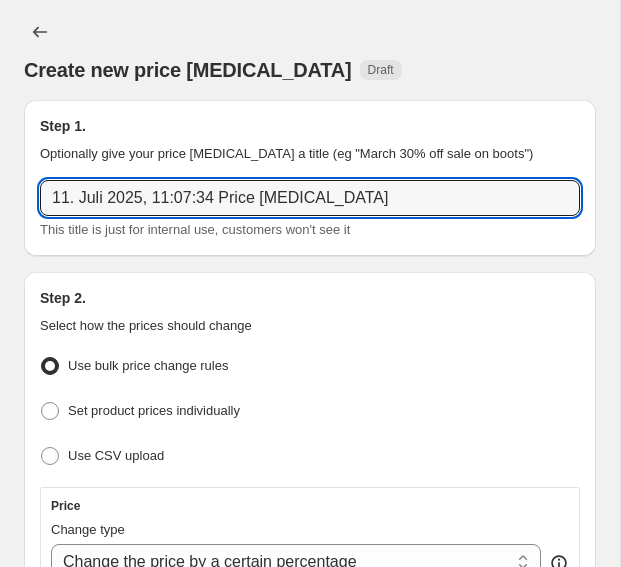 drag, startPoint x: 366, startPoint y: 196, endPoint x: -14, endPoint y: 191, distance: 380.0329 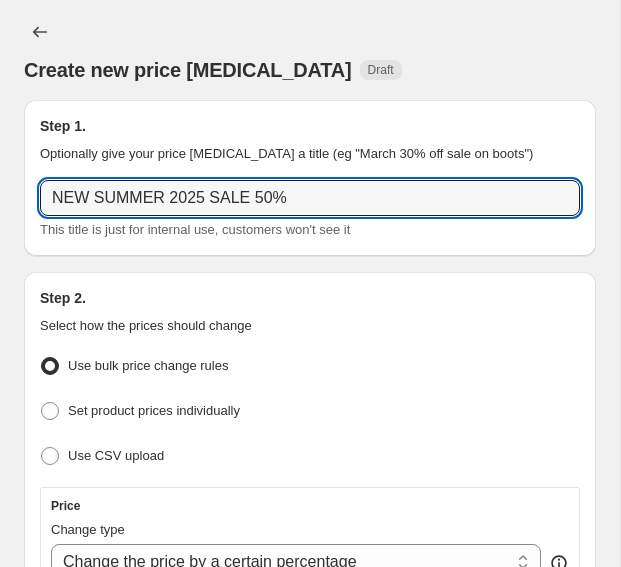 type on "NEW SUMMER 2025 SALE 50%" 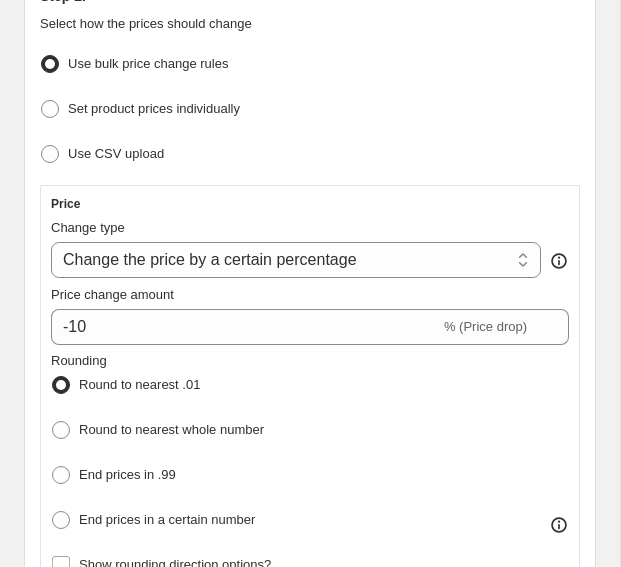 scroll, scrollTop: 305, scrollLeft: 0, axis: vertical 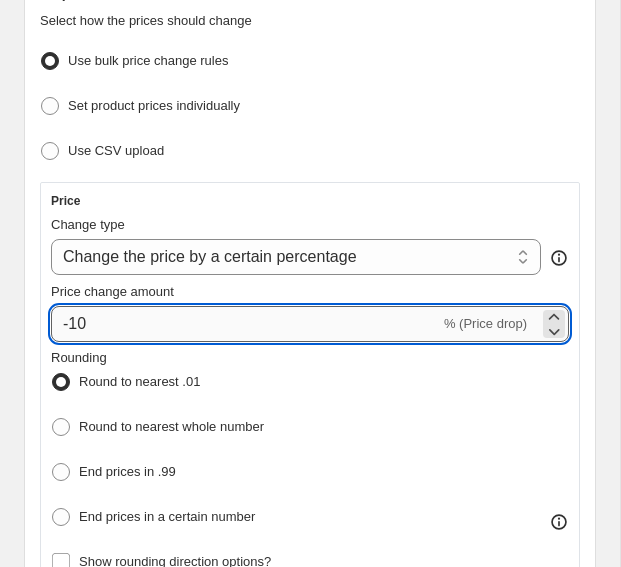 drag, startPoint x: 71, startPoint y: 321, endPoint x: 97, endPoint y: 321, distance: 26 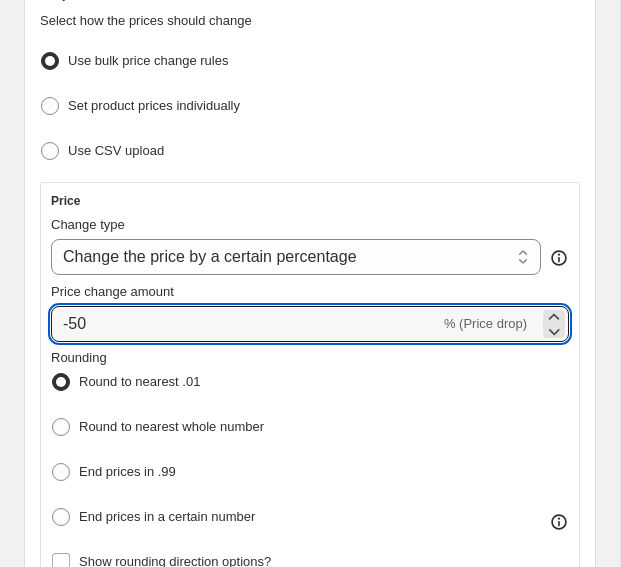 type on "-50" 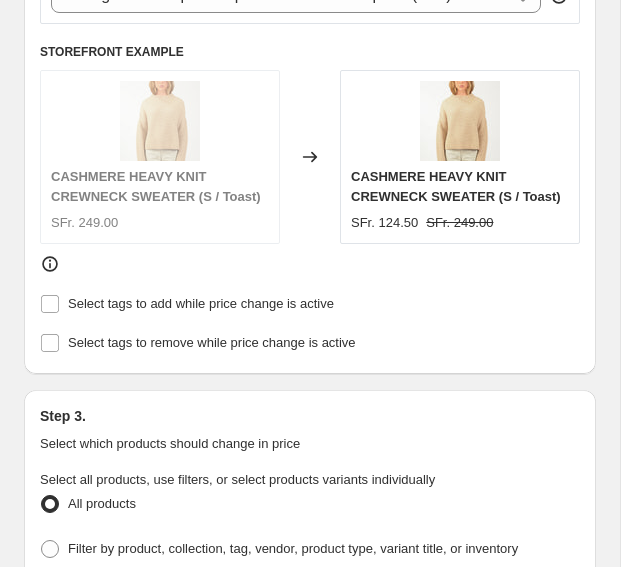scroll, scrollTop: 1040, scrollLeft: 0, axis: vertical 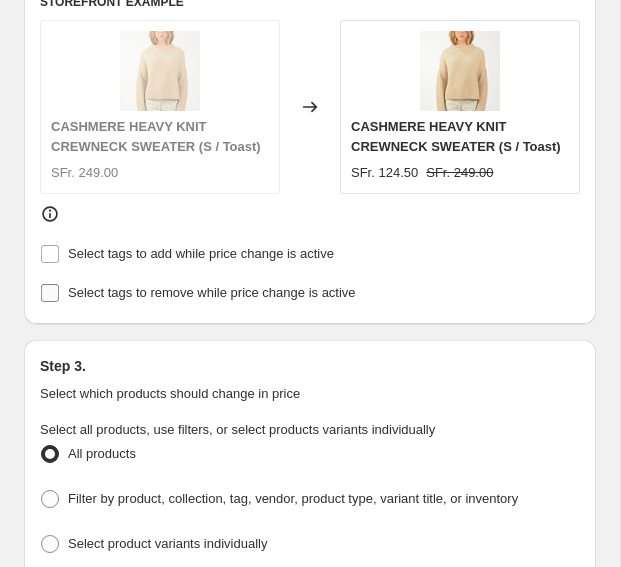 click on "Select tags to remove while price change is active" at bounding box center (50, 293) 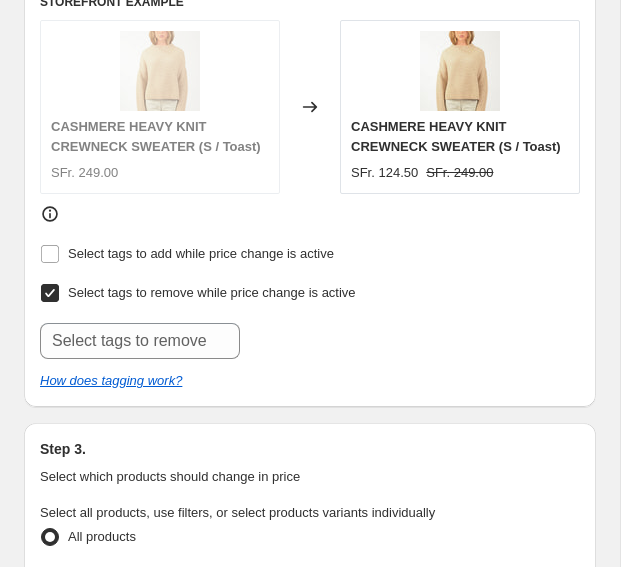 click on "Select tags to remove while price change is active" at bounding box center (50, 293) 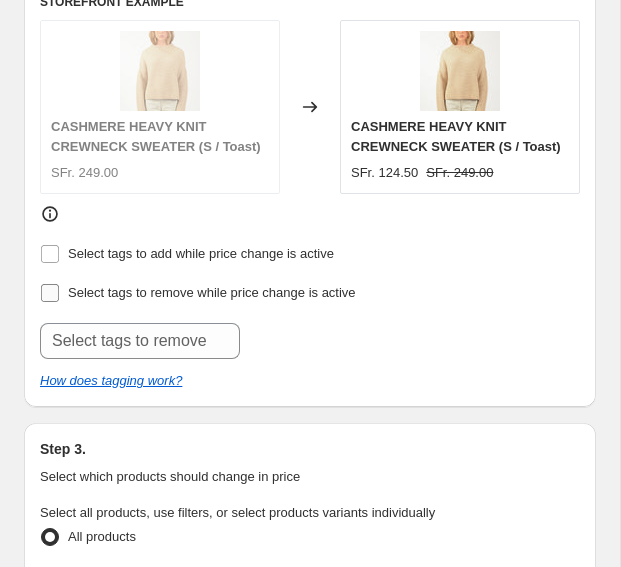 checkbox on "false" 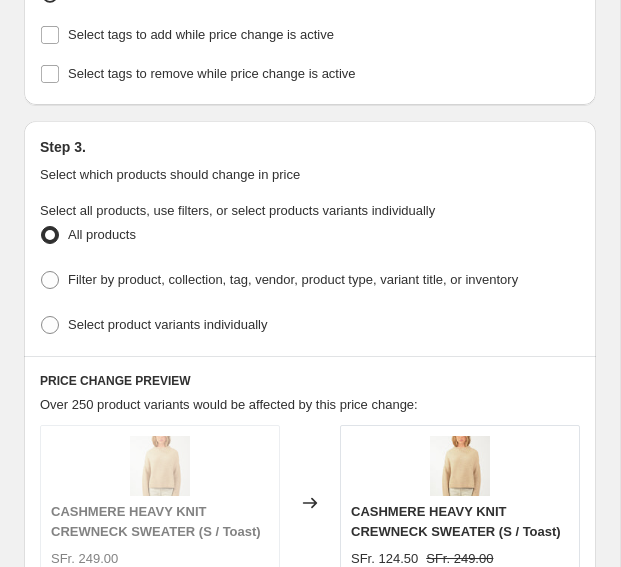 scroll, scrollTop: 1295, scrollLeft: 0, axis: vertical 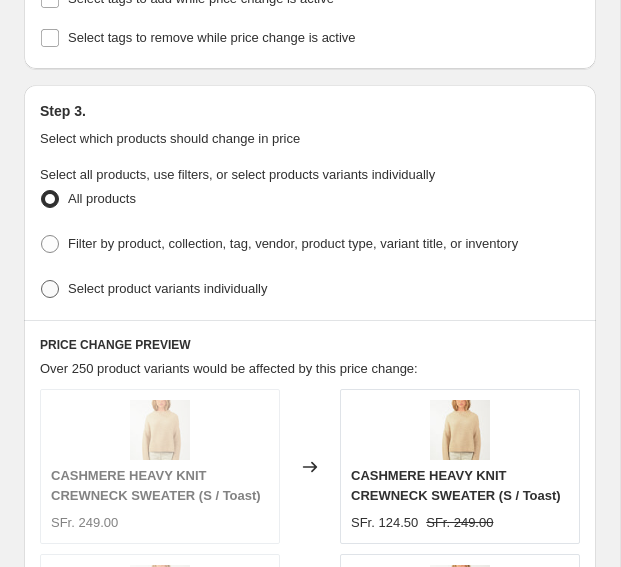 click at bounding box center [50, 289] 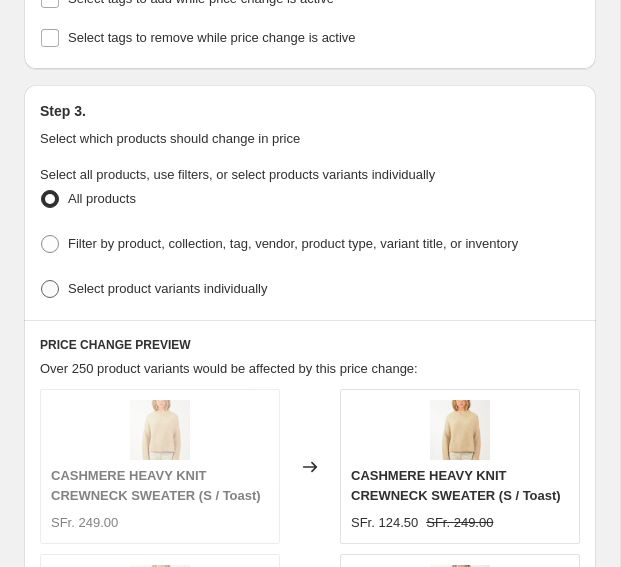 radio on "true" 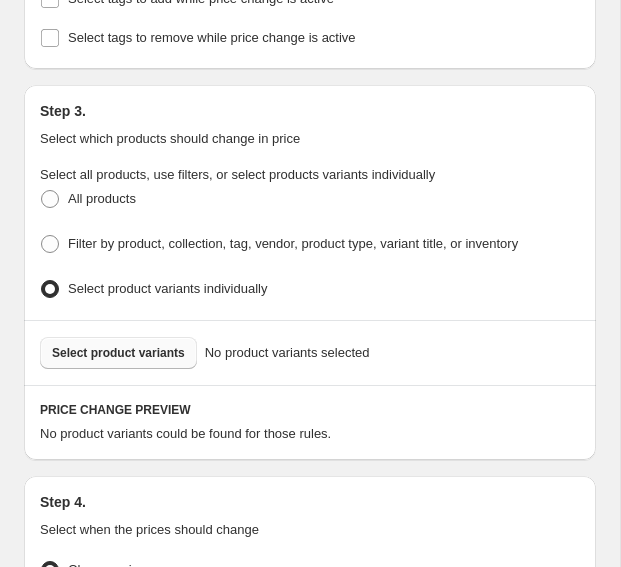 click on "Select product variants" at bounding box center [118, 353] 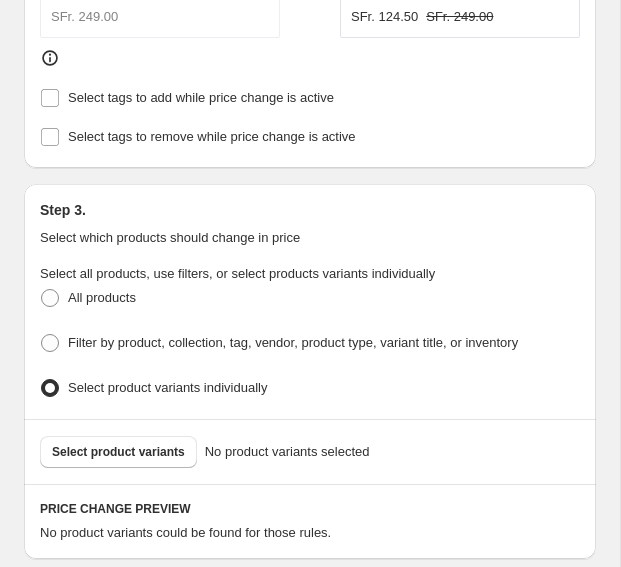 scroll, scrollTop: 1218, scrollLeft: 0, axis: vertical 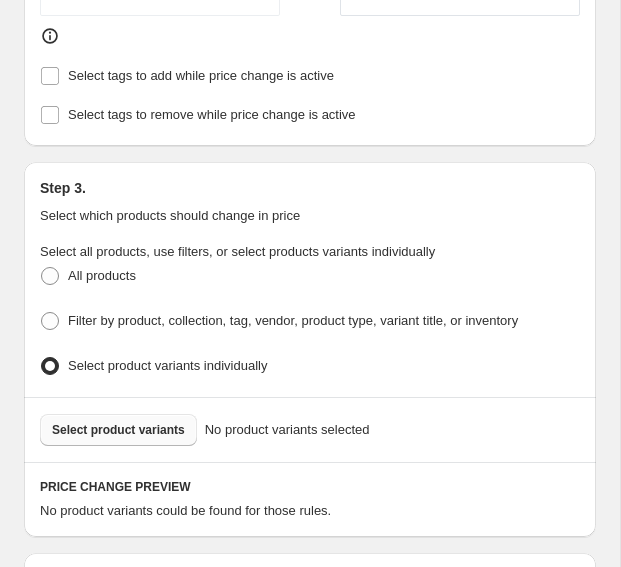 click on "Select product variants" at bounding box center (118, 430) 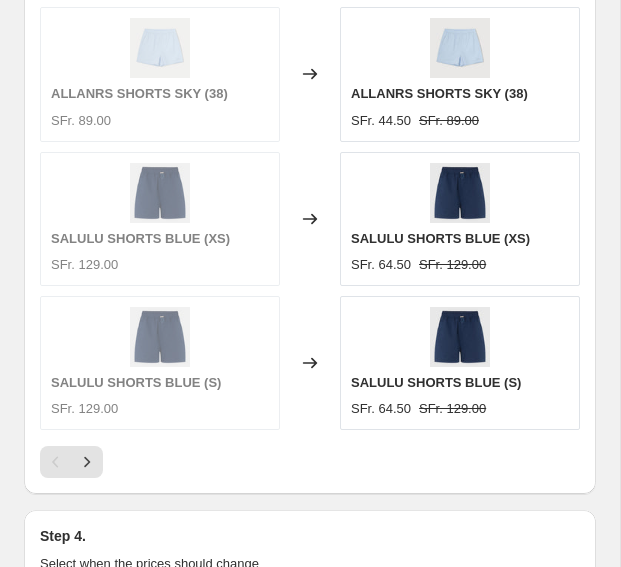 scroll, scrollTop: 2015, scrollLeft: 0, axis: vertical 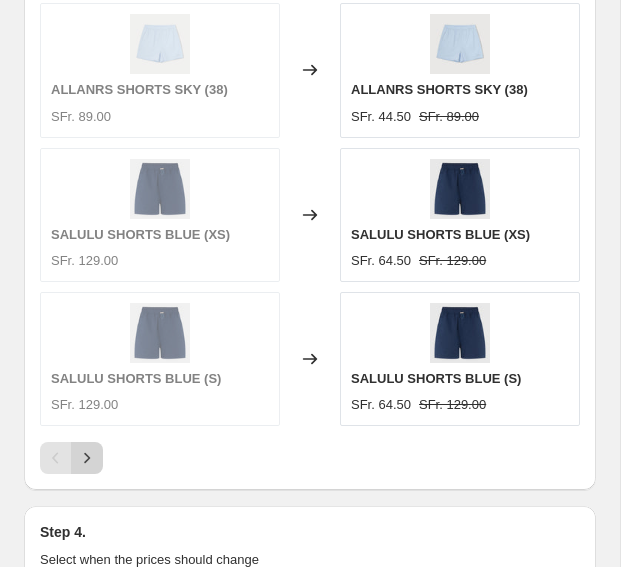 click 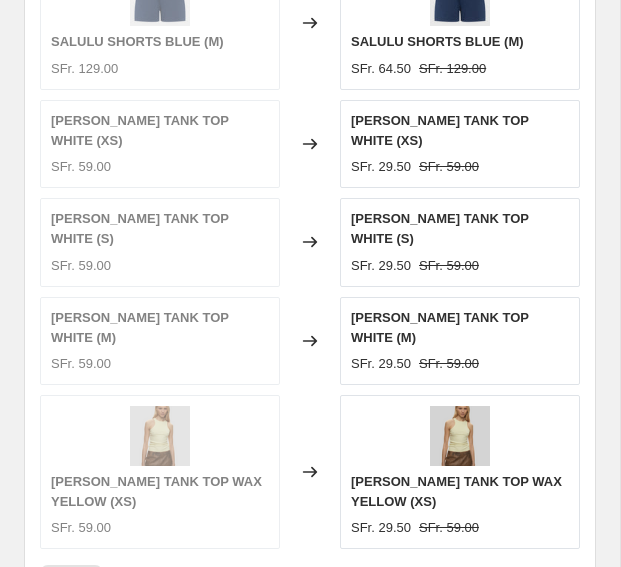 scroll, scrollTop: 1784, scrollLeft: 0, axis: vertical 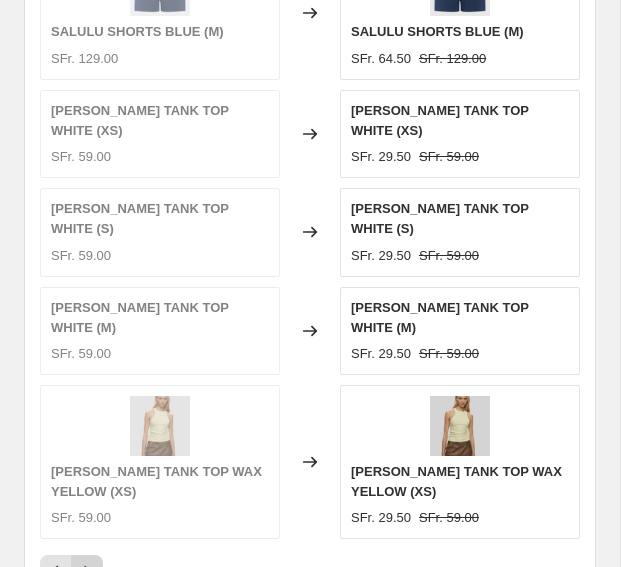 click 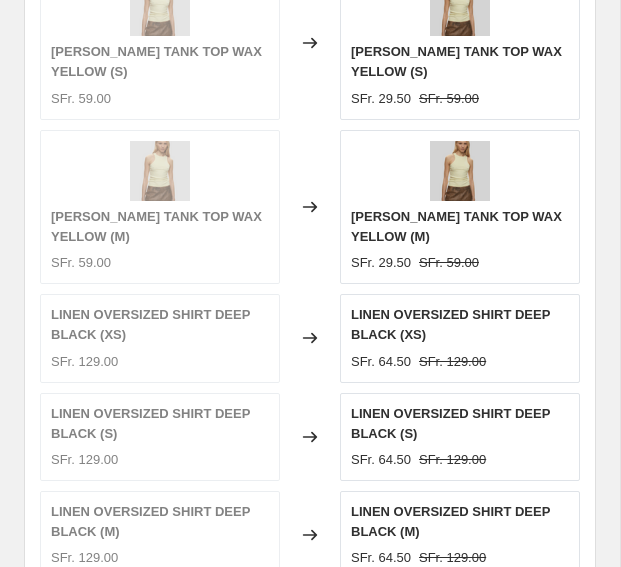 click 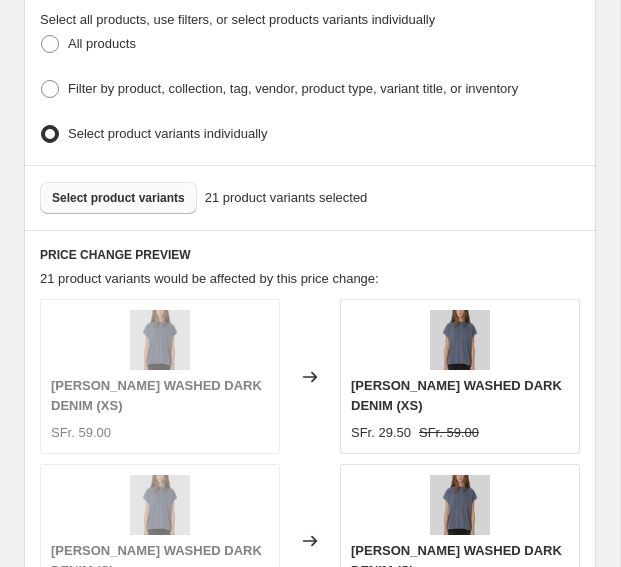 scroll, scrollTop: 1466, scrollLeft: 0, axis: vertical 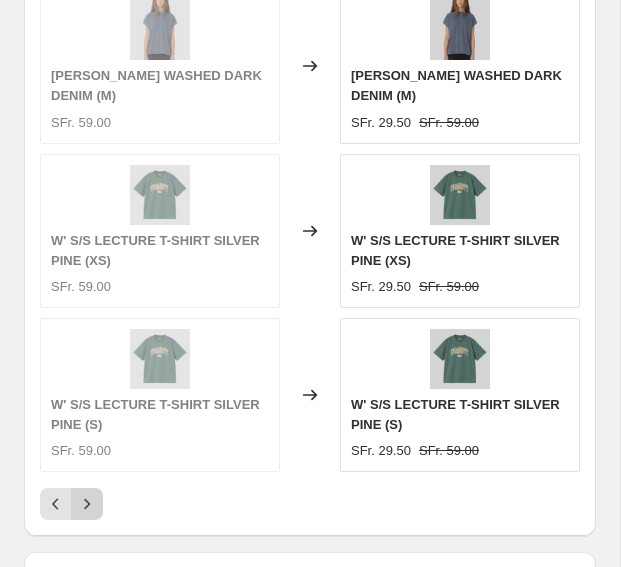 click 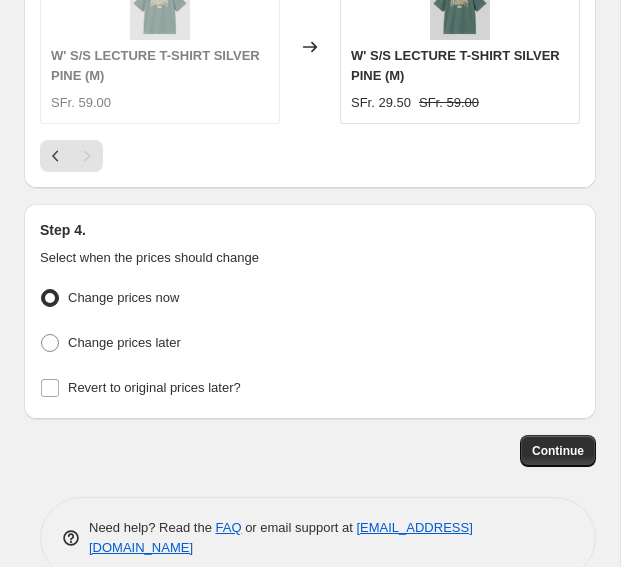 scroll, scrollTop: 1806, scrollLeft: 0, axis: vertical 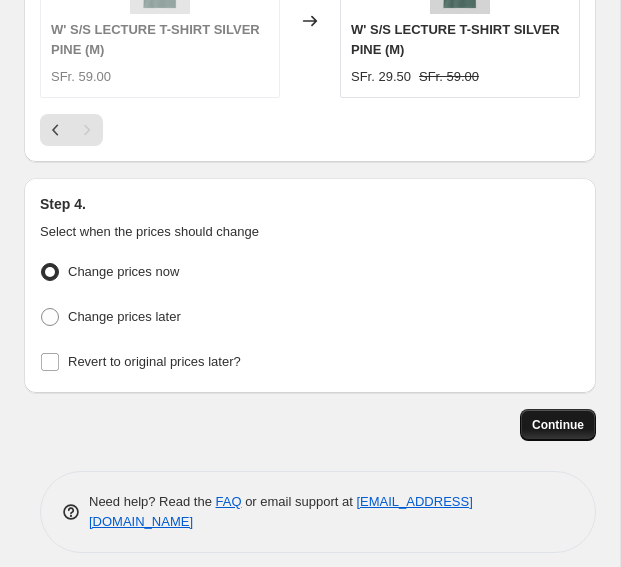 click on "Continue" at bounding box center (558, 425) 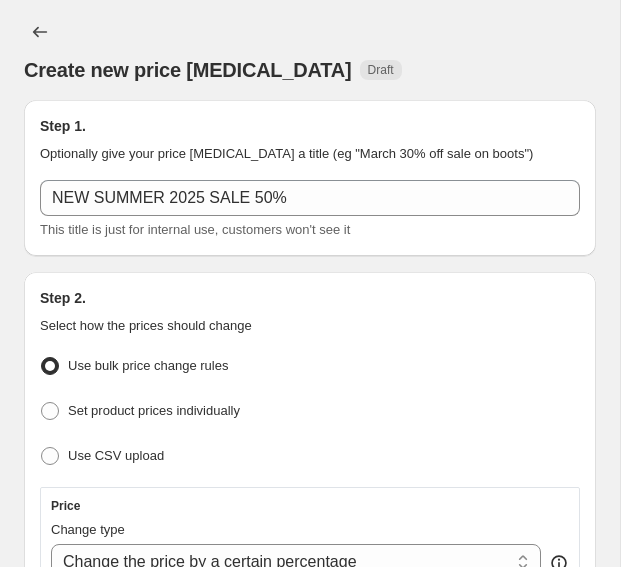 scroll, scrollTop: 1806, scrollLeft: 0, axis: vertical 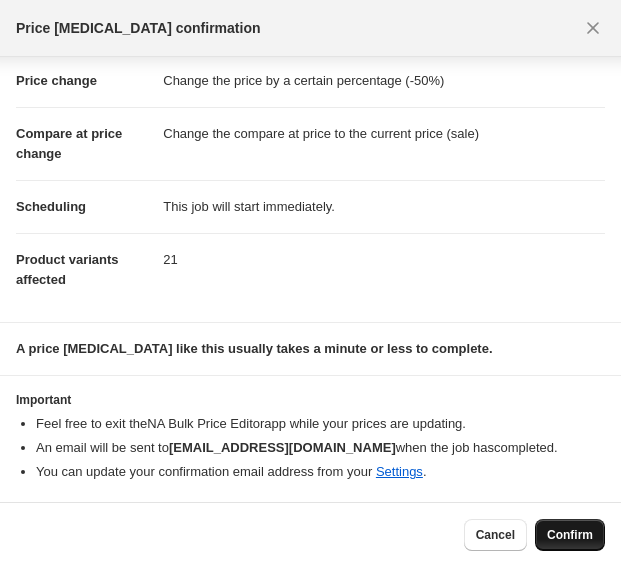 click on "Confirm" at bounding box center [570, 535] 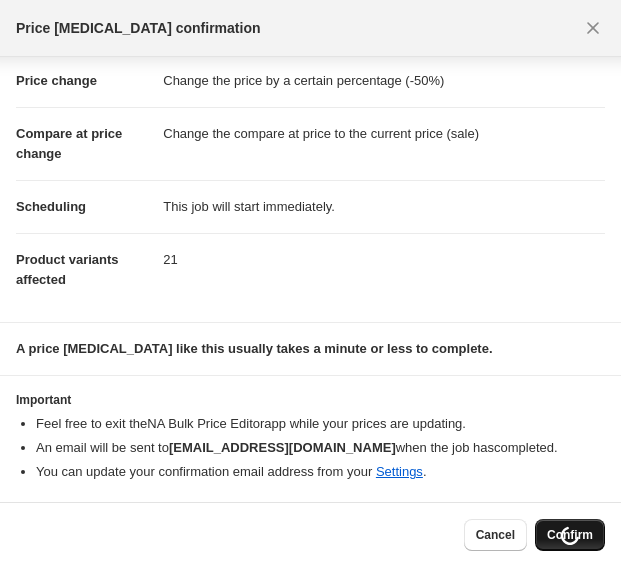 scroll, scrollTop: 1874, scrollLeft: 0, axis: vertical 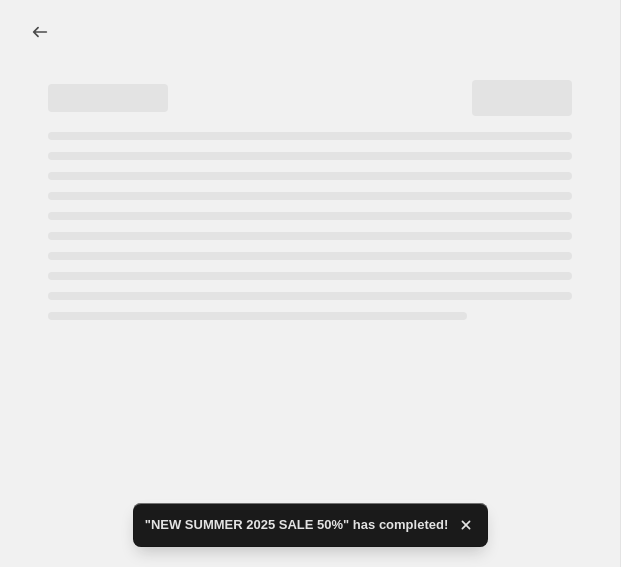 select on "percentage" 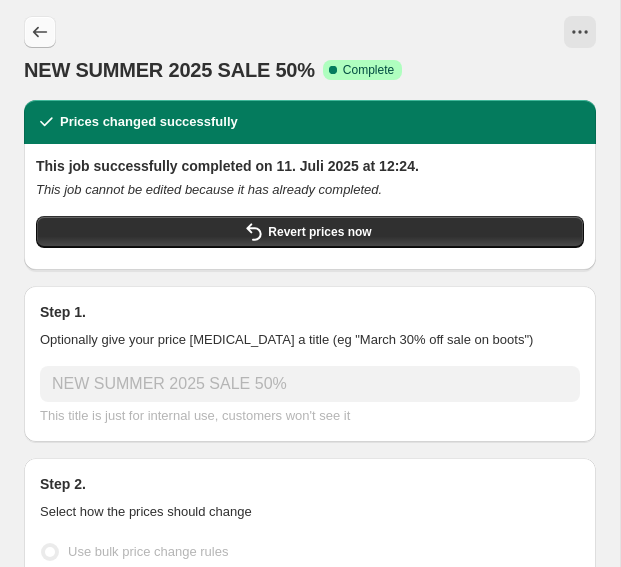 click 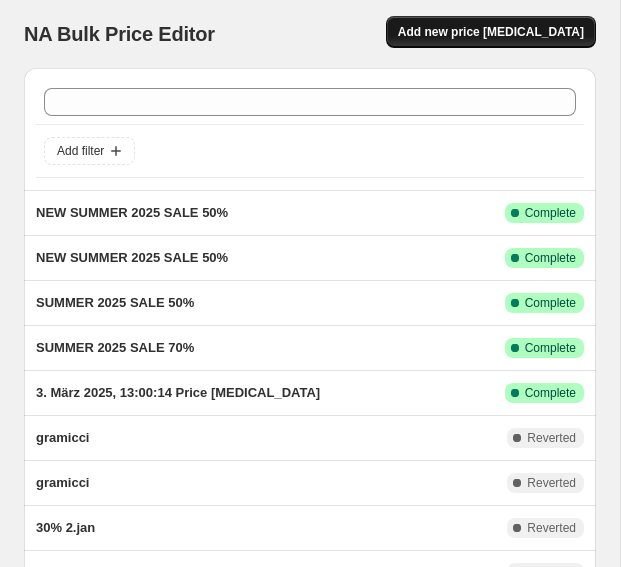 click on "Add new price [MEDICAL_DATA]" at bounding box center [491, 32] 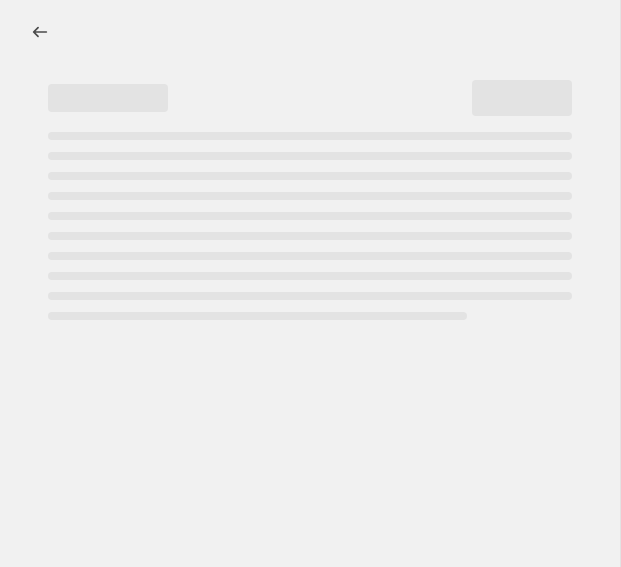 select on "percentage" 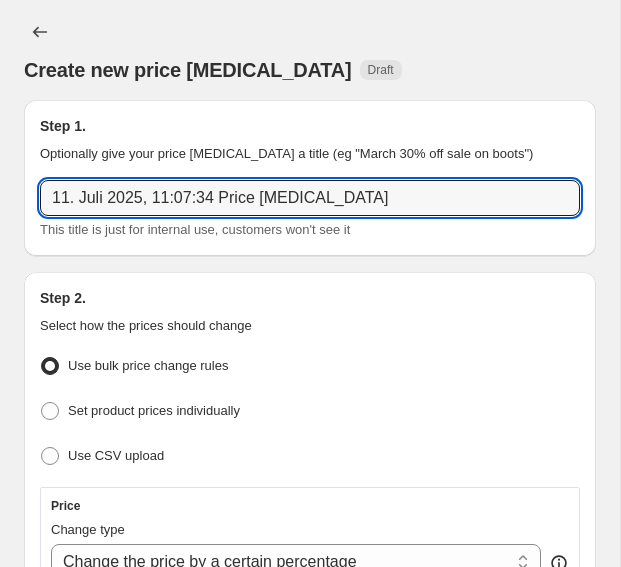 drag, startPoint x: 376, startPoint y: 203, endPoint x: 66, endPoint y: 148, distance: 314.84122 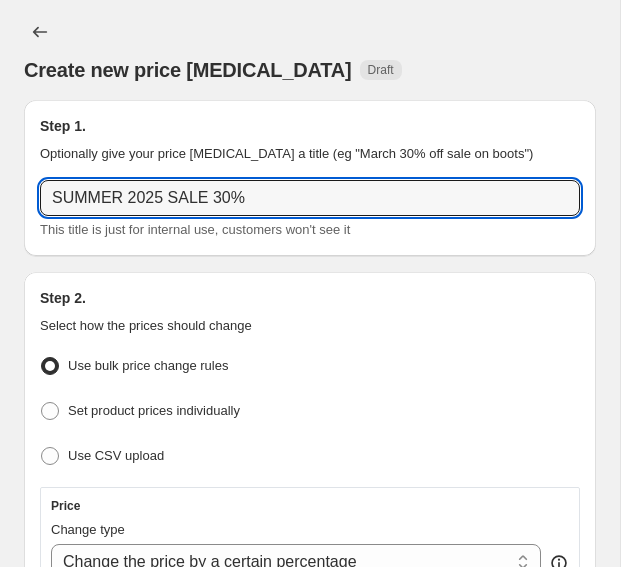 type on "SUMMER 2025 SALE 30%" 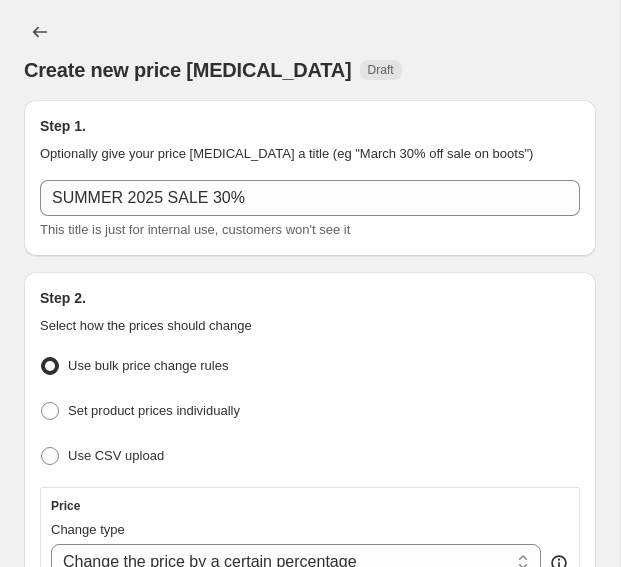 click on "Step 2." at bounding box center (310, 298) 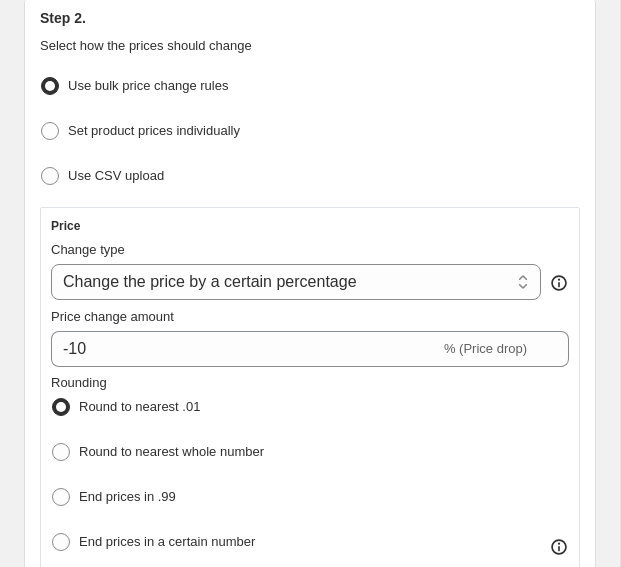 scroll, scrollTop: 287, scrollLeft: 0, axis: vertical 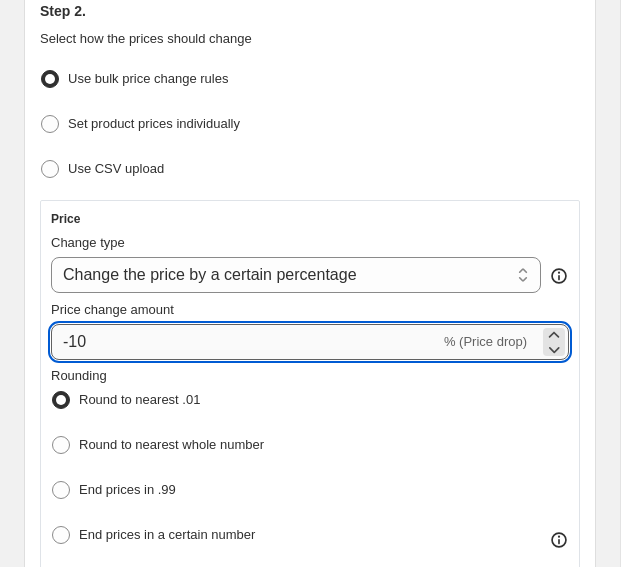 drag, startPoint x: 69, startPoint y: 337, endPoint x: 92, endPoint y: 339, distance: 23.086792 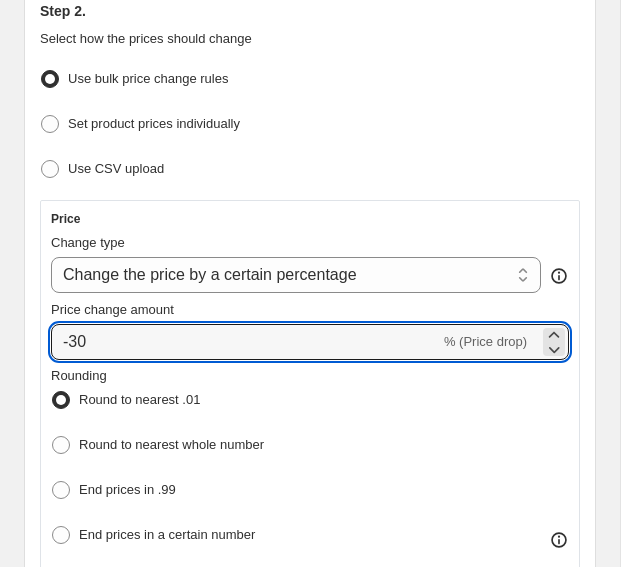 type on "-30" 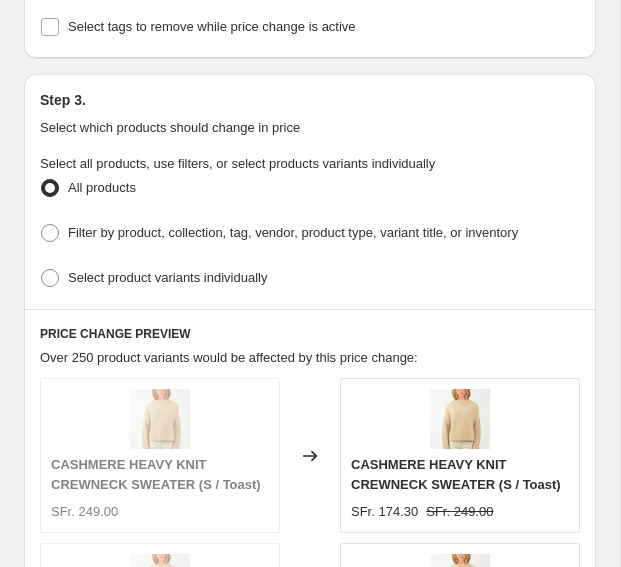 scroll, scrollTop: 1274, scrollLeft: 0, axis: vertical 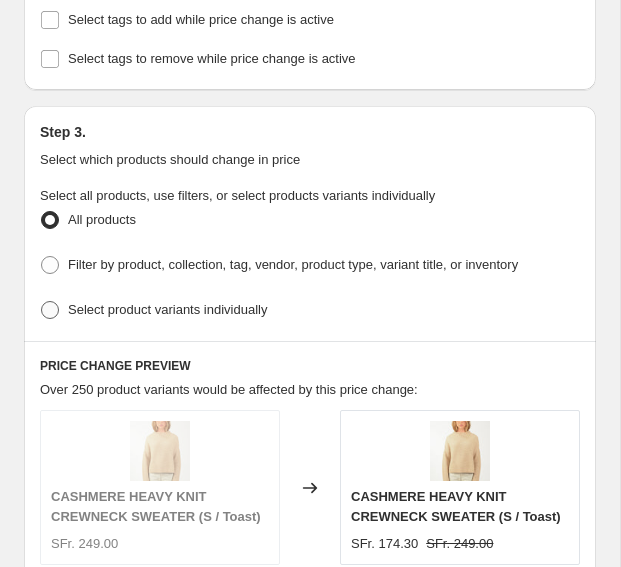 click at bounding box center (50, 310) 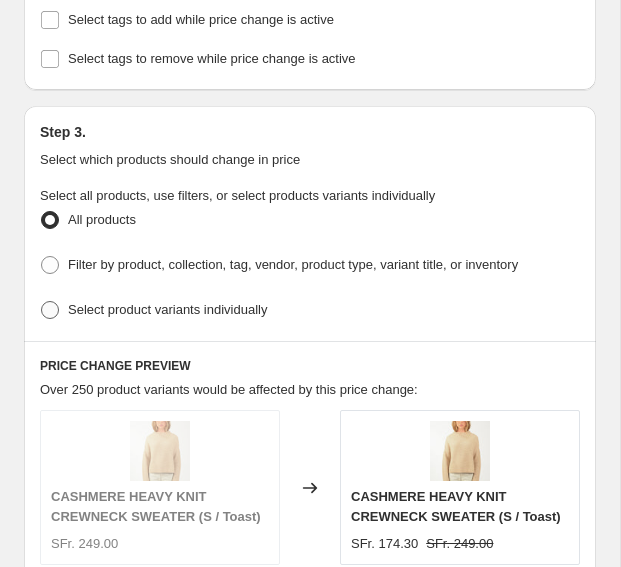 radio on "true" 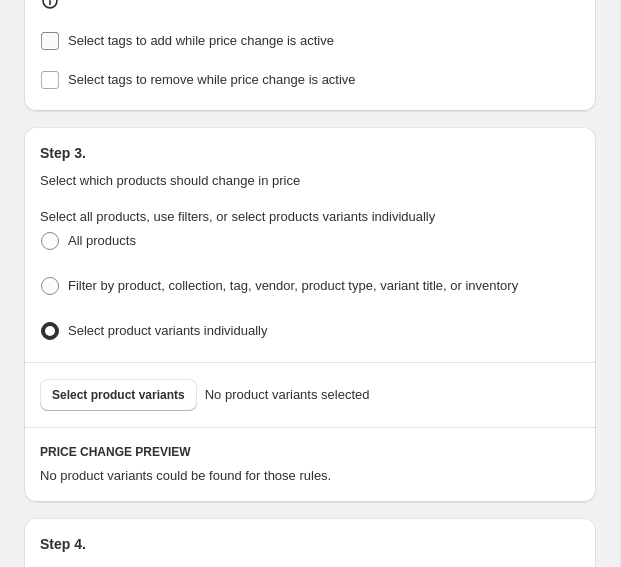 scroll, scrollTop: 1271, scrollLeft: 0, axis: vertical 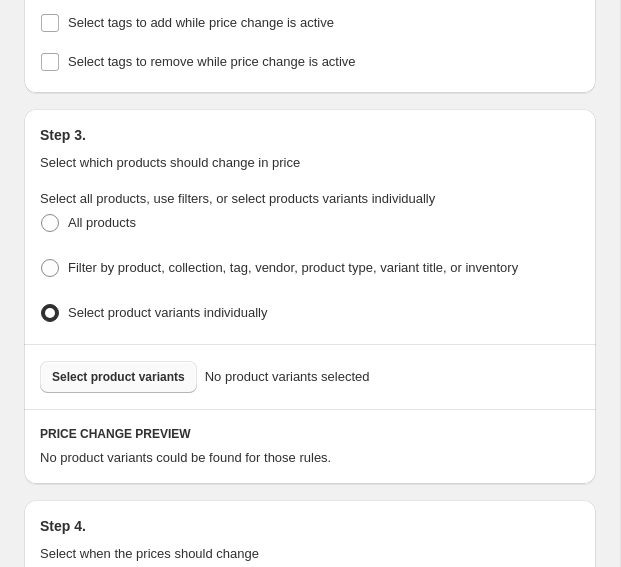 click on "Select product variants" at bounding box center [118, 377] 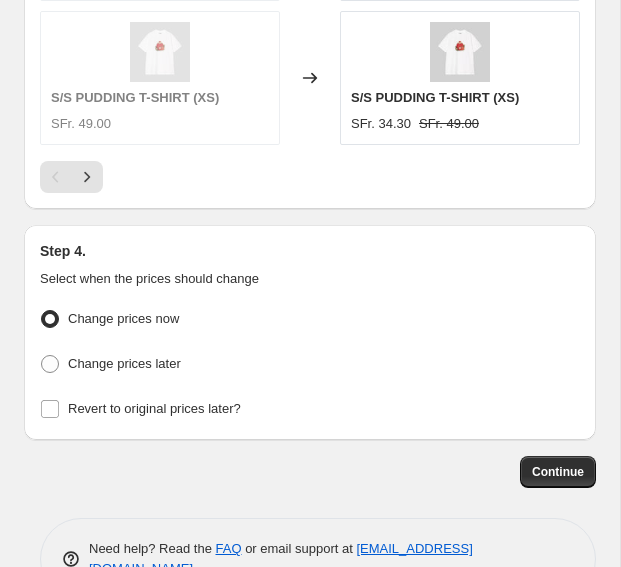 scroll, scrollTop: 2013, scrollLeft: 0, axis: vertical 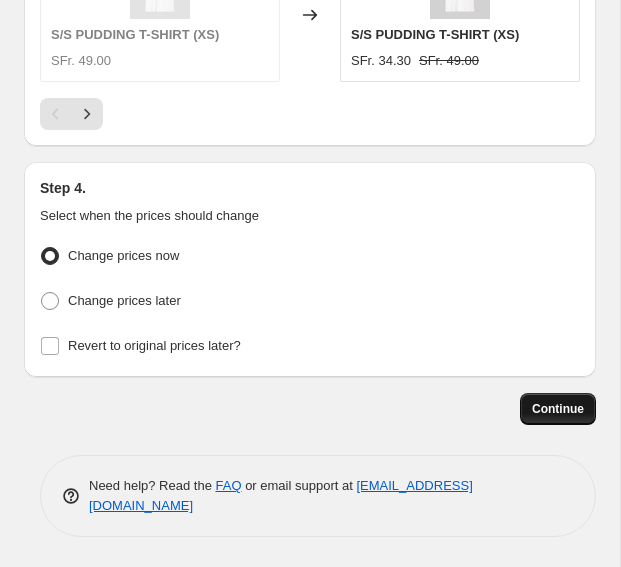 click on "Continue" at bounding box center [558, 409] 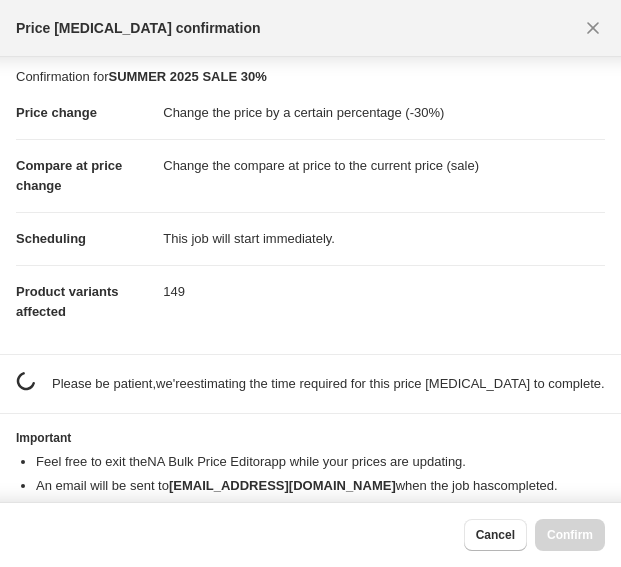 scroll, scrollTop: 0, scrollLeft: 0, axis: both 